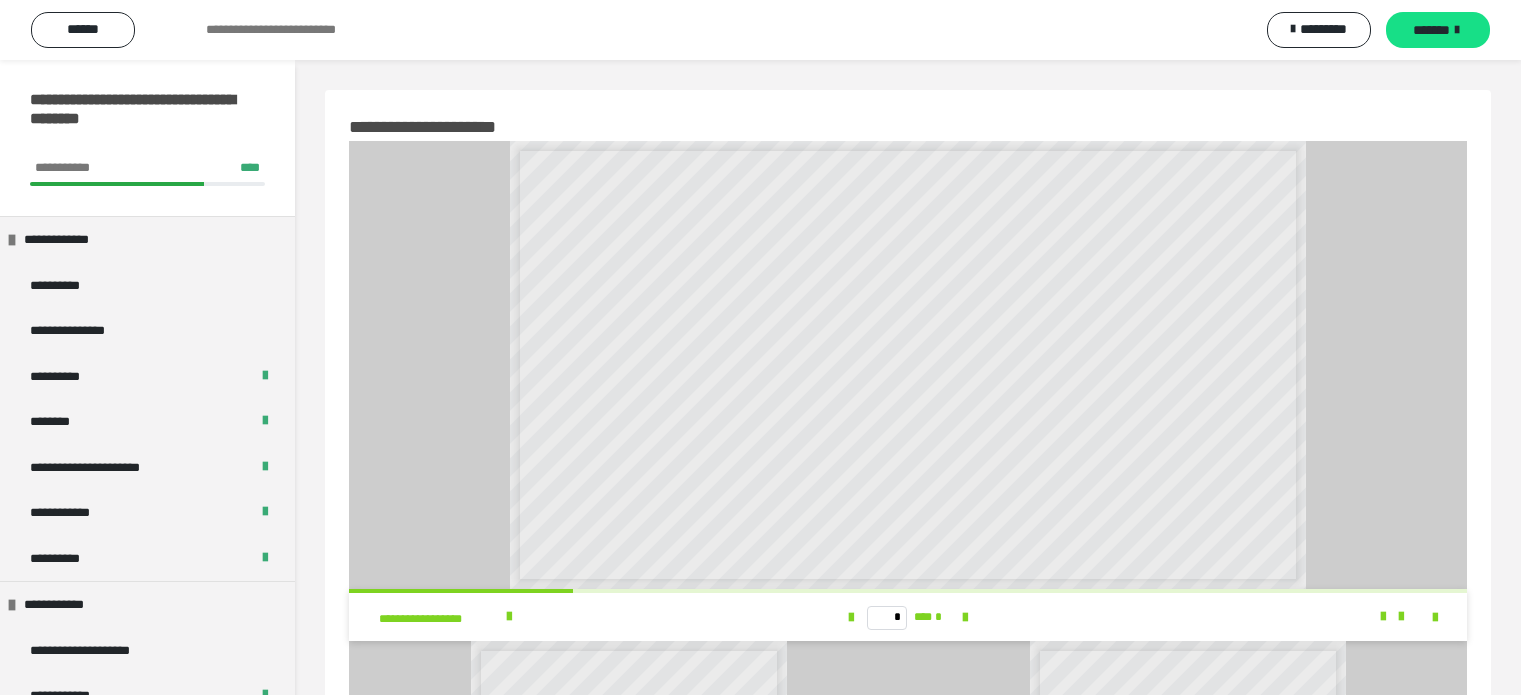 scroll, scrollTop: 500, scrollLeft: 0, axis: vertical 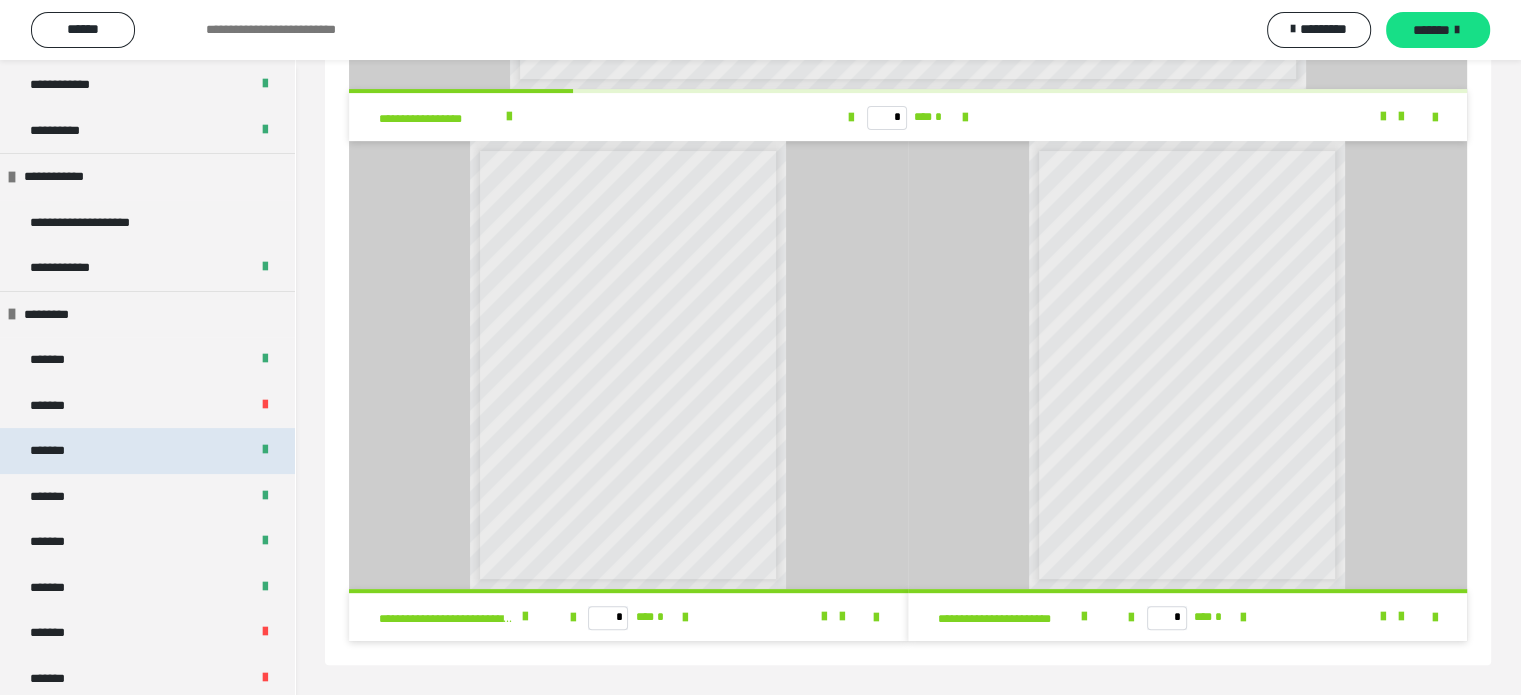 click on "*******" at bounding box center [147, 451] 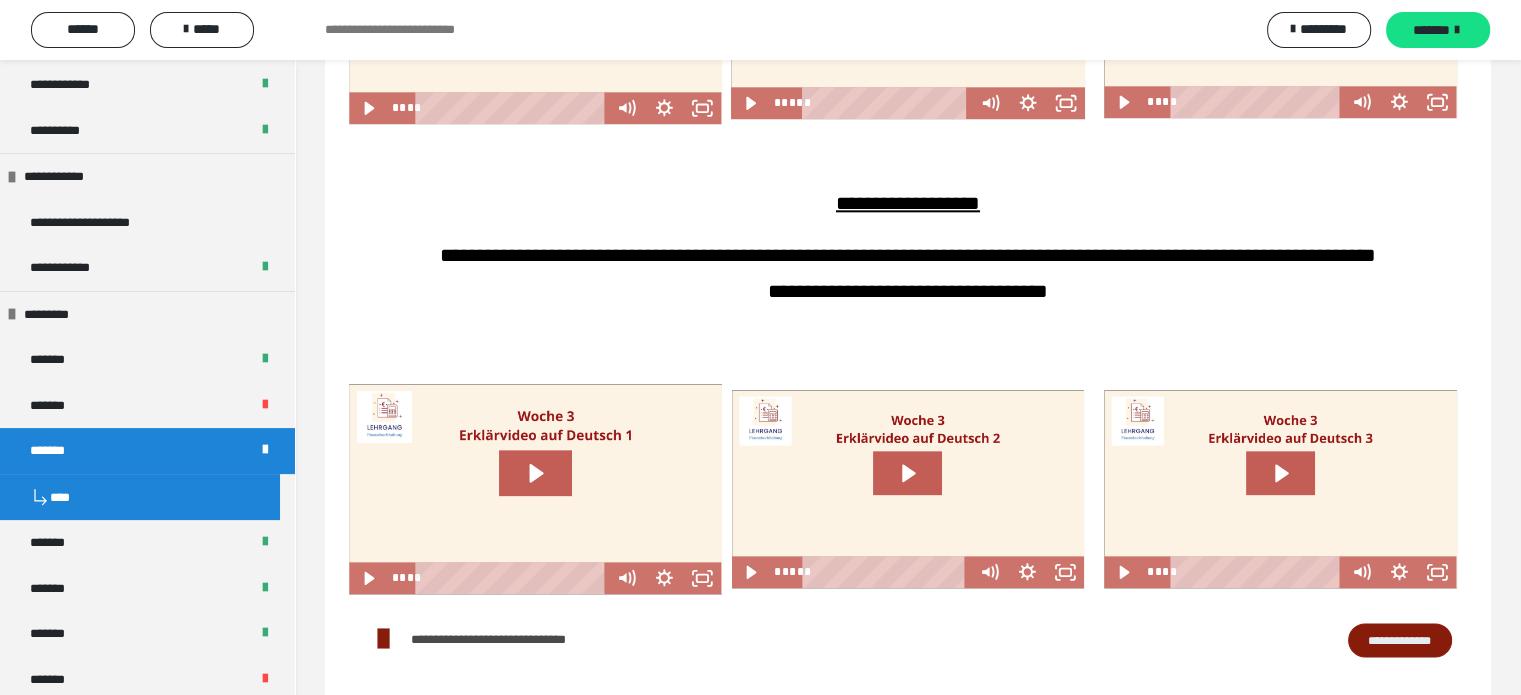 scroll, scrollTop: 2284, scrollLeft: 0, axis: vertical 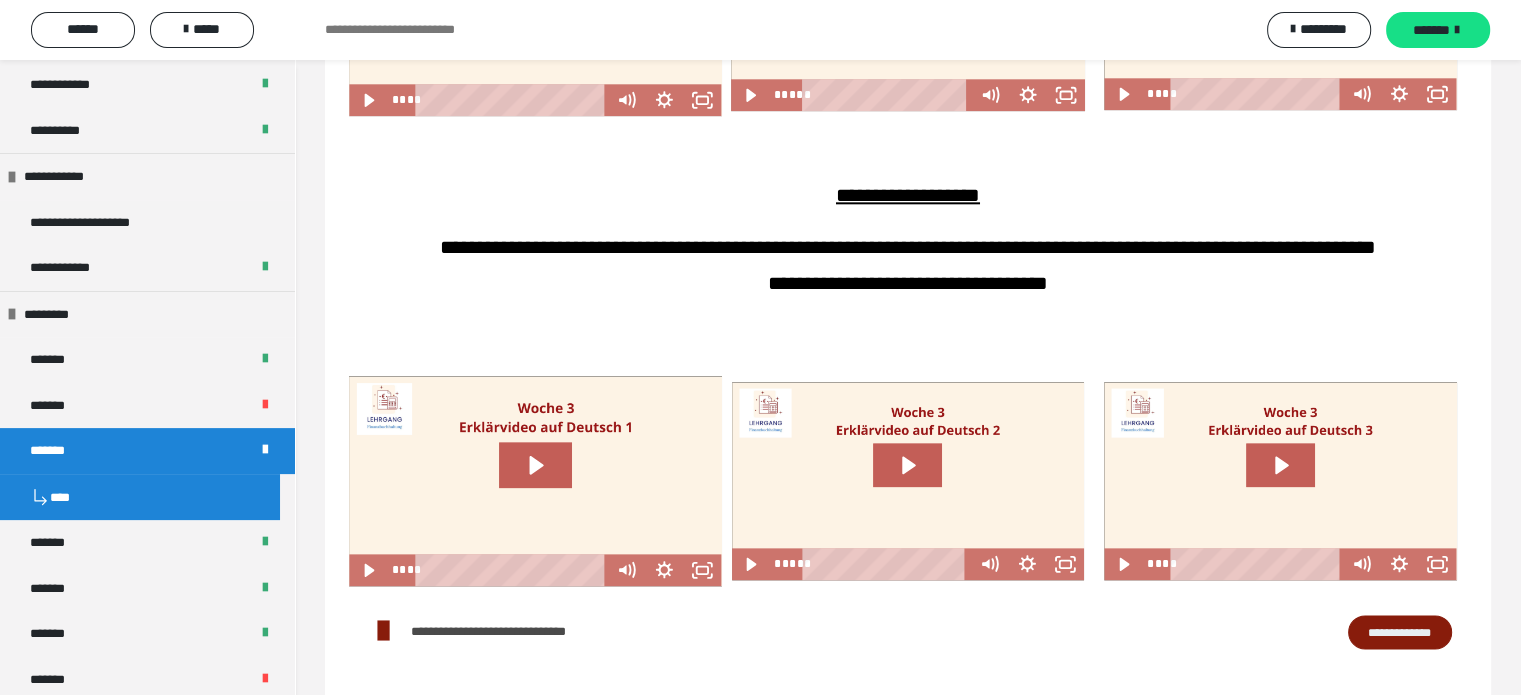 click 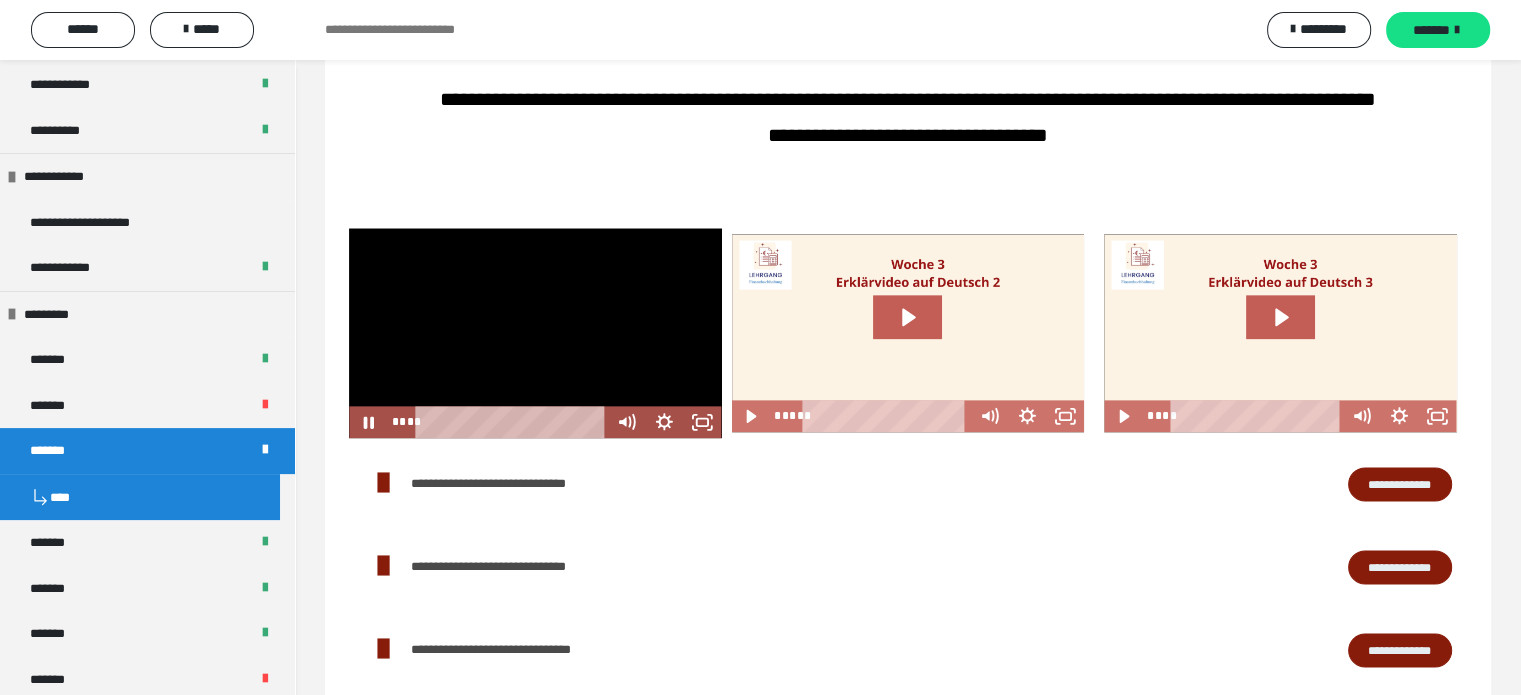 scroll, scrollTop: 2444, scrollLeft: 0, axis: vertical 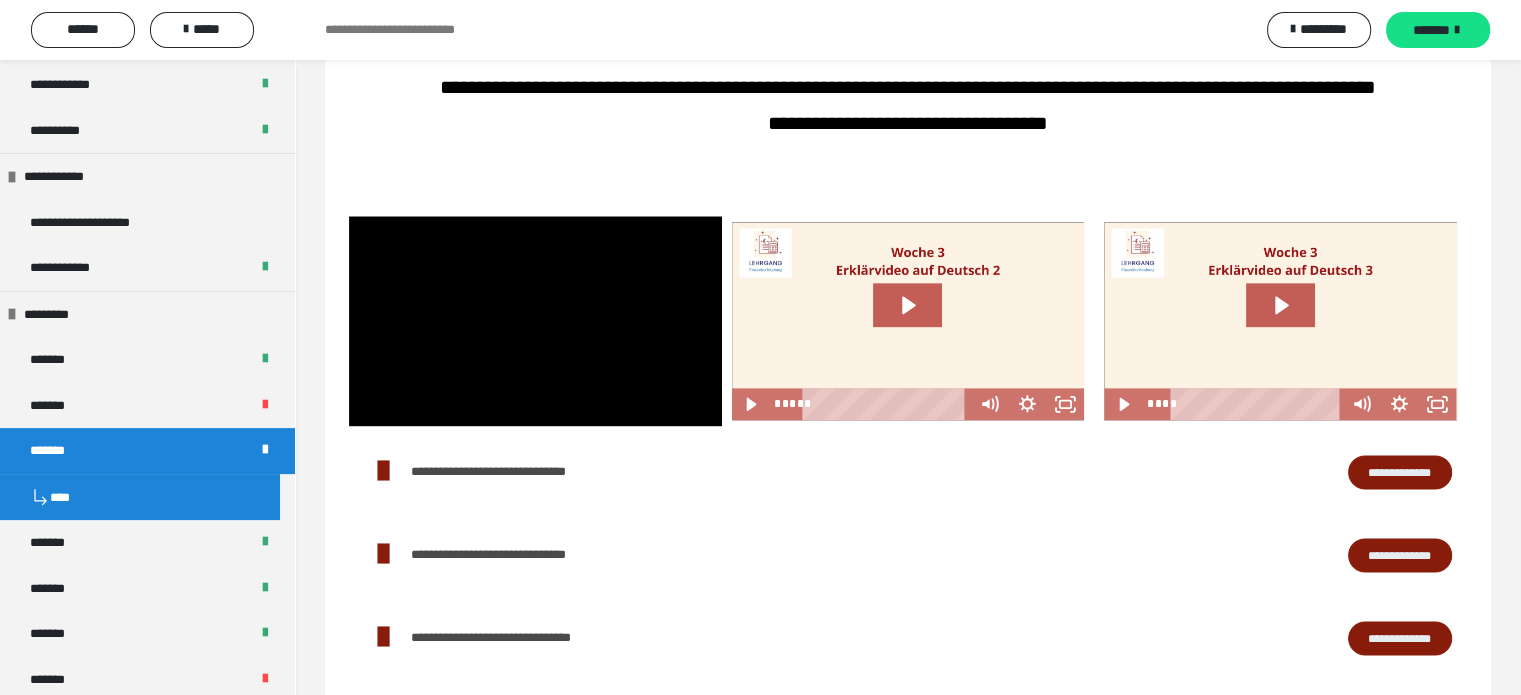 click at bounding box center (535, 321) 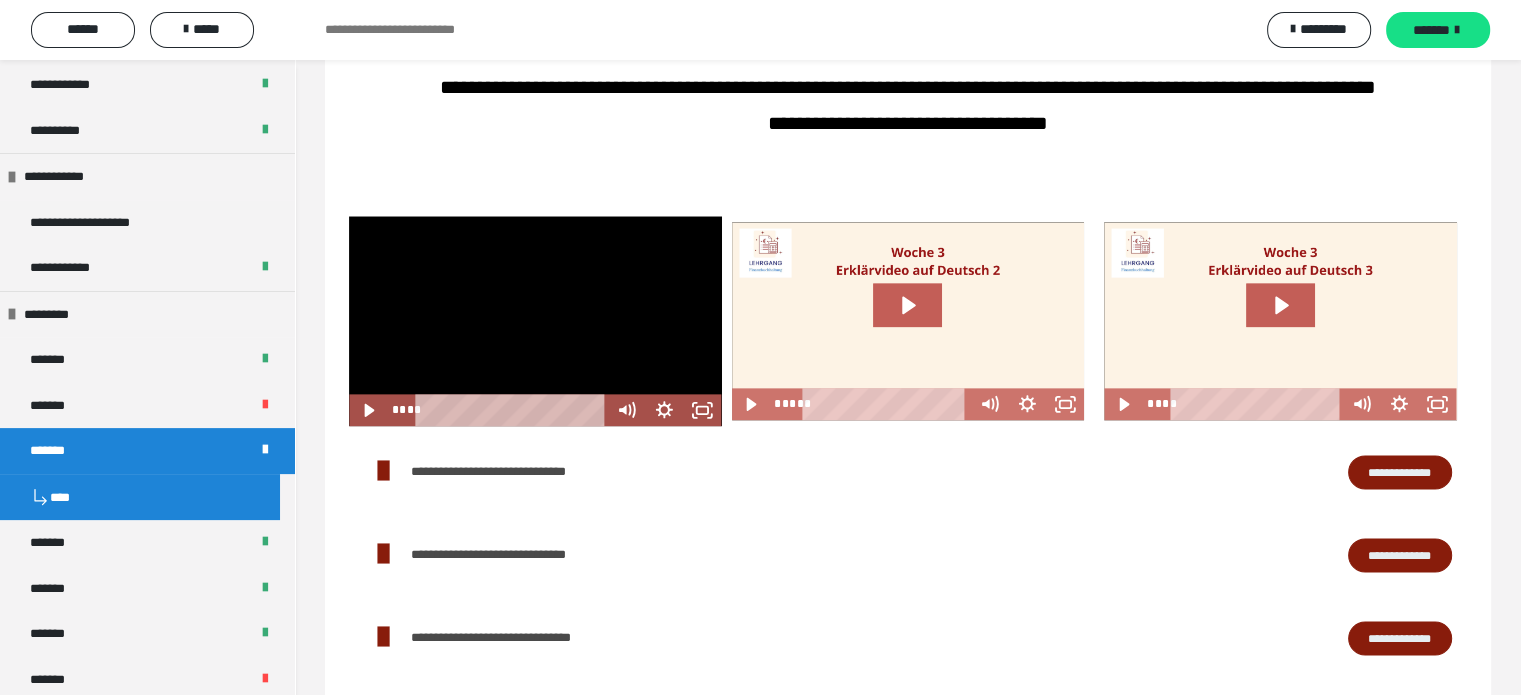 click at bounding box center [535, 321] 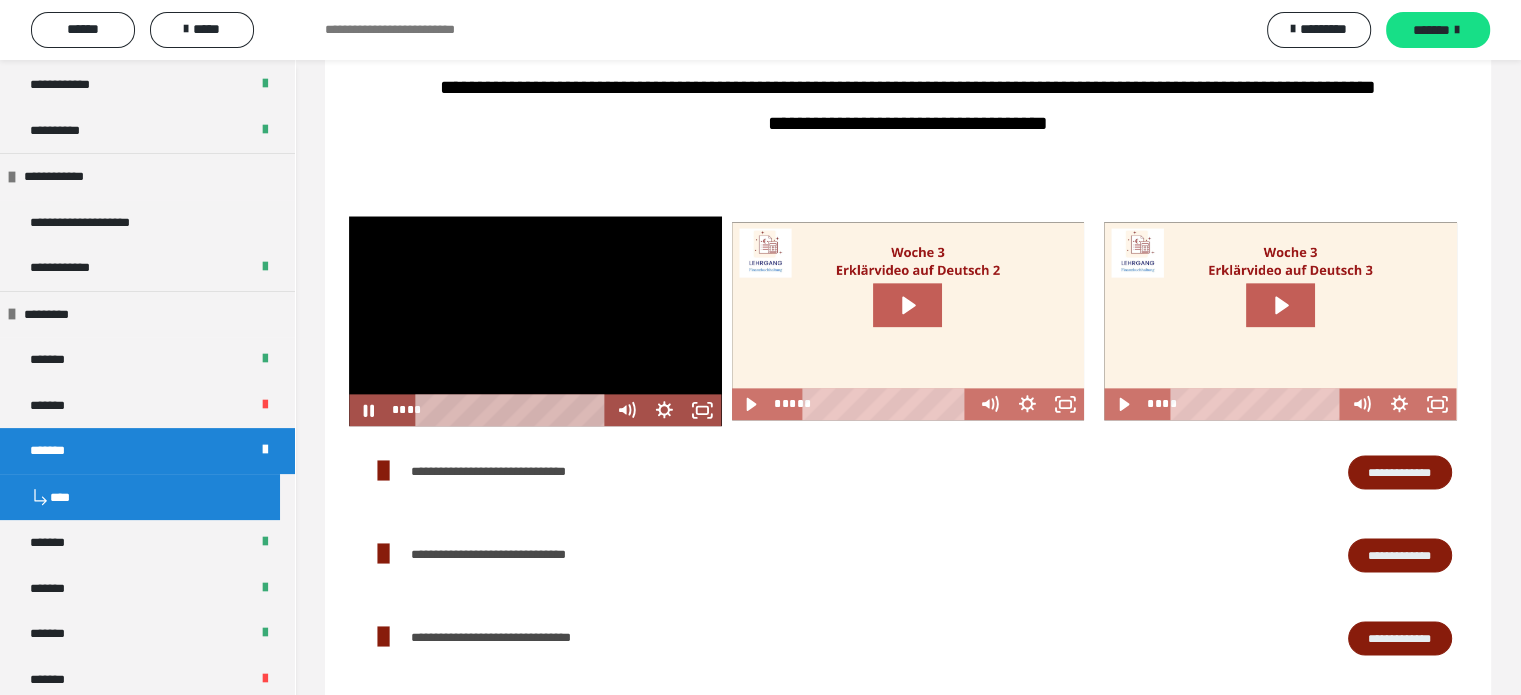 click 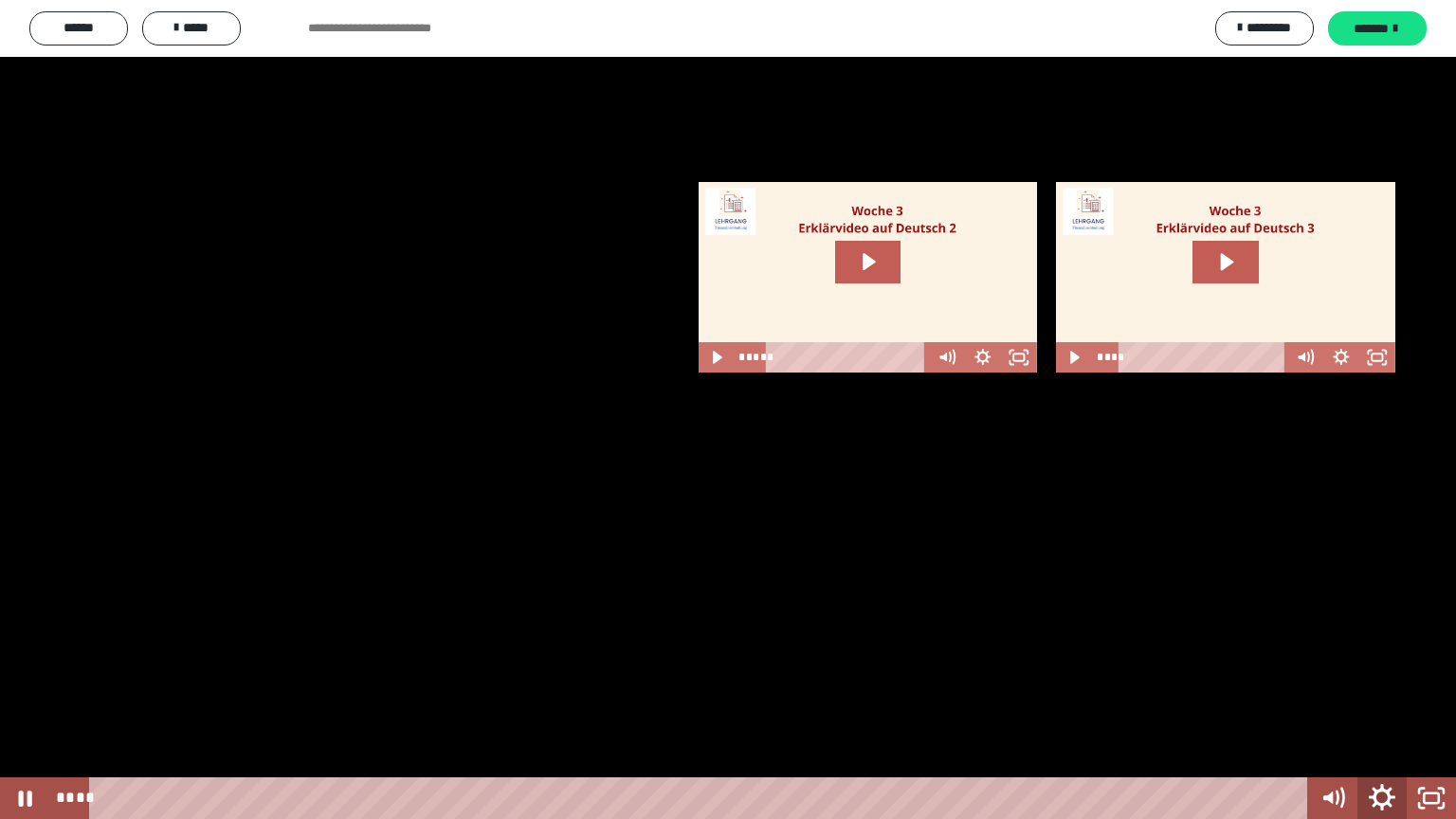 click 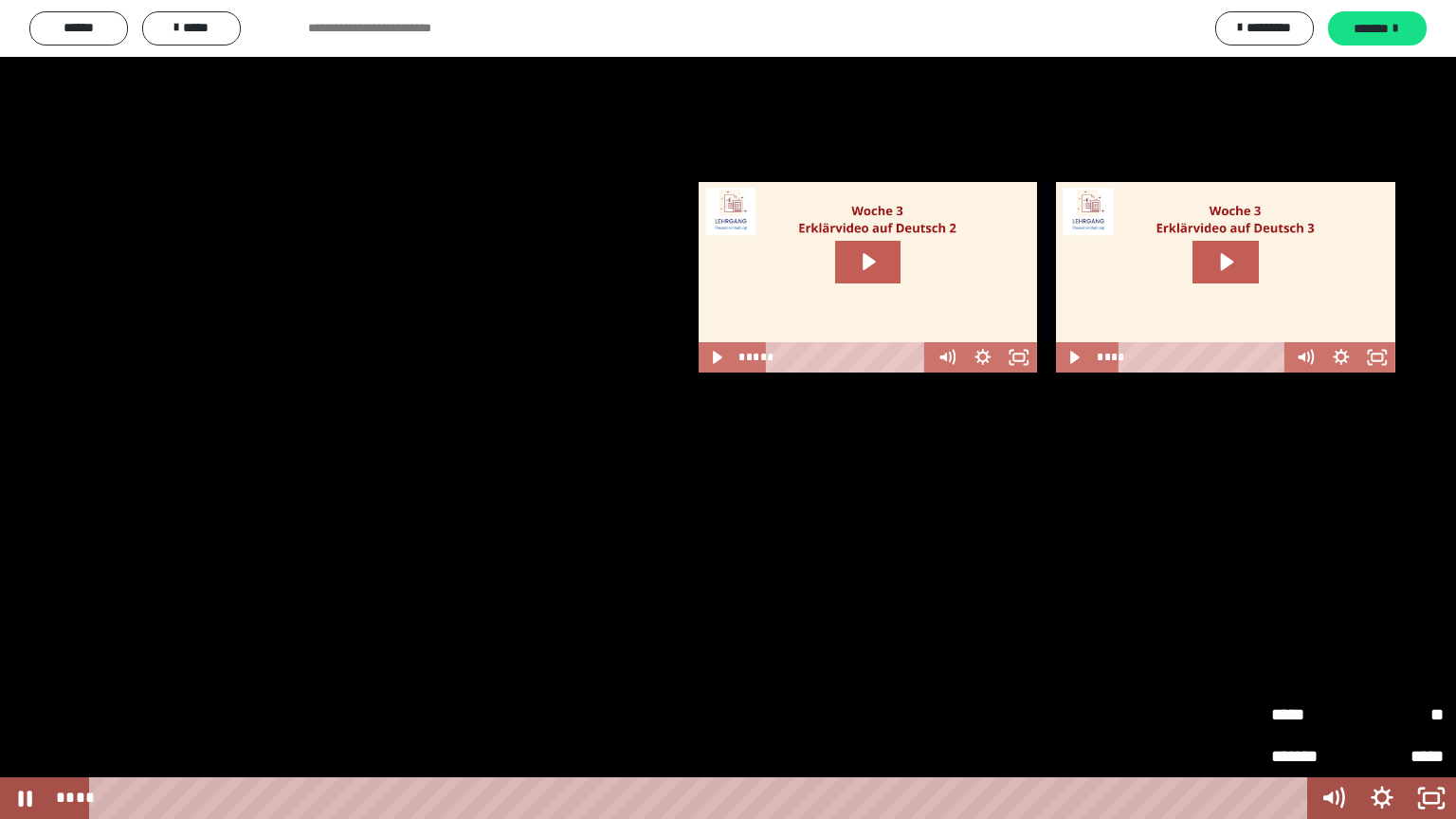 click on "**" at bounding box center (1400, 715) 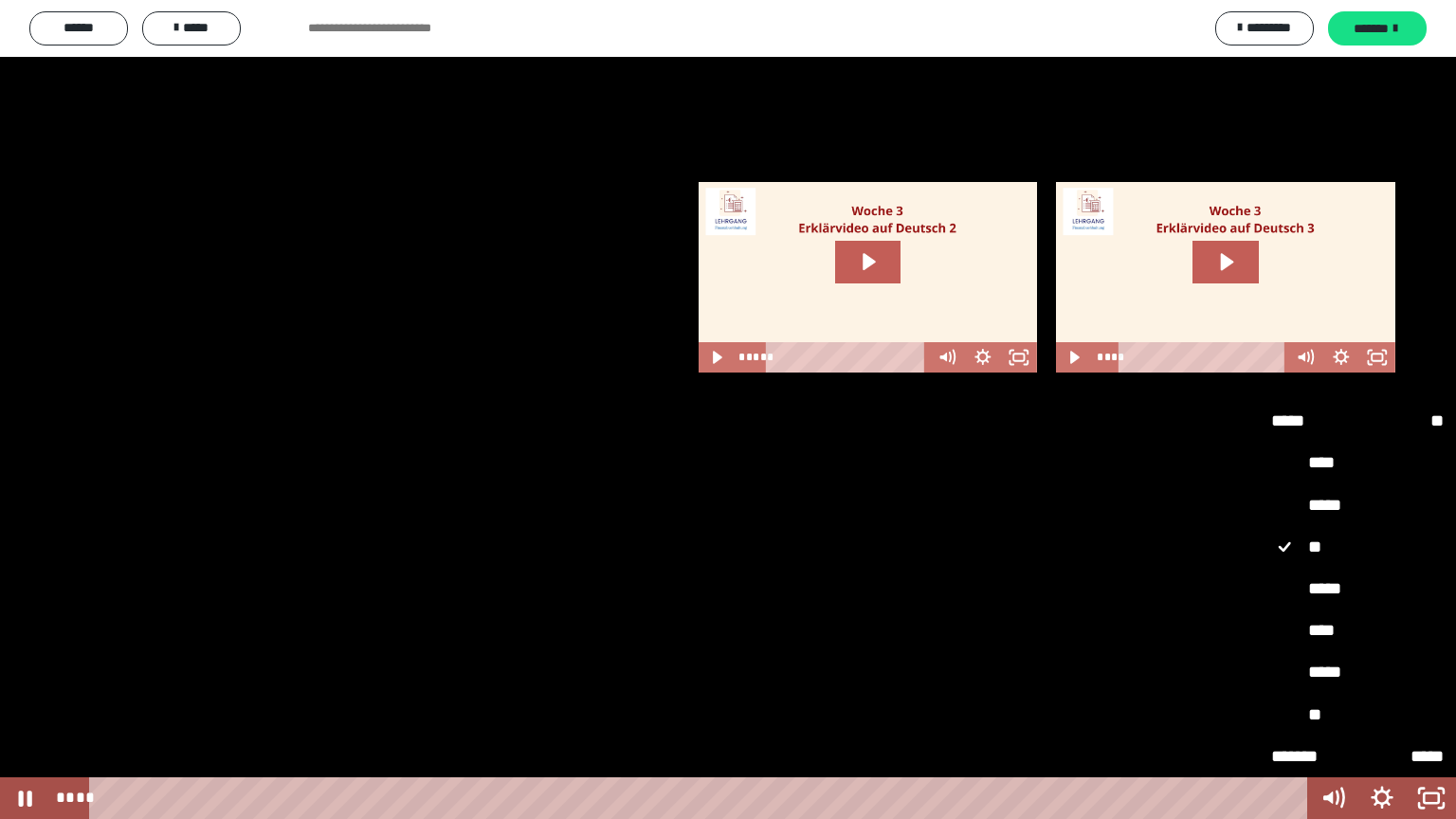 click on "****" at bounding box center (1357, 631) 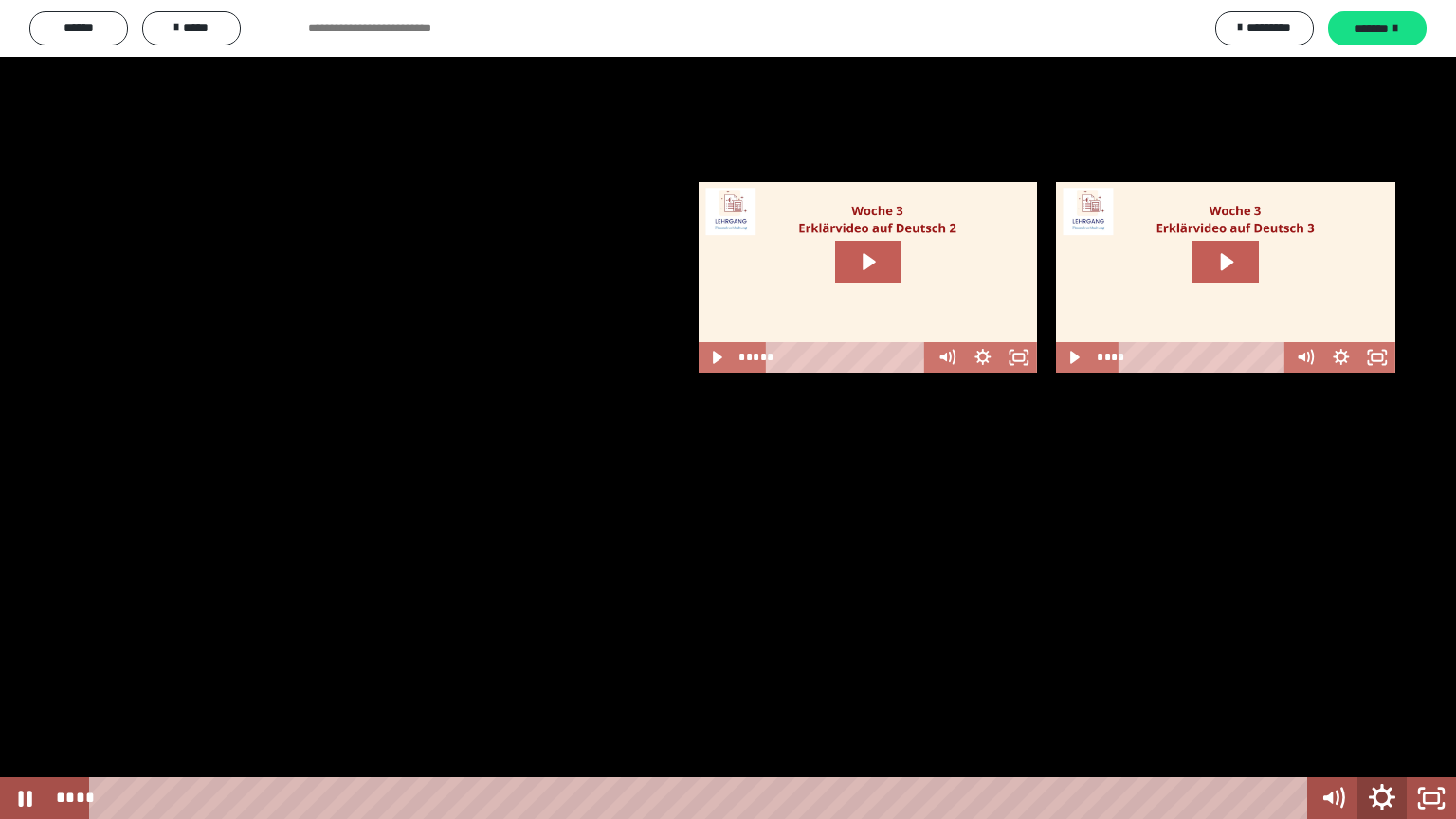 click 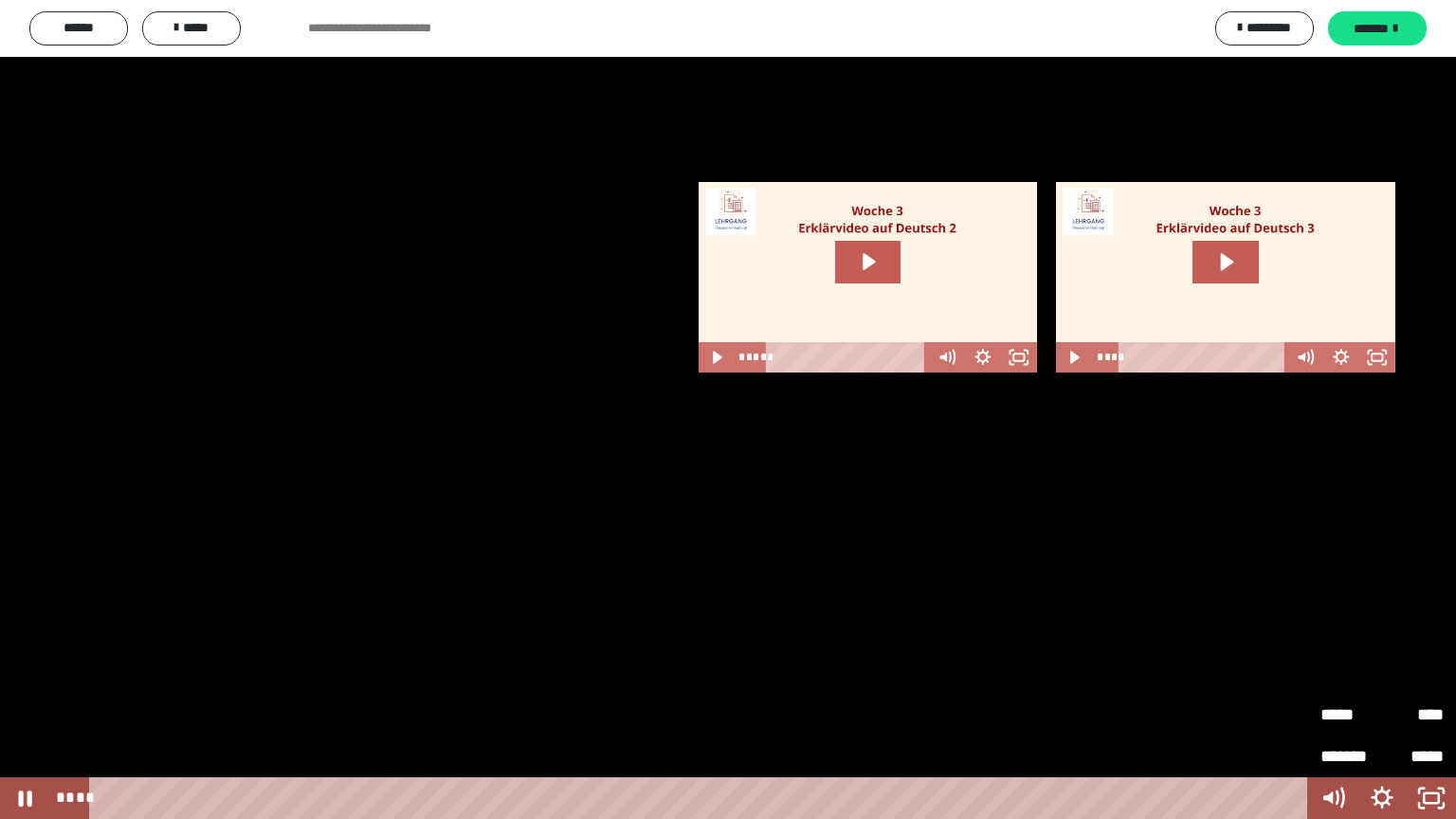 click on "****" at bounding box center (1412, 706) 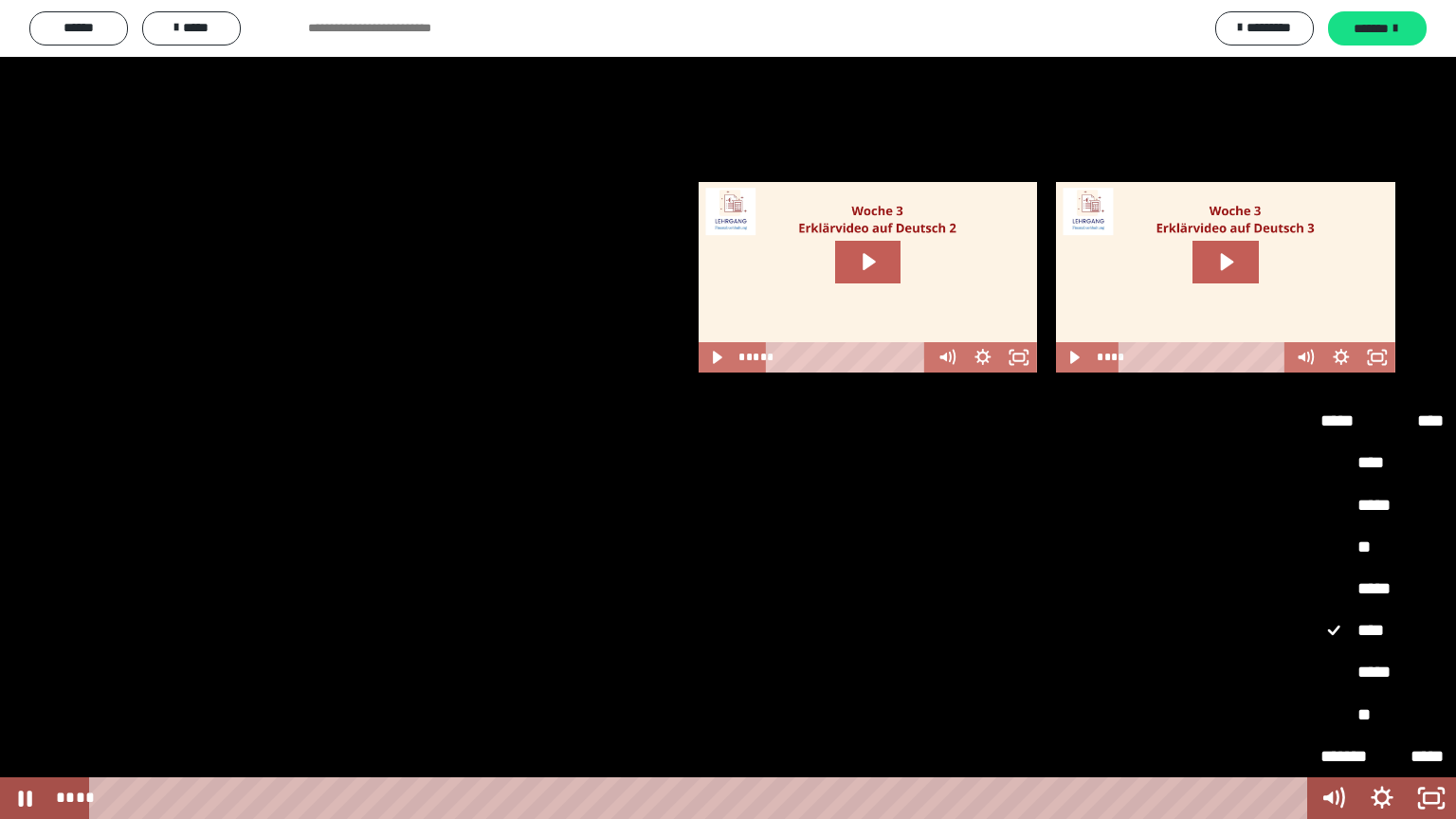 click on "**" at bounding box center (1382, 716) 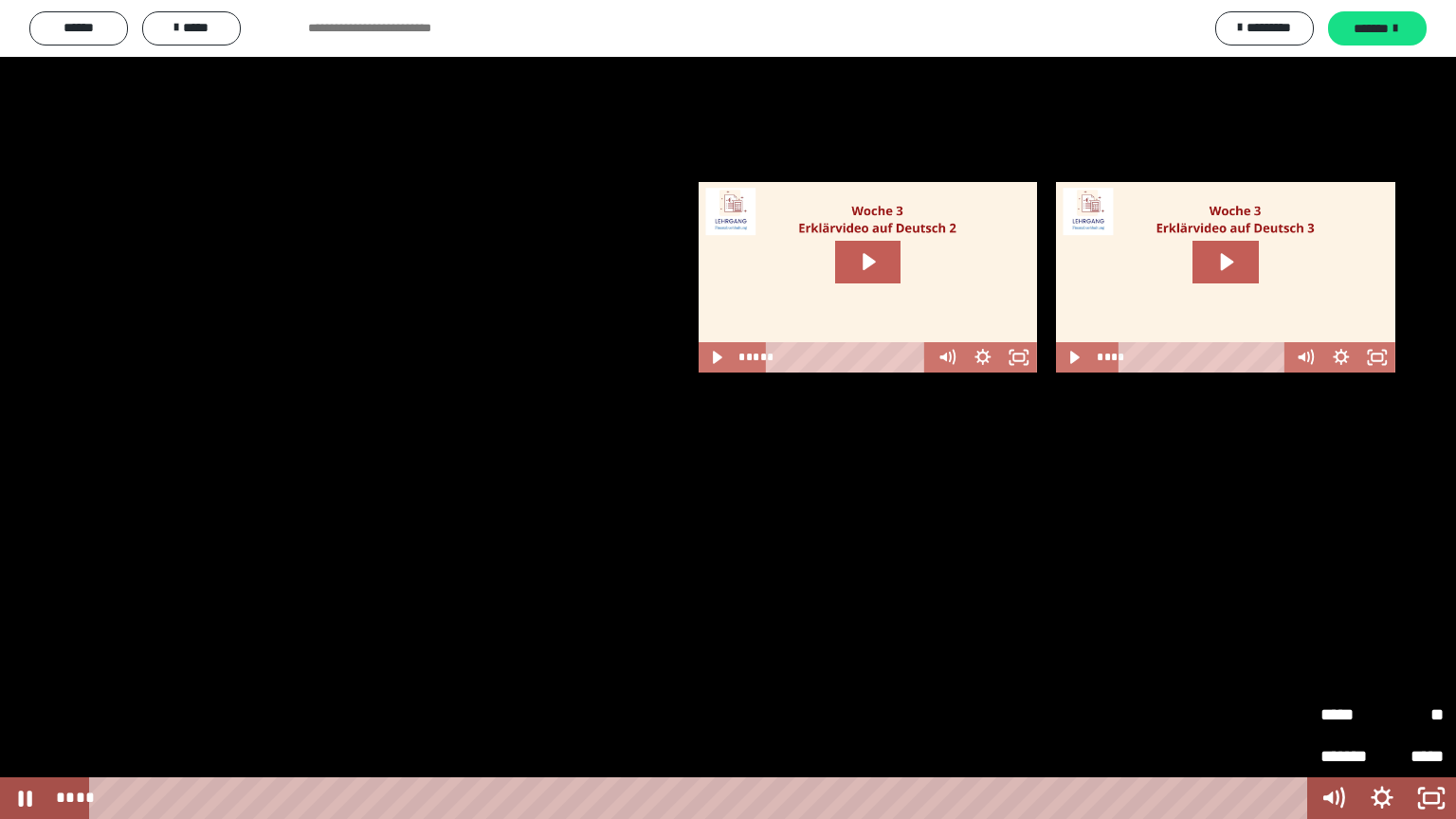 click on "*****" at bounding box center [1351, 715] 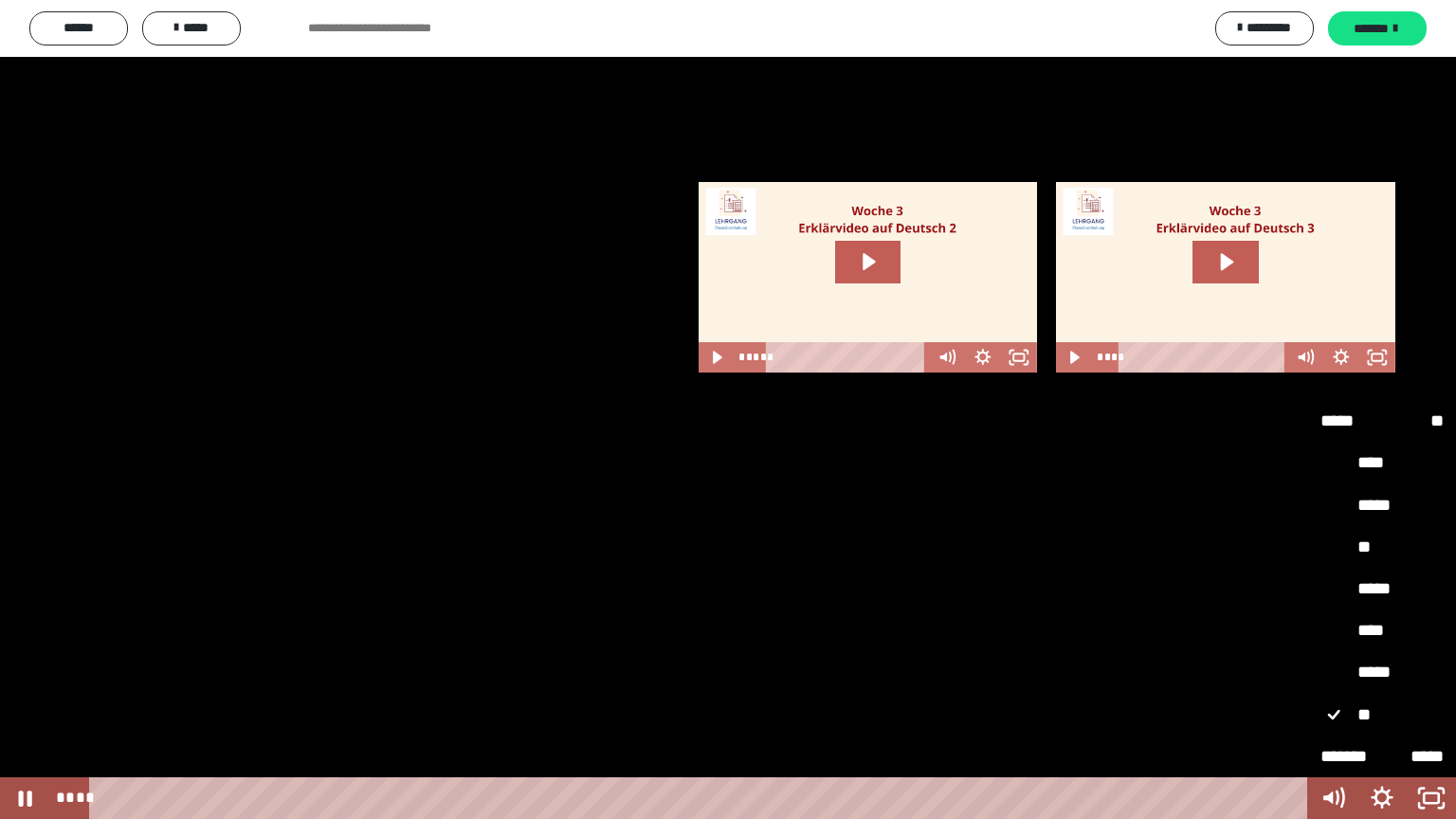 click on "*****" at bounding box center [1382, 590] 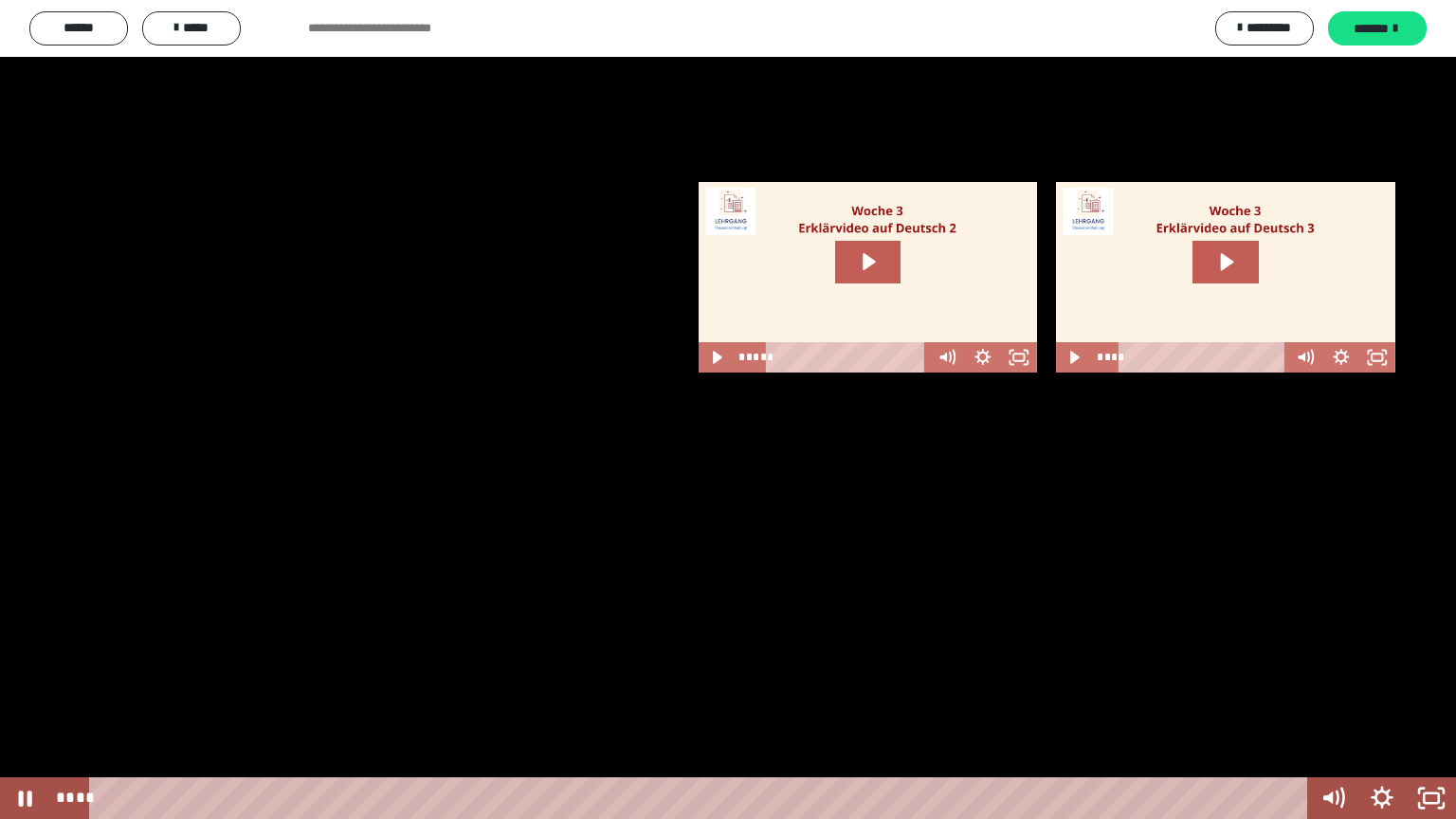click 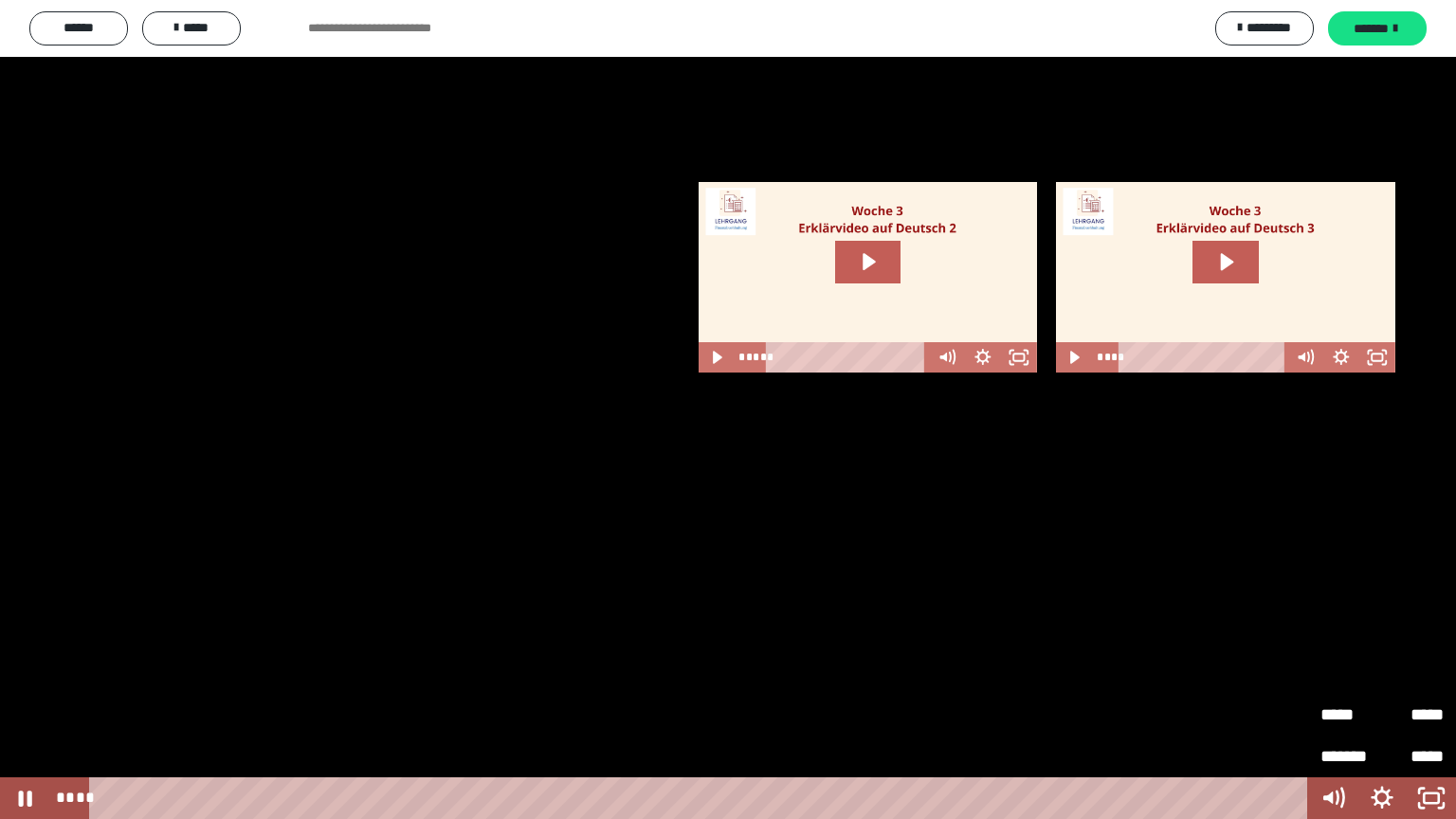 click on "*****" at bounding box center [1412, 706] 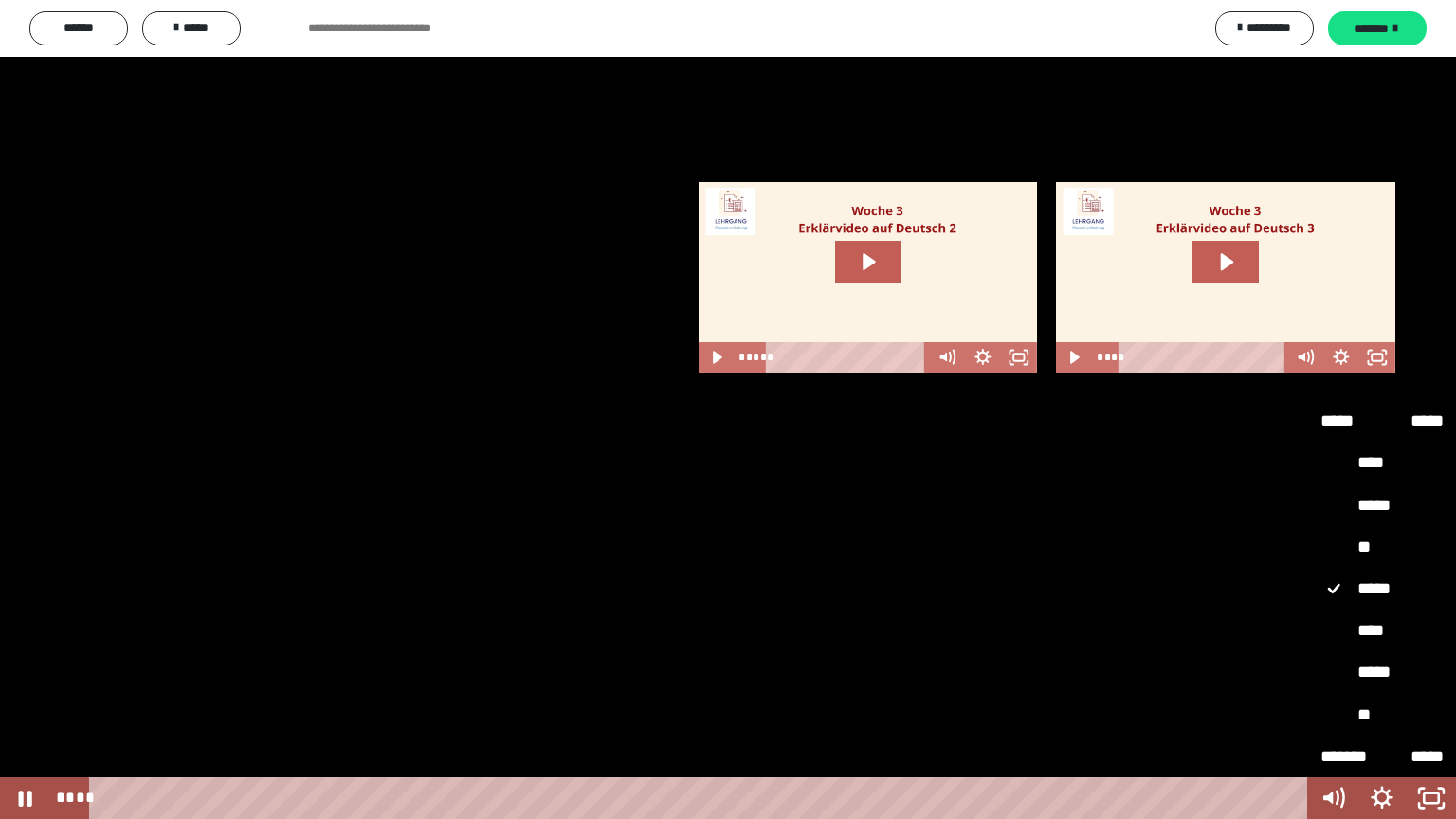 click on "****" at bounding box center (1382, 631) 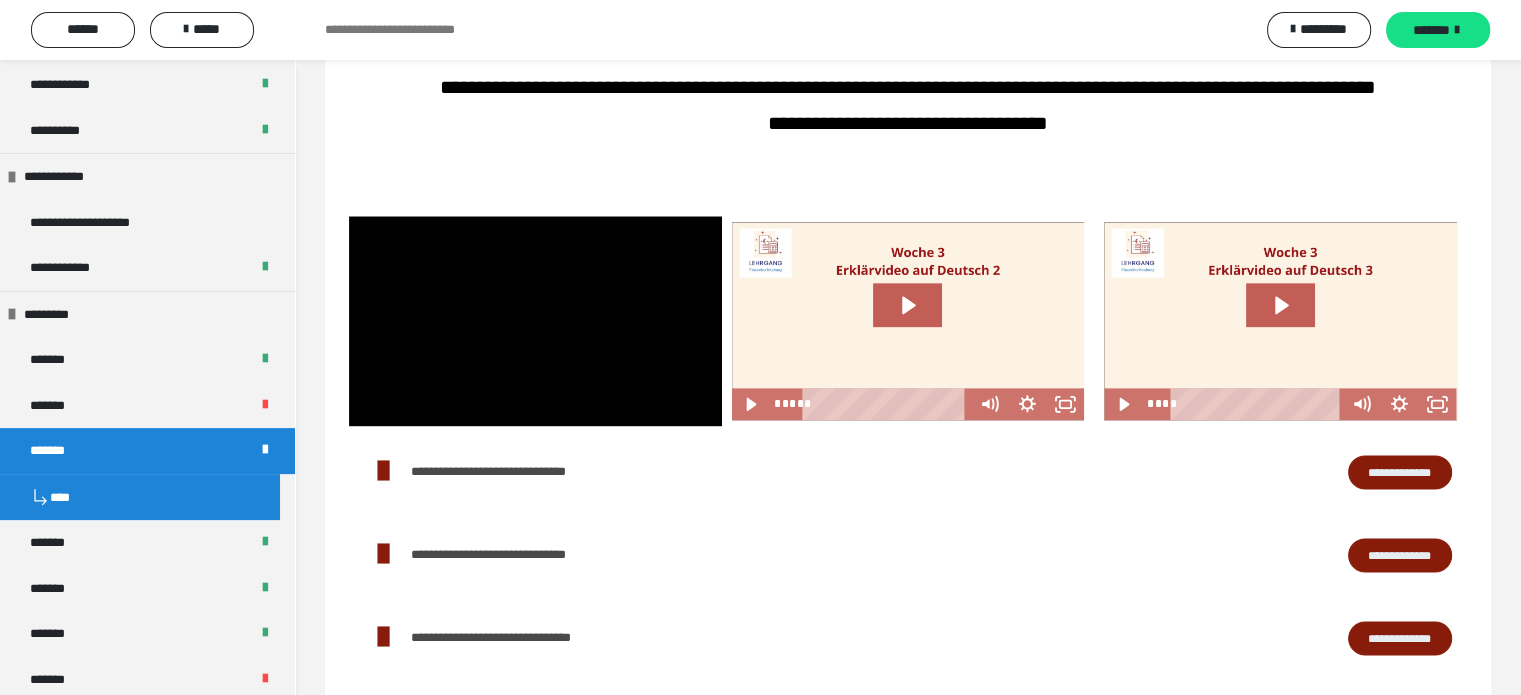 click at bounding box center (908, 321) 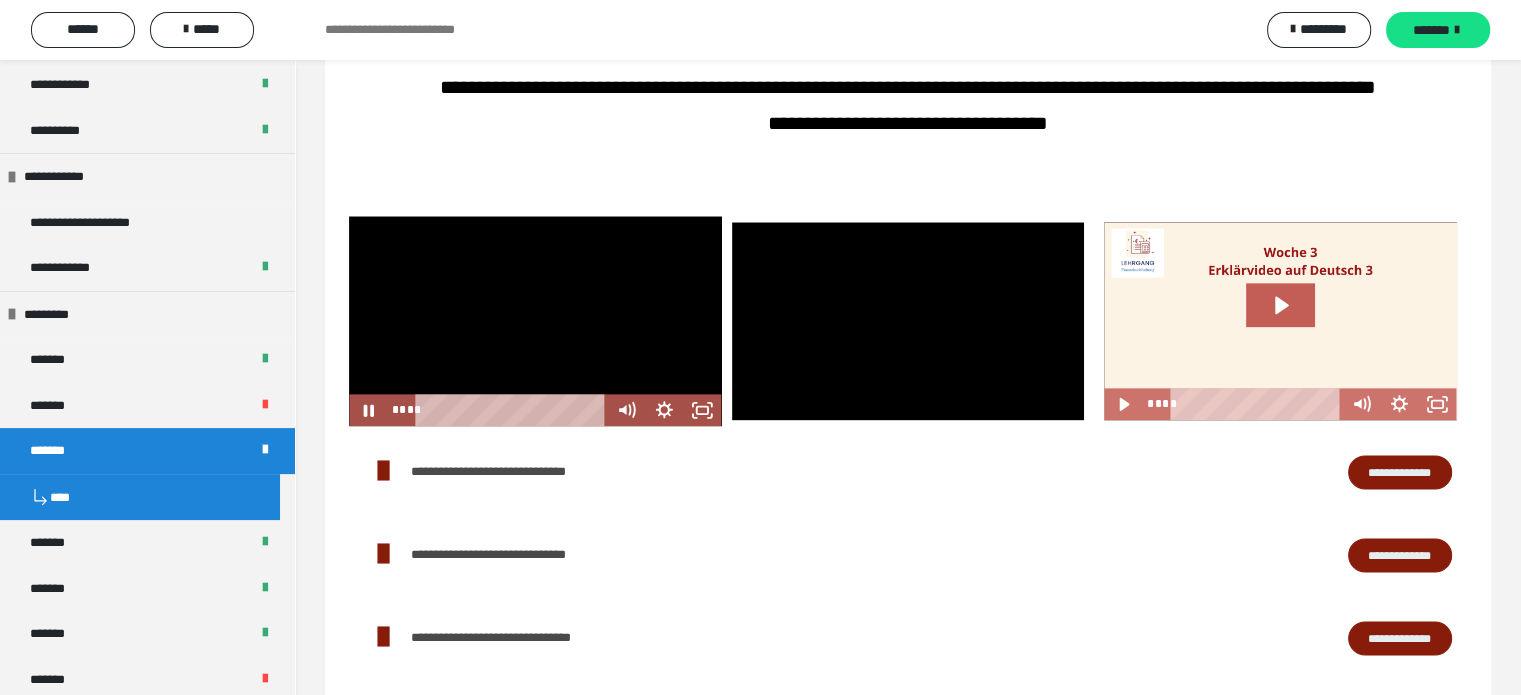 click at bounding box center (535, 321) 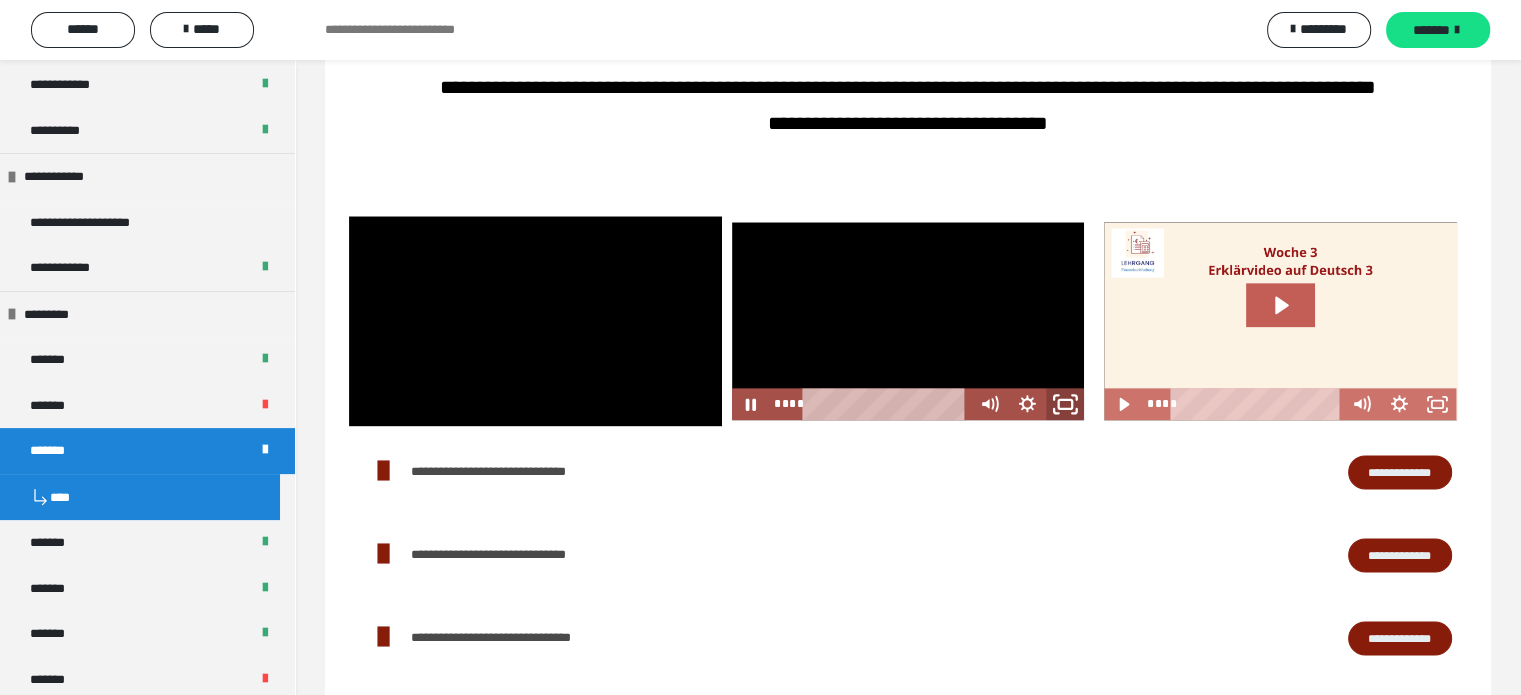 click 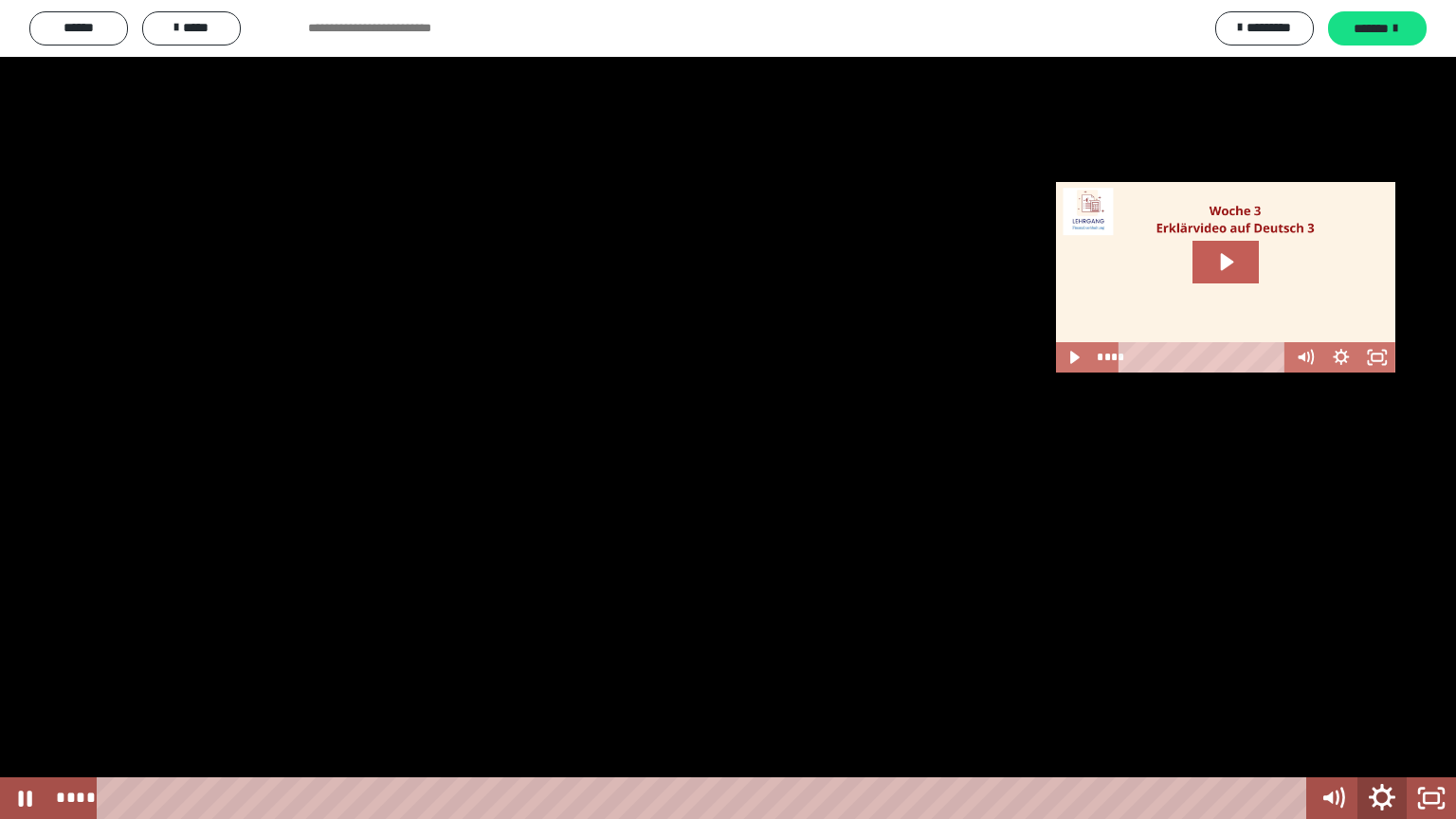 click 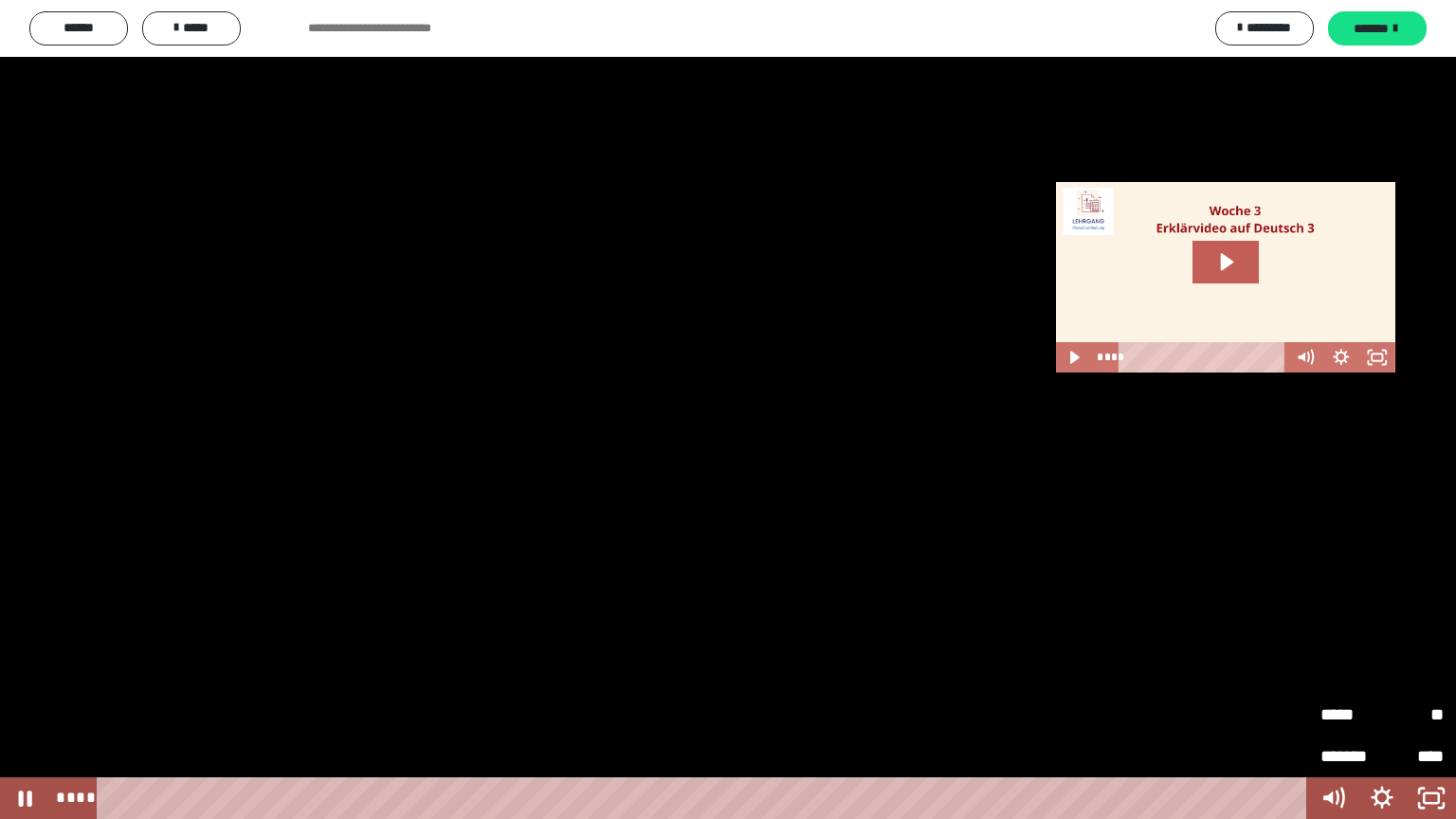 click on "**" at bounding box center (1412, 715) 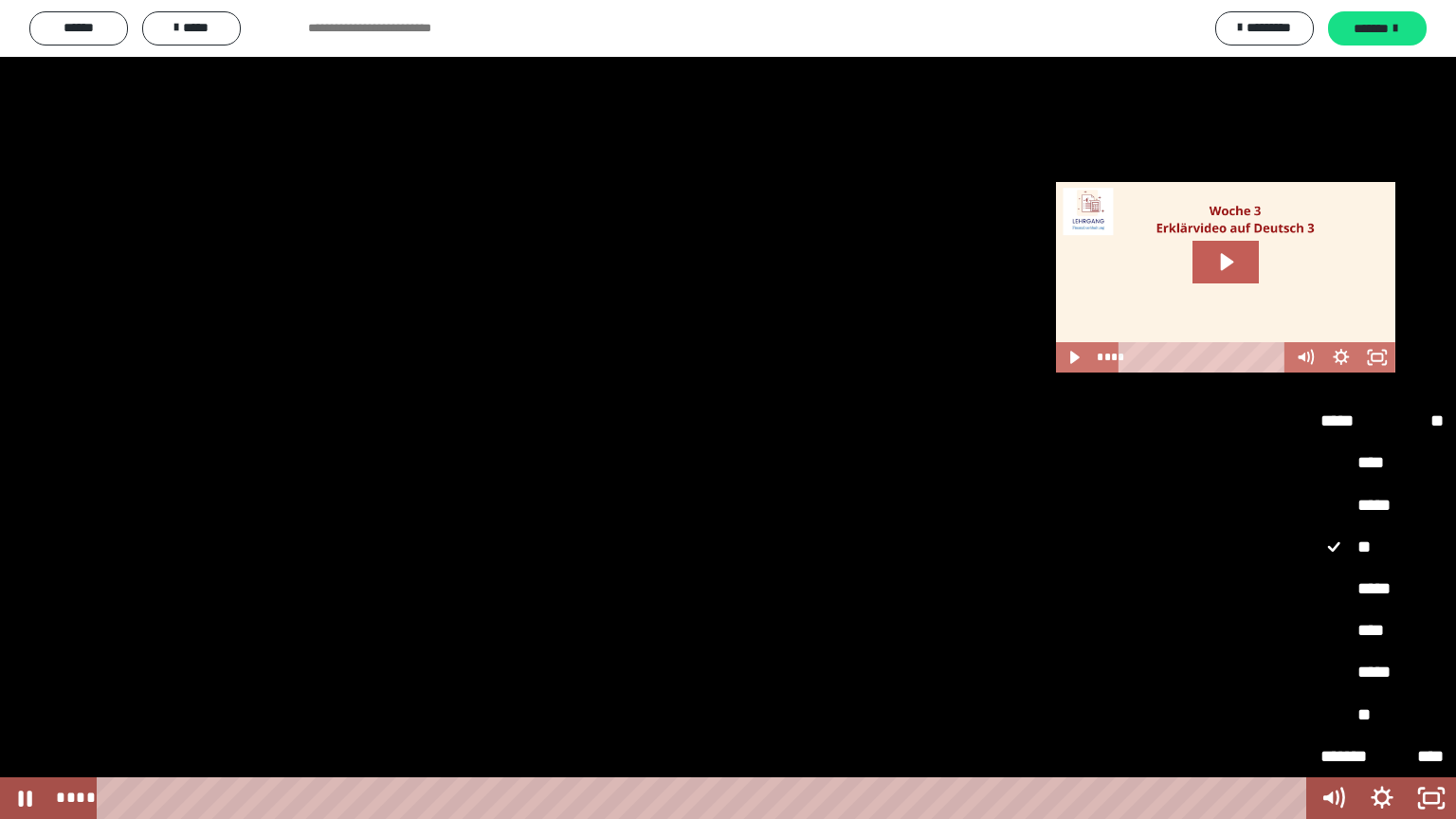 click on "****" at bounding box center [1382, 631] 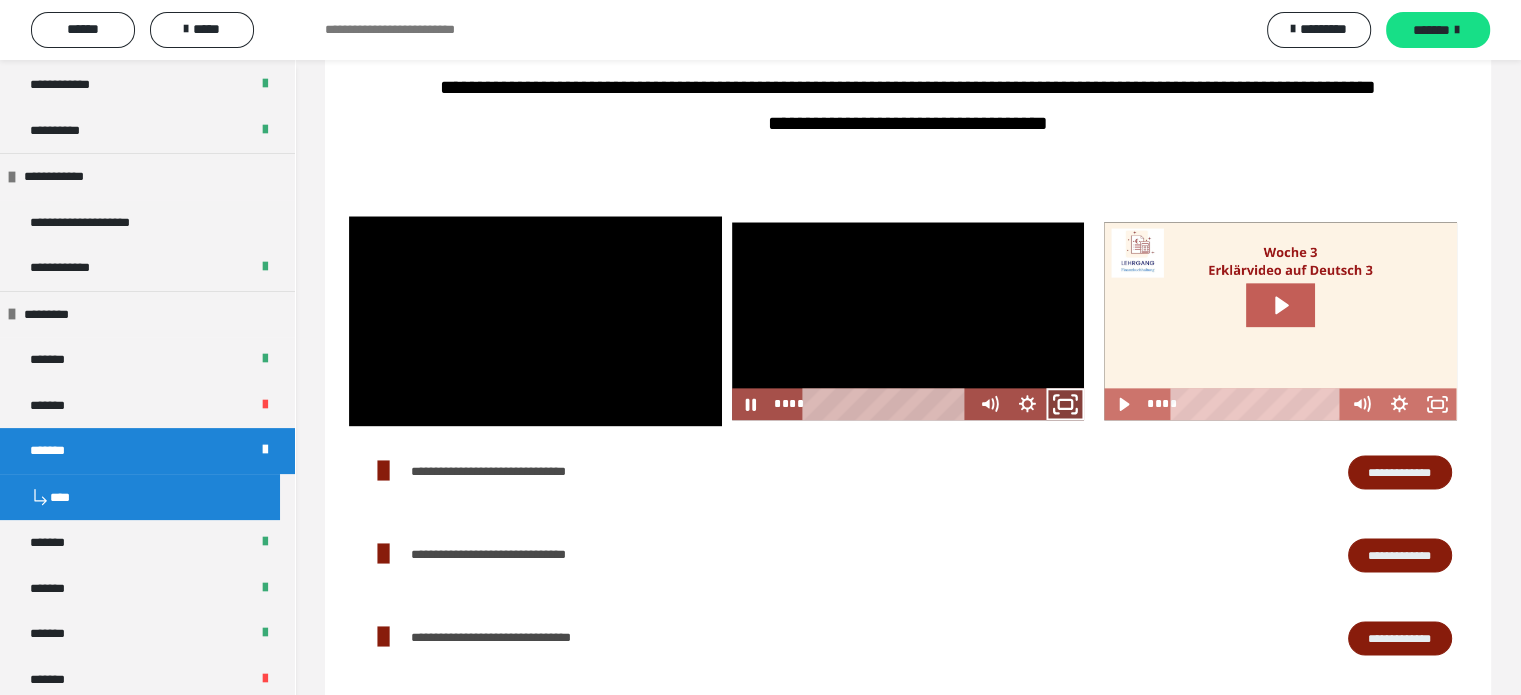 click 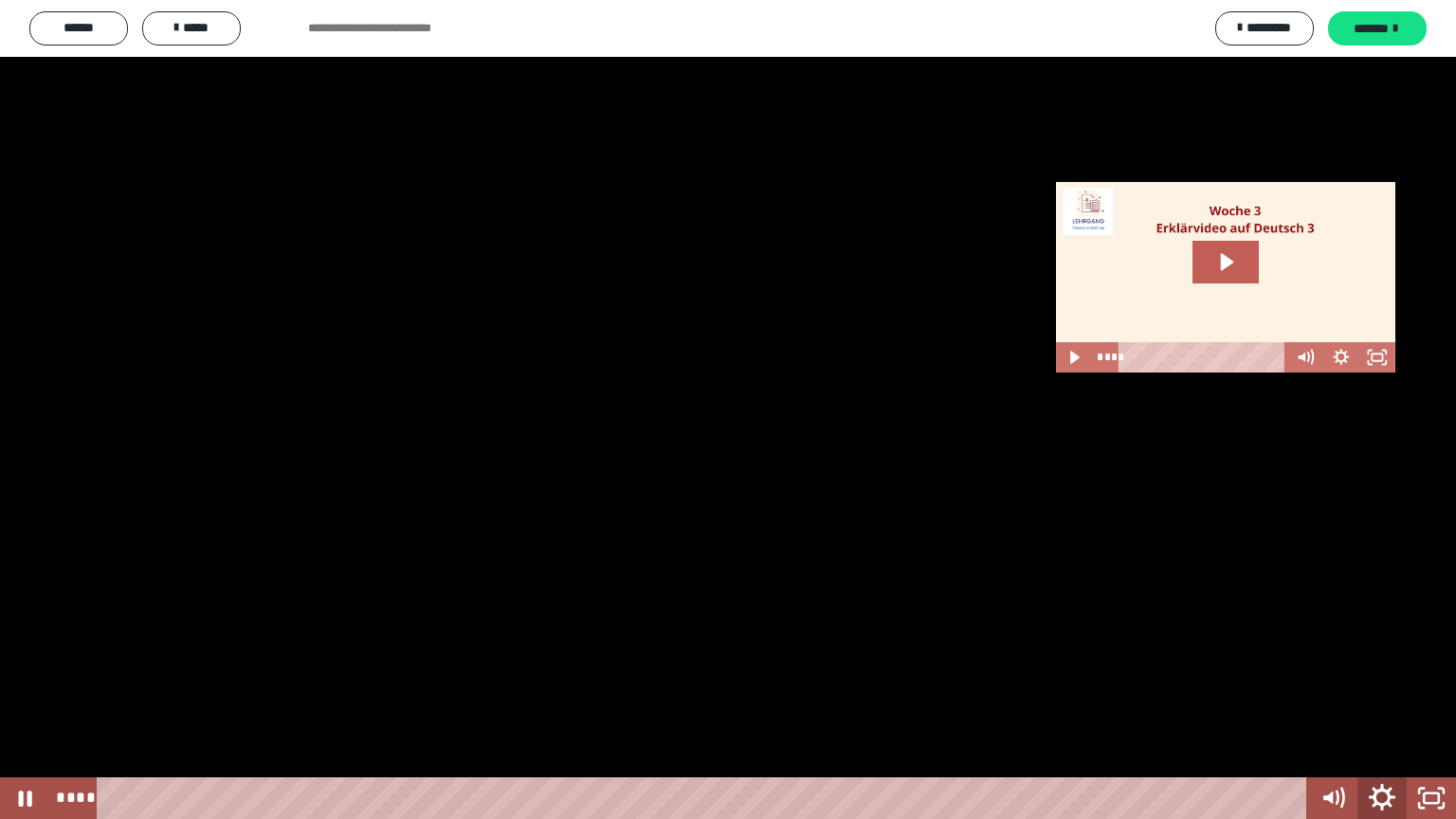 click 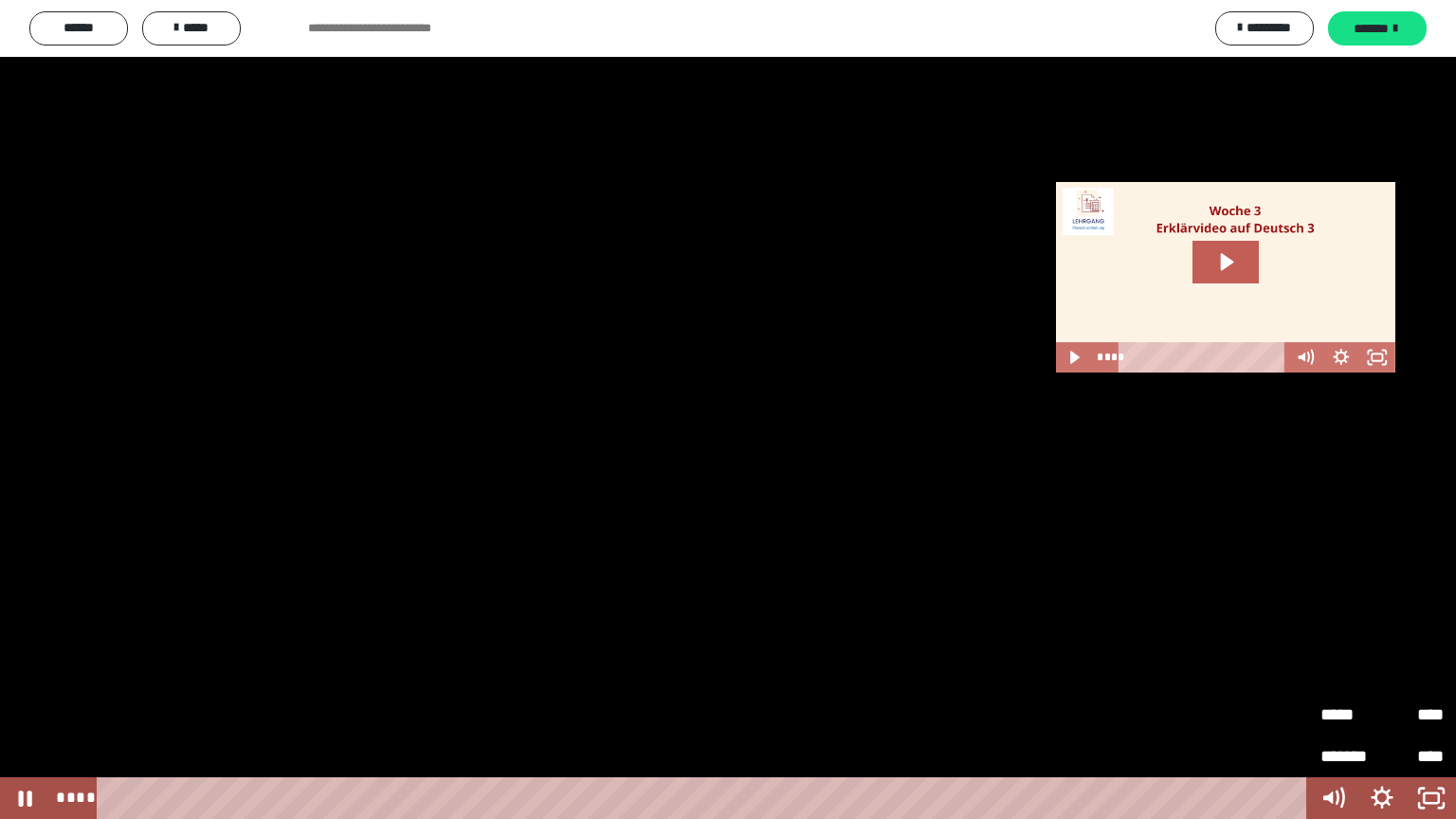 click on "*****" at bounding box center (1351, 715) 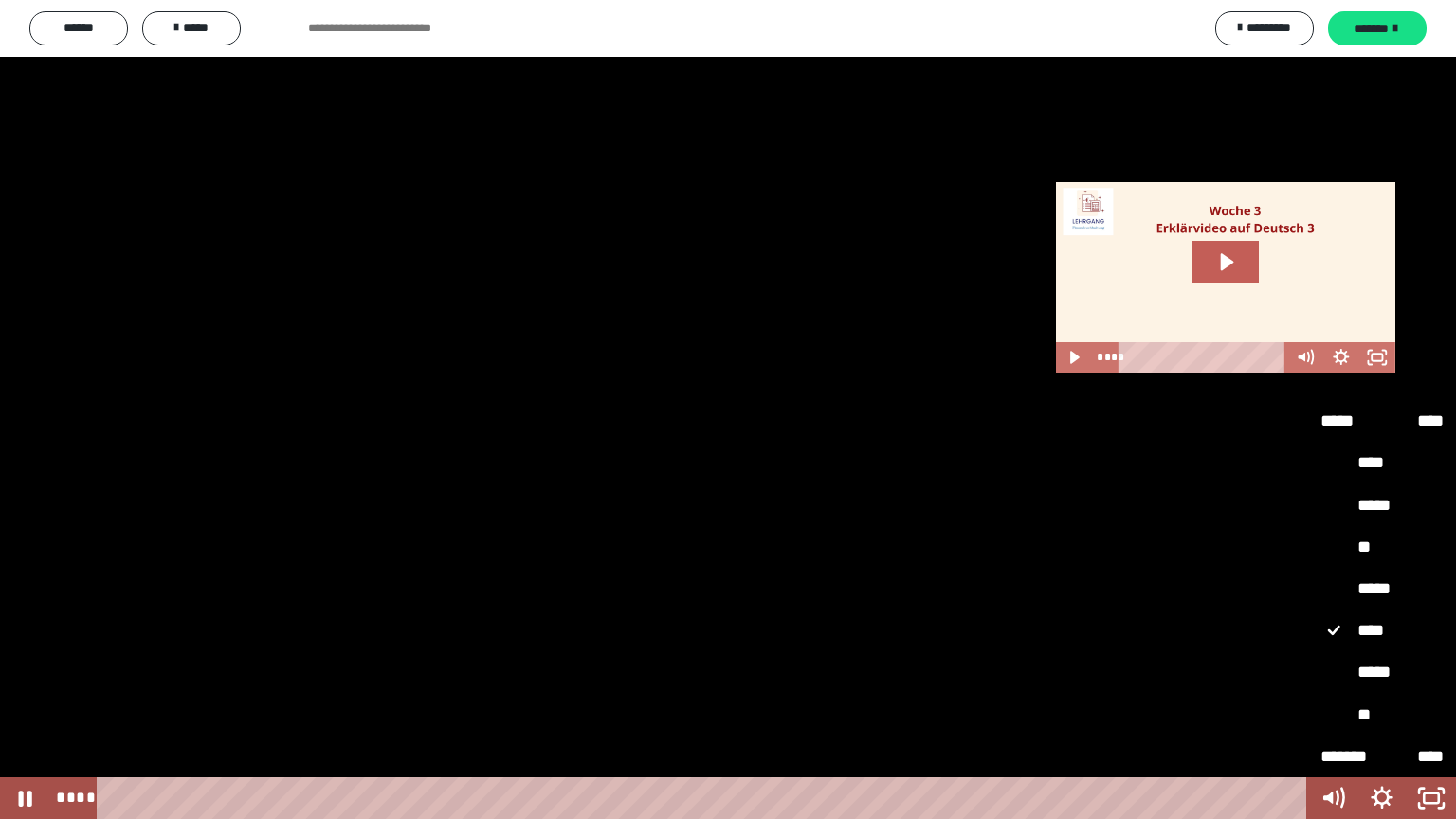 click on "*****" at bounding box center (1382, 590) 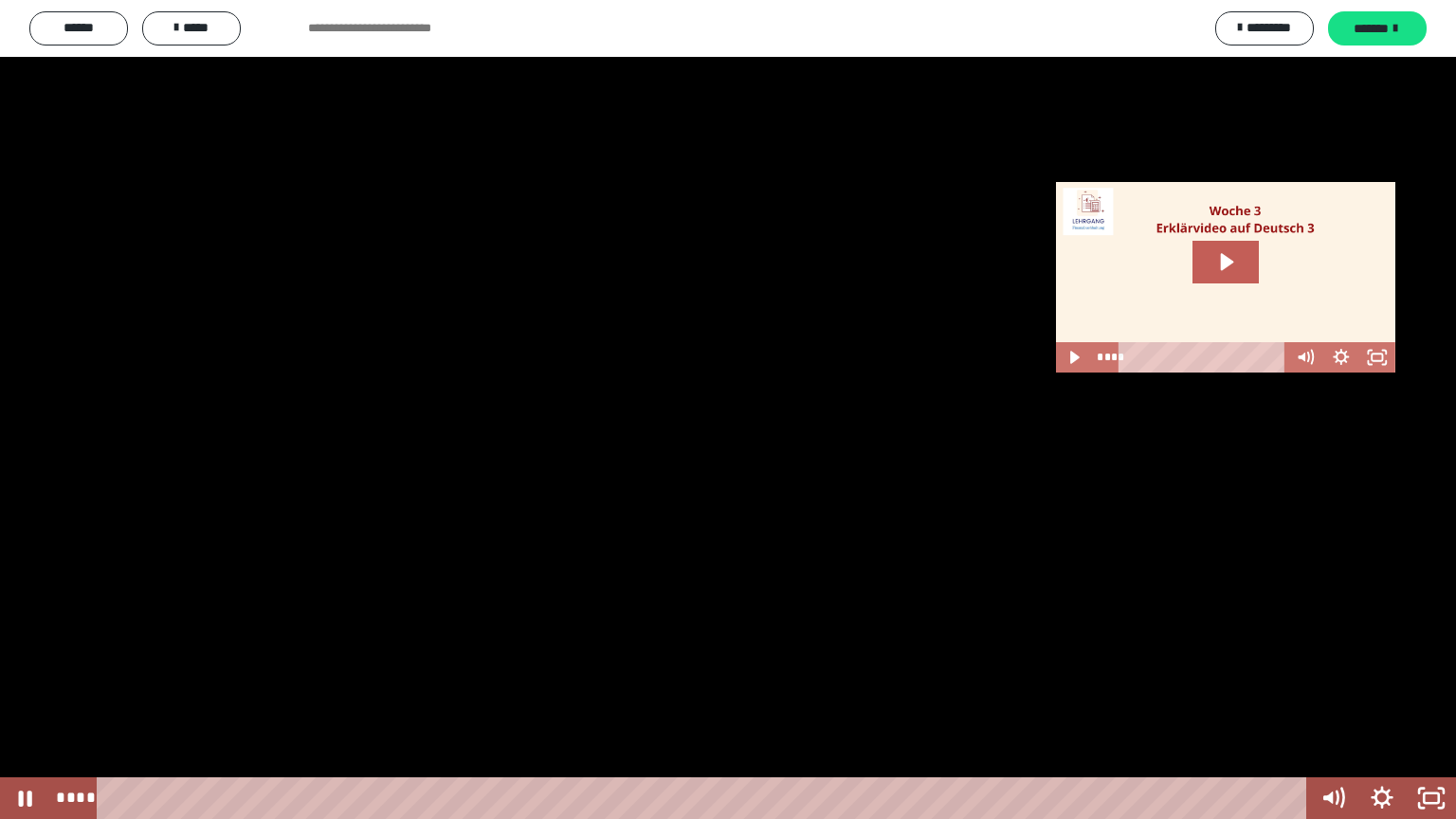 click at bounding box center [728, 410] 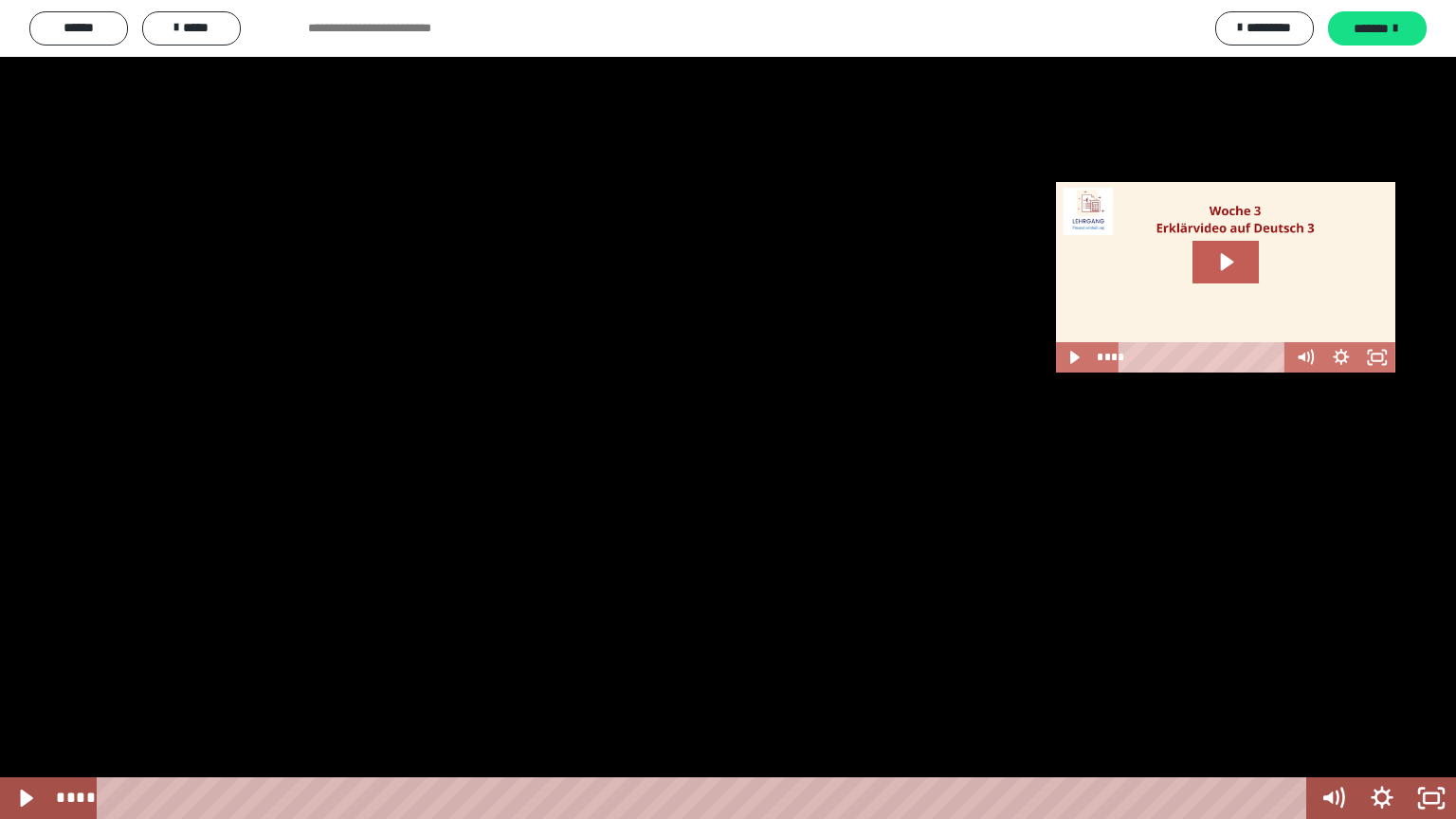 click at bounding box center [728, 410] 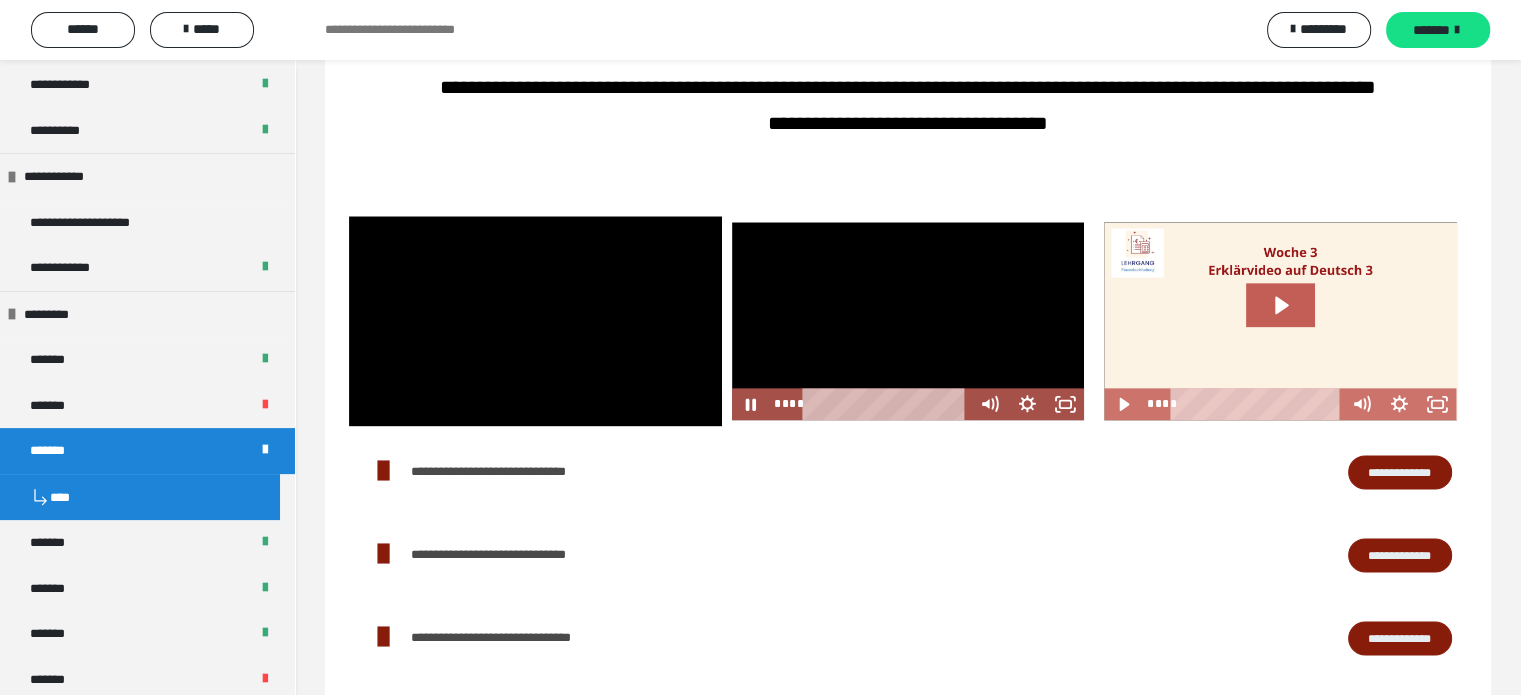 click at bounding box center (908, 321) 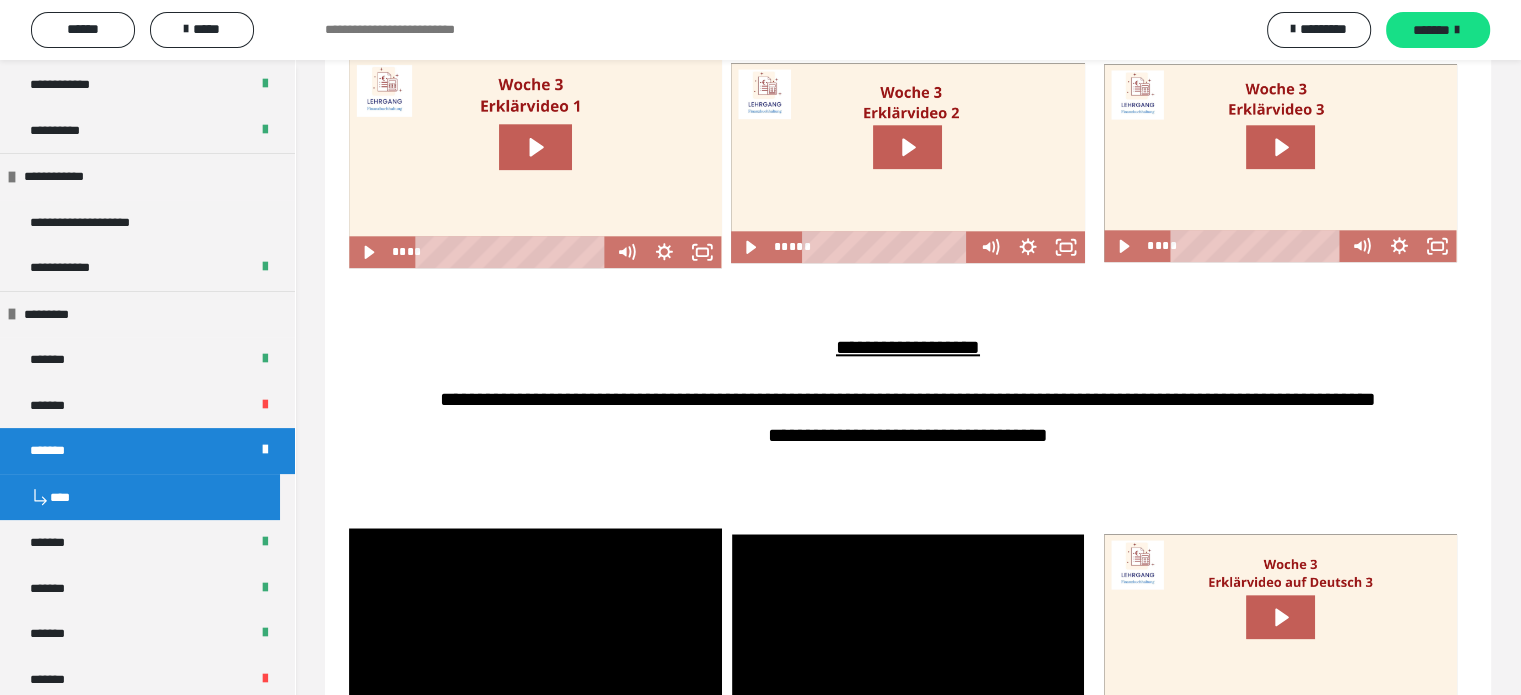 scroll, scrollTop: 2117, scrollLeft: 0, axis: vertical 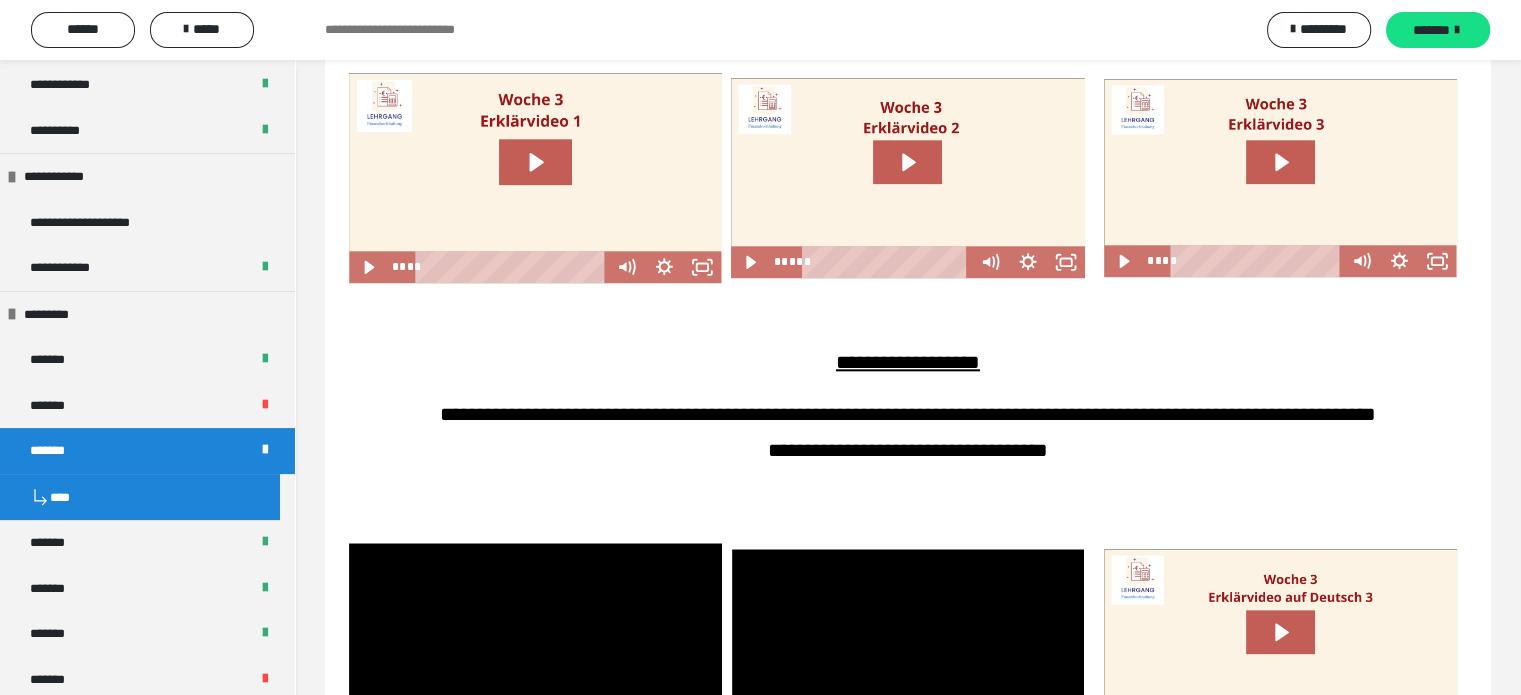 click 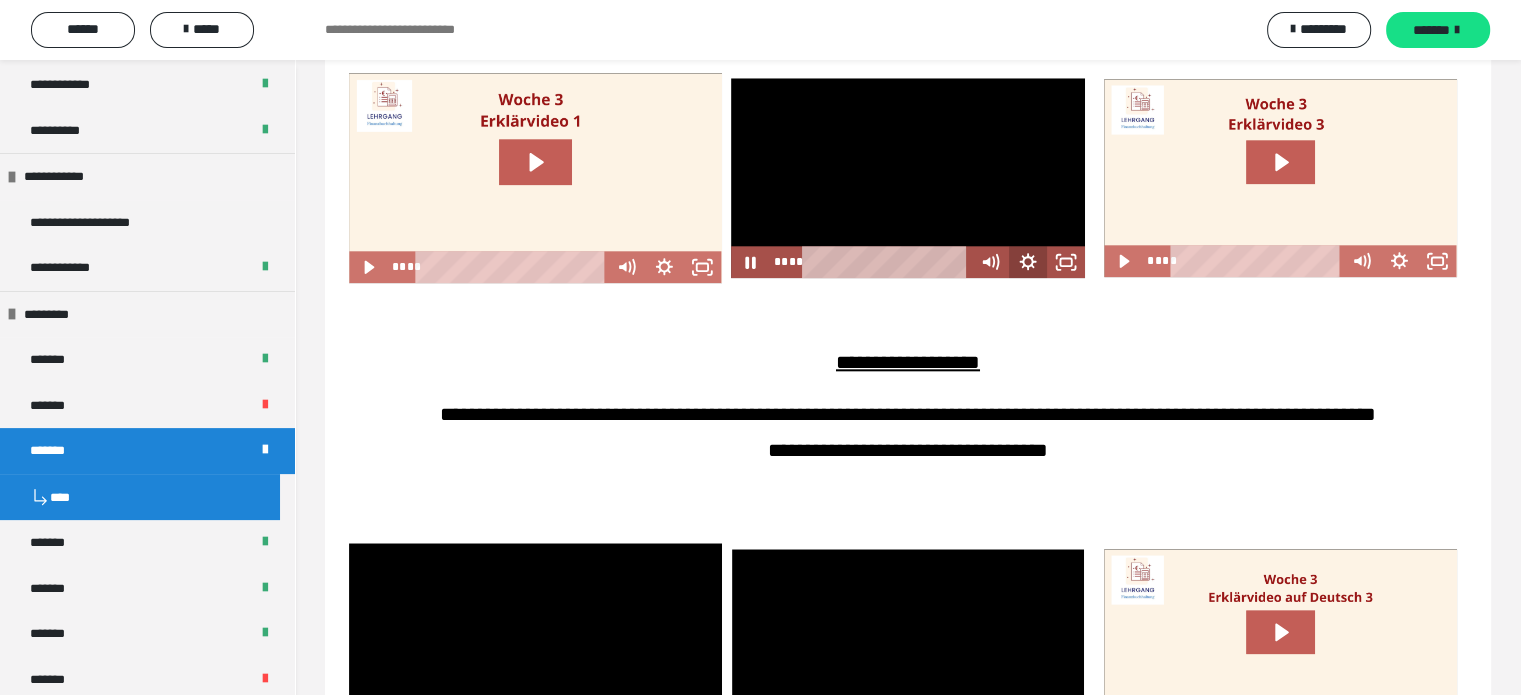 click 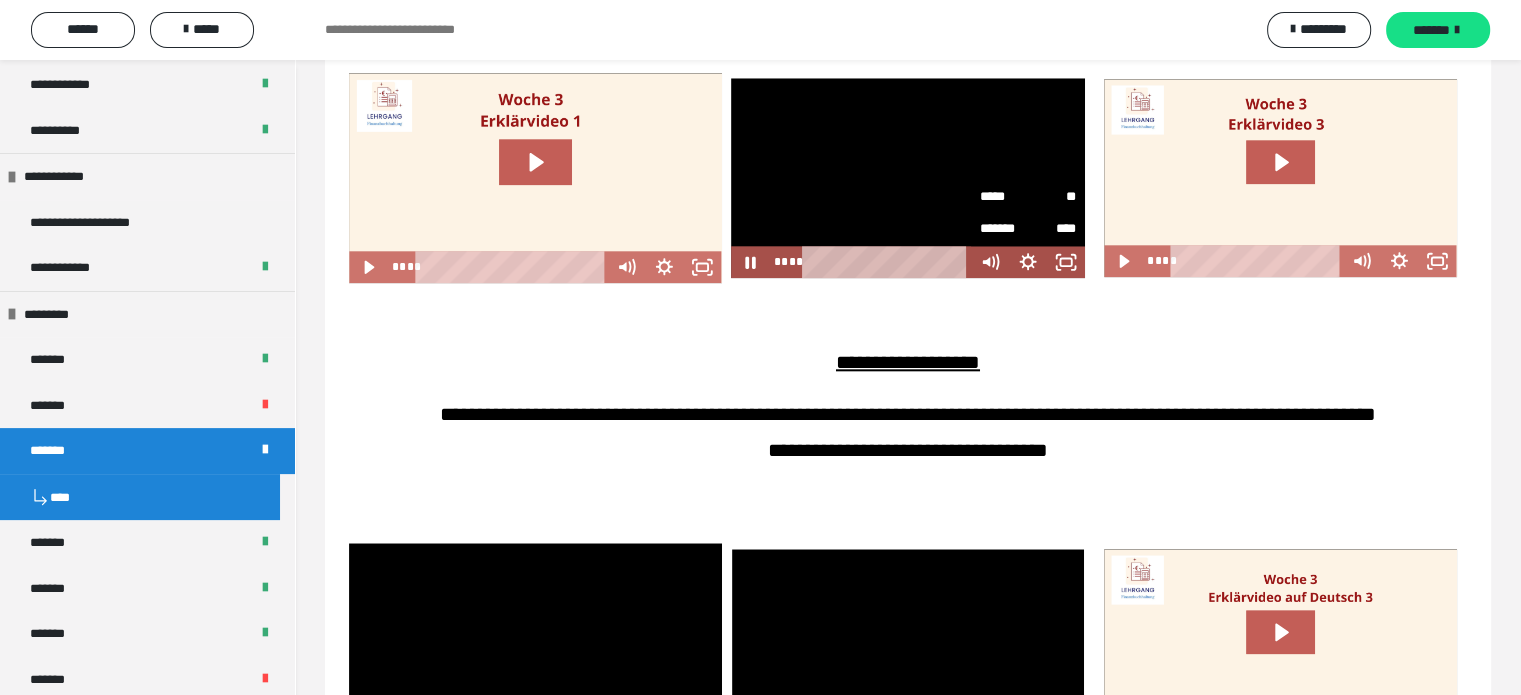 click on "**" at bounding box center [1052, 193] 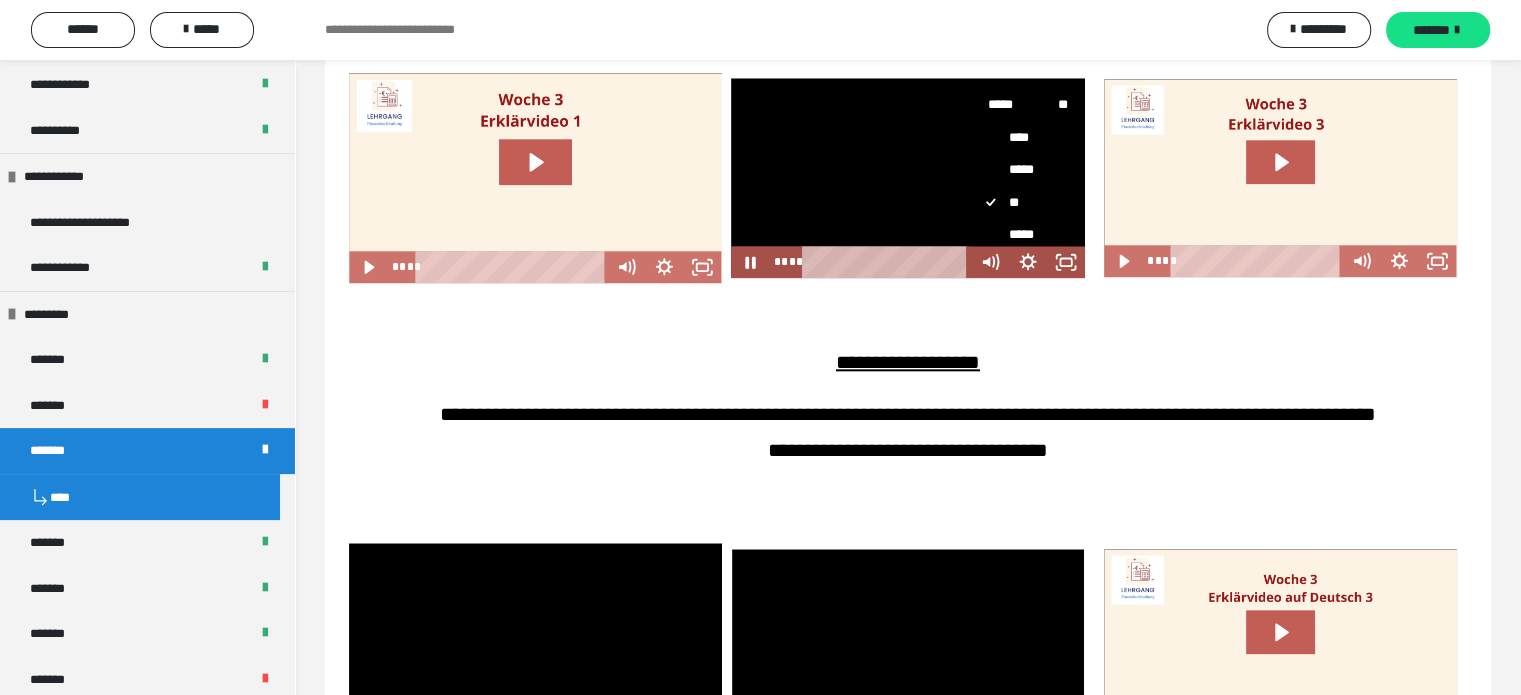 click on "*****" at bounding box center (1020, 234) 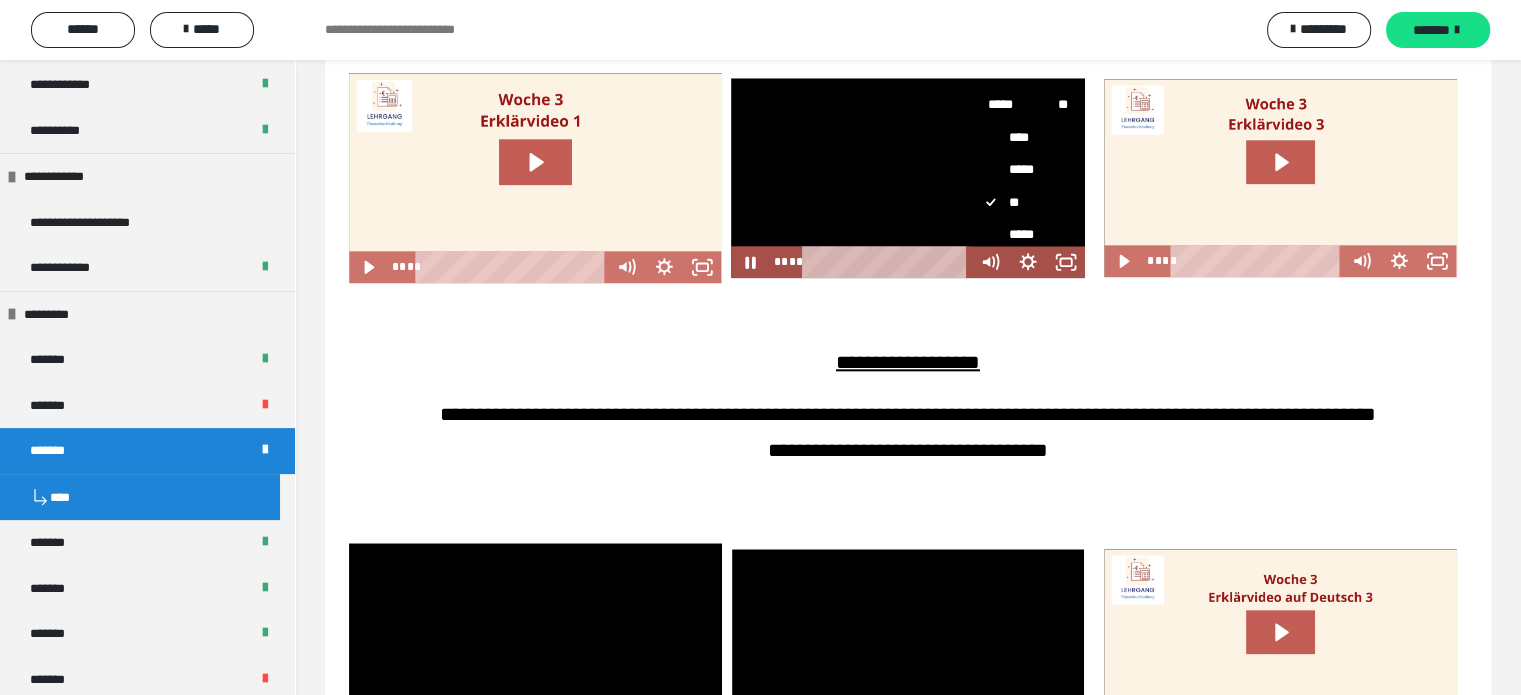 click on "*****" at bounding box center [971, 218] 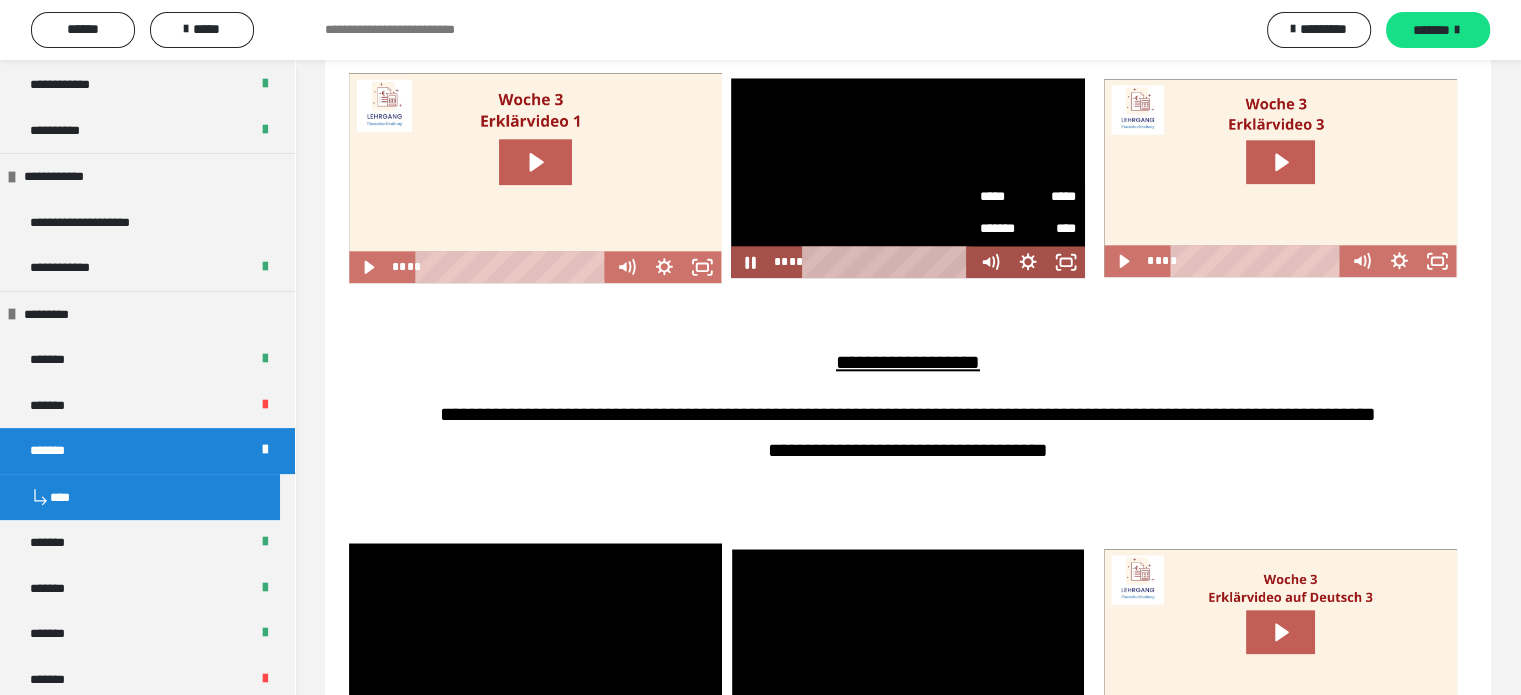 click on "*****" at bounding box center (1052, 197) 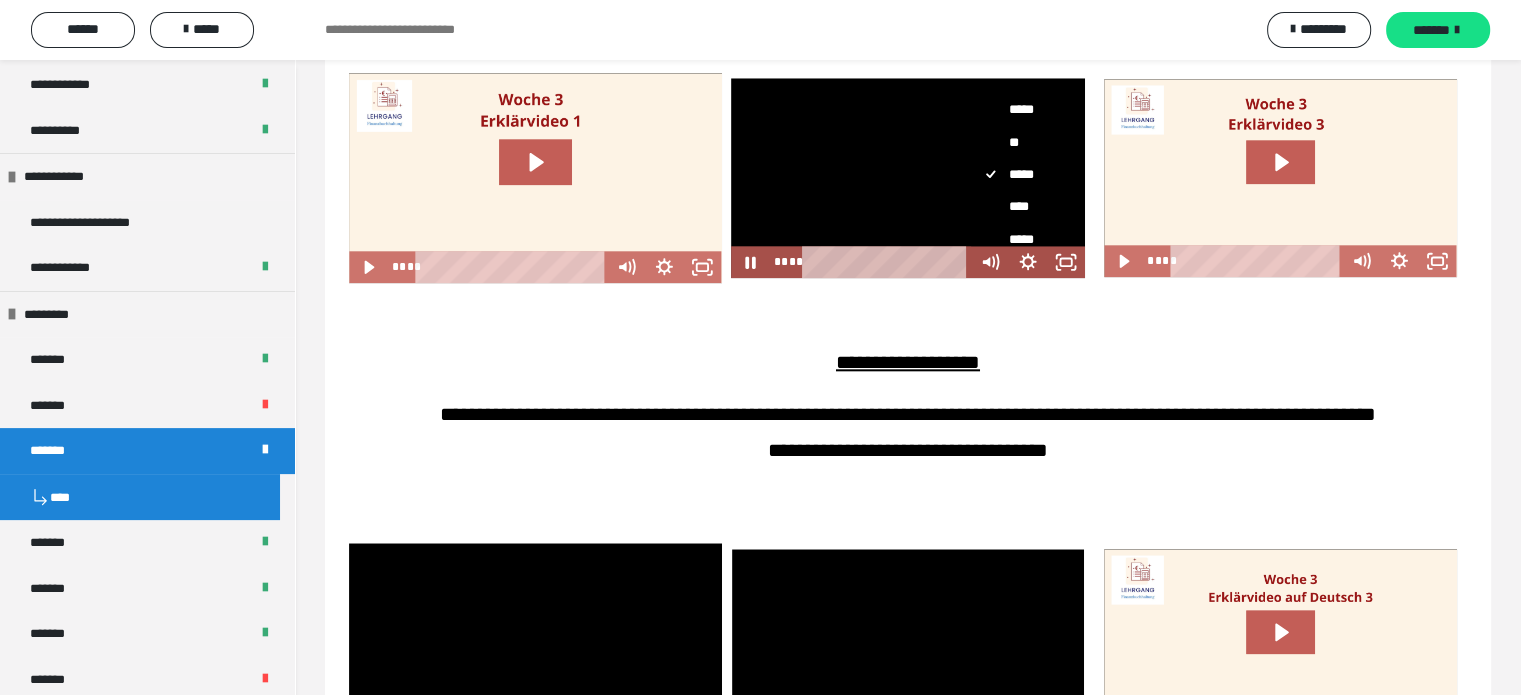 scroll, scrollTop: 80, scrollLeft: 0, axis: vertical 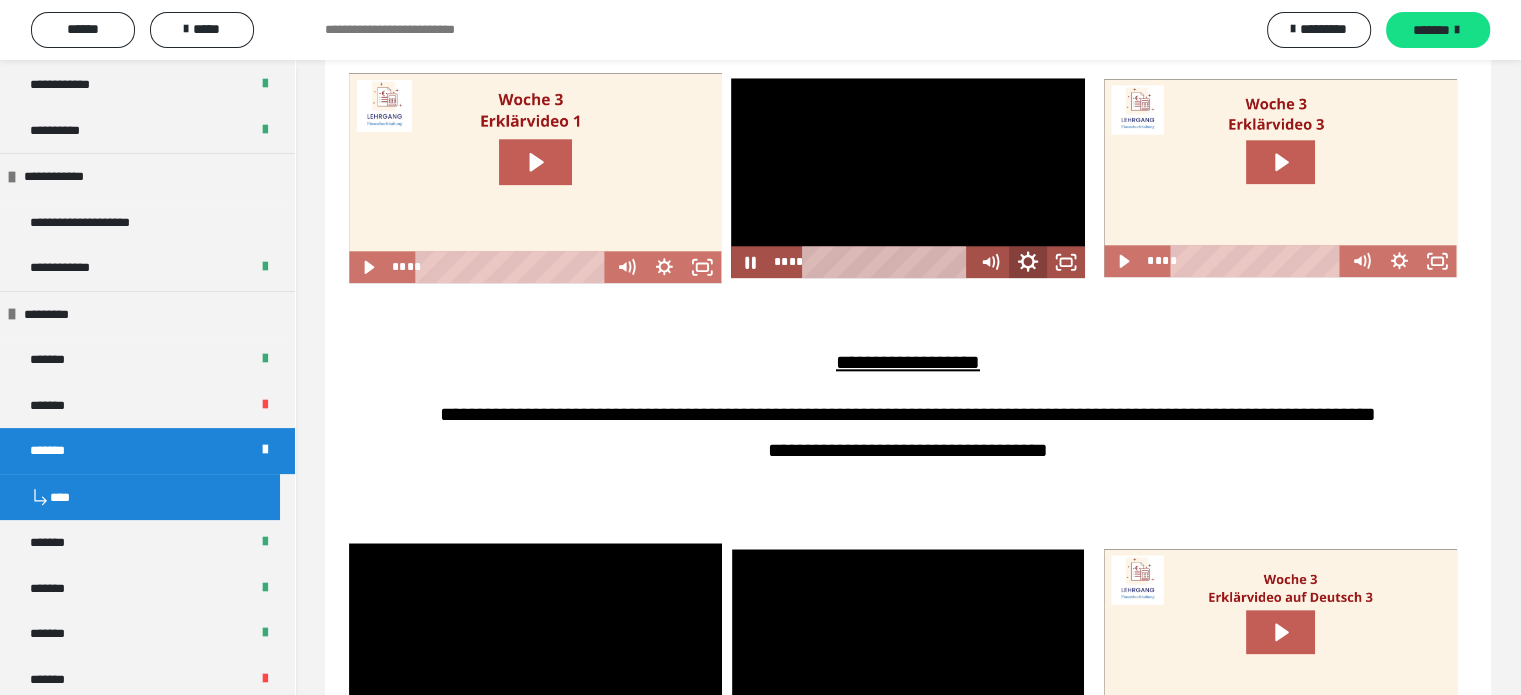 click 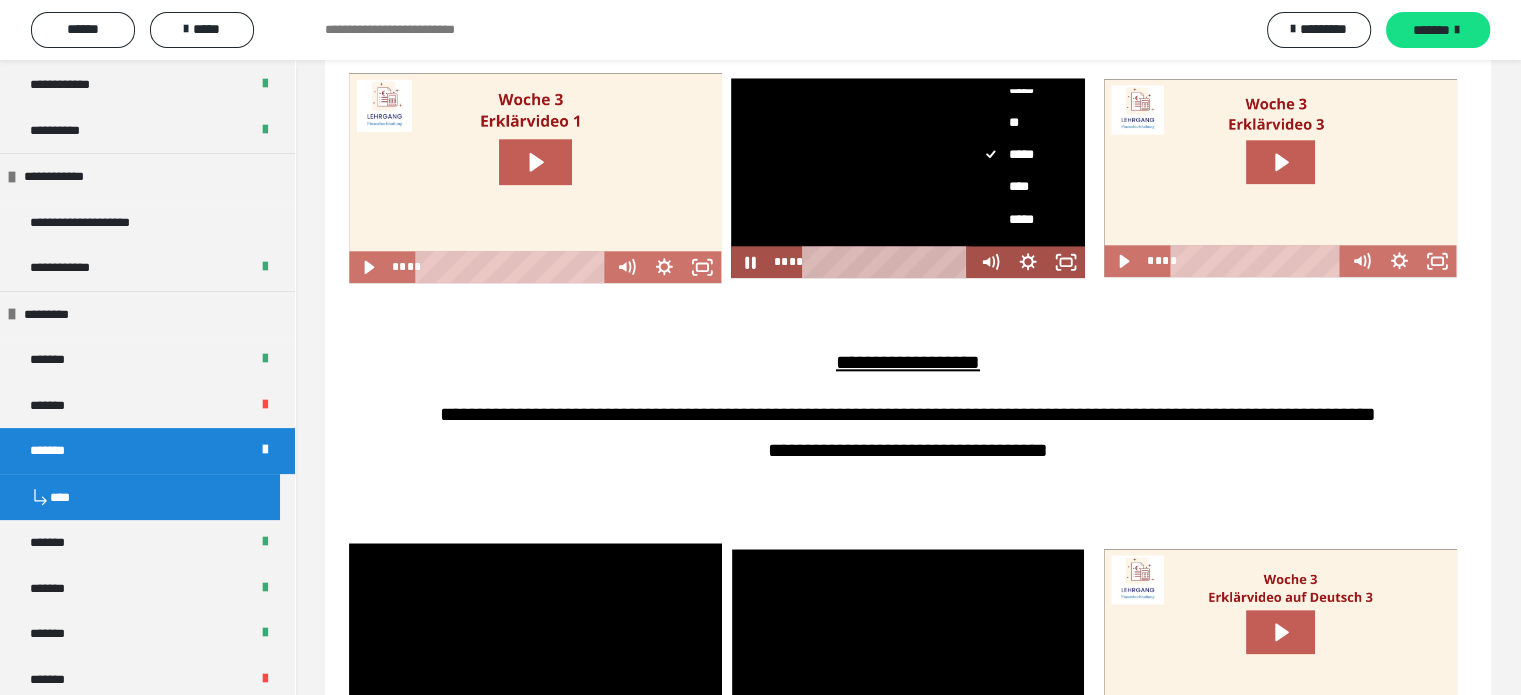 click on "****" at bounding box center (1020, 186) 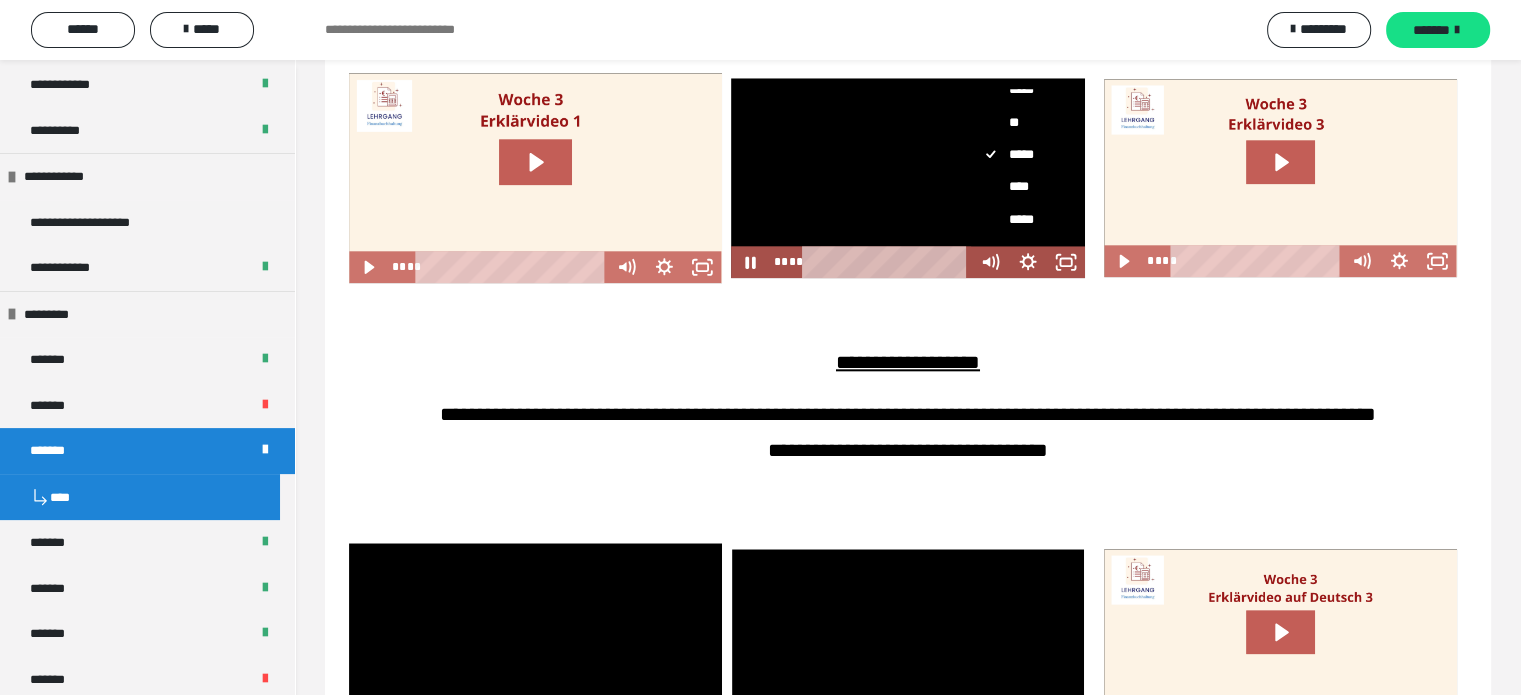 click on "****" at bounding box center (971, 170) 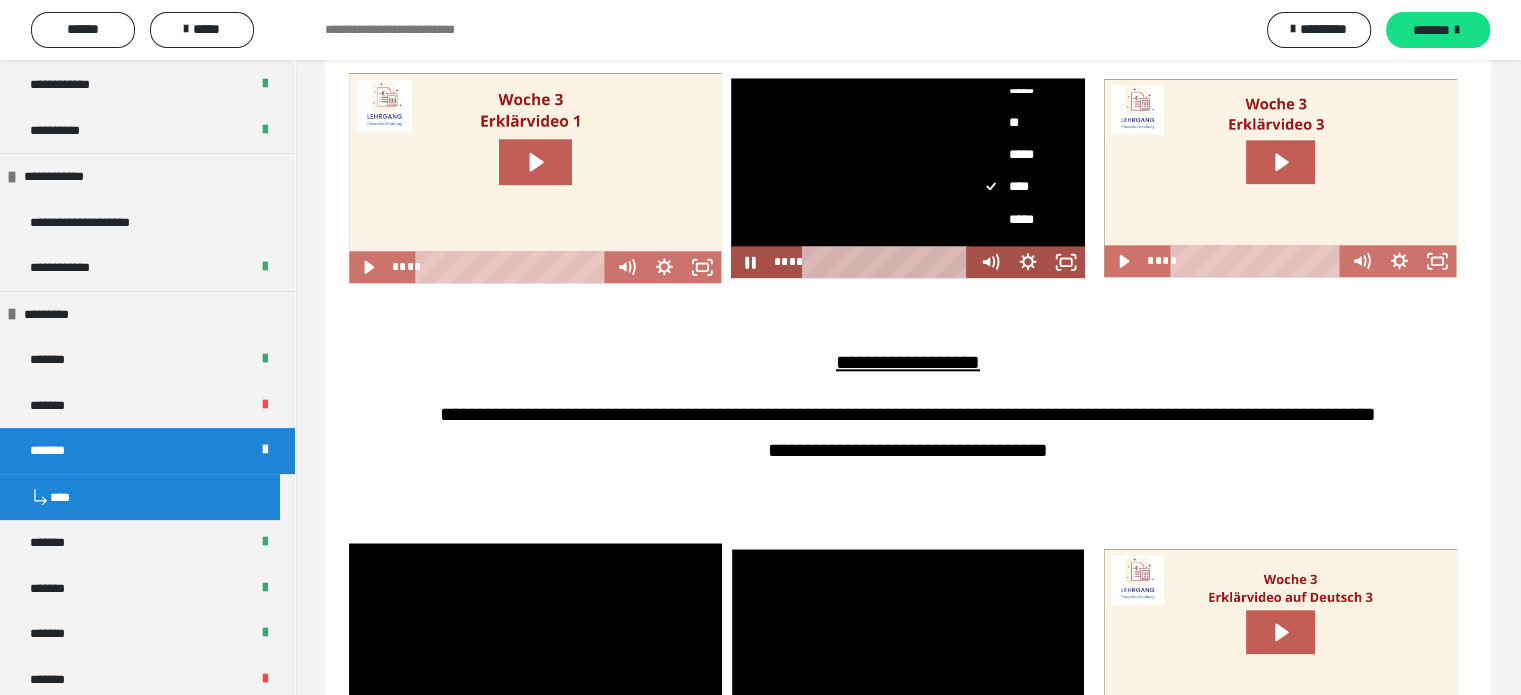 scroll, scrollTop: 0, scrollLeft: 0, axis: both 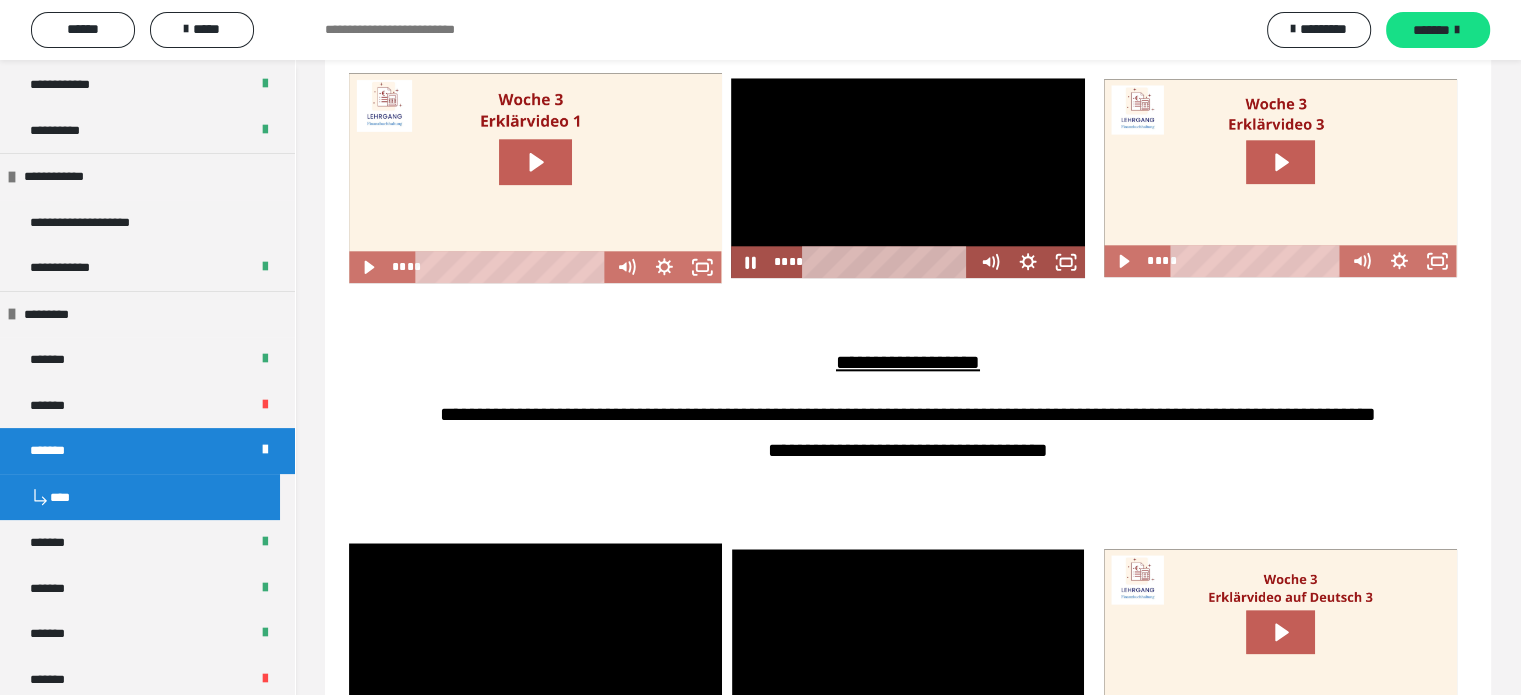 click at bounding box center (908, 177) 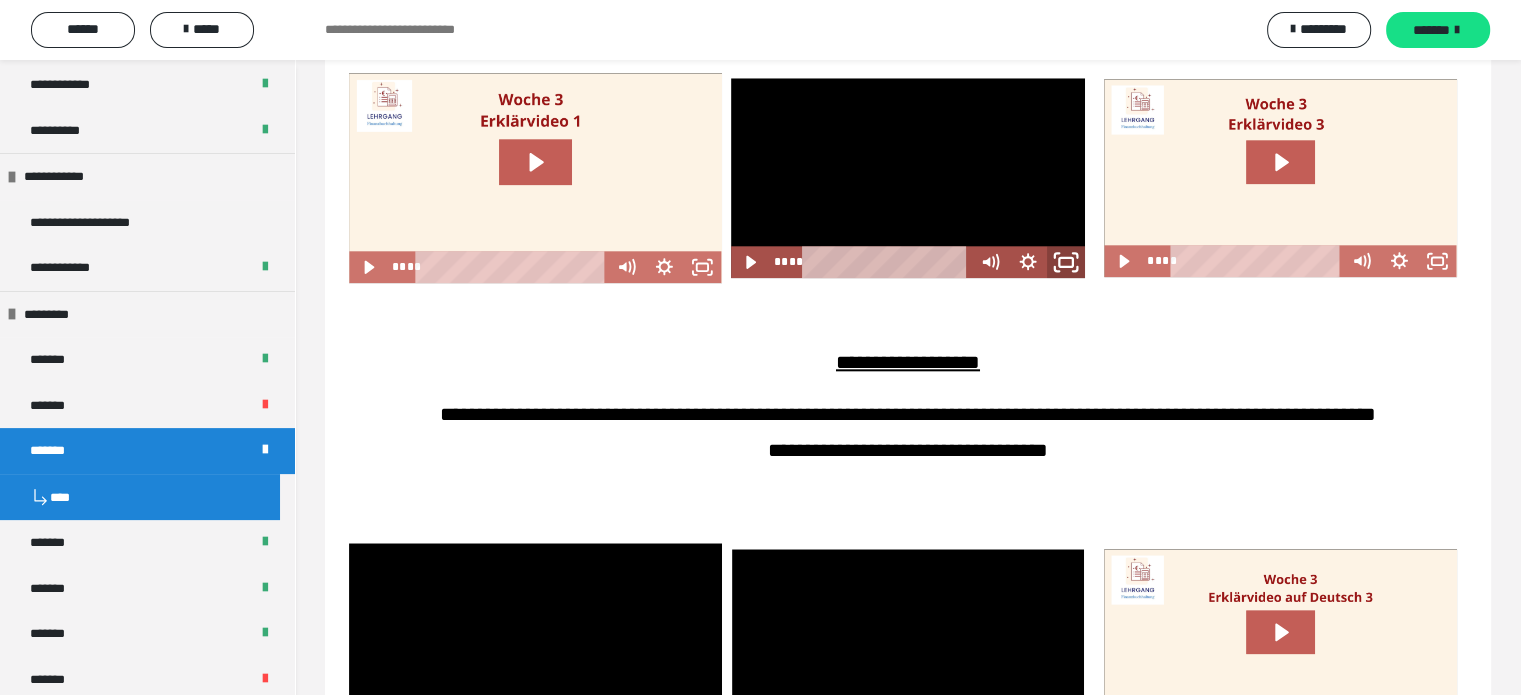 click 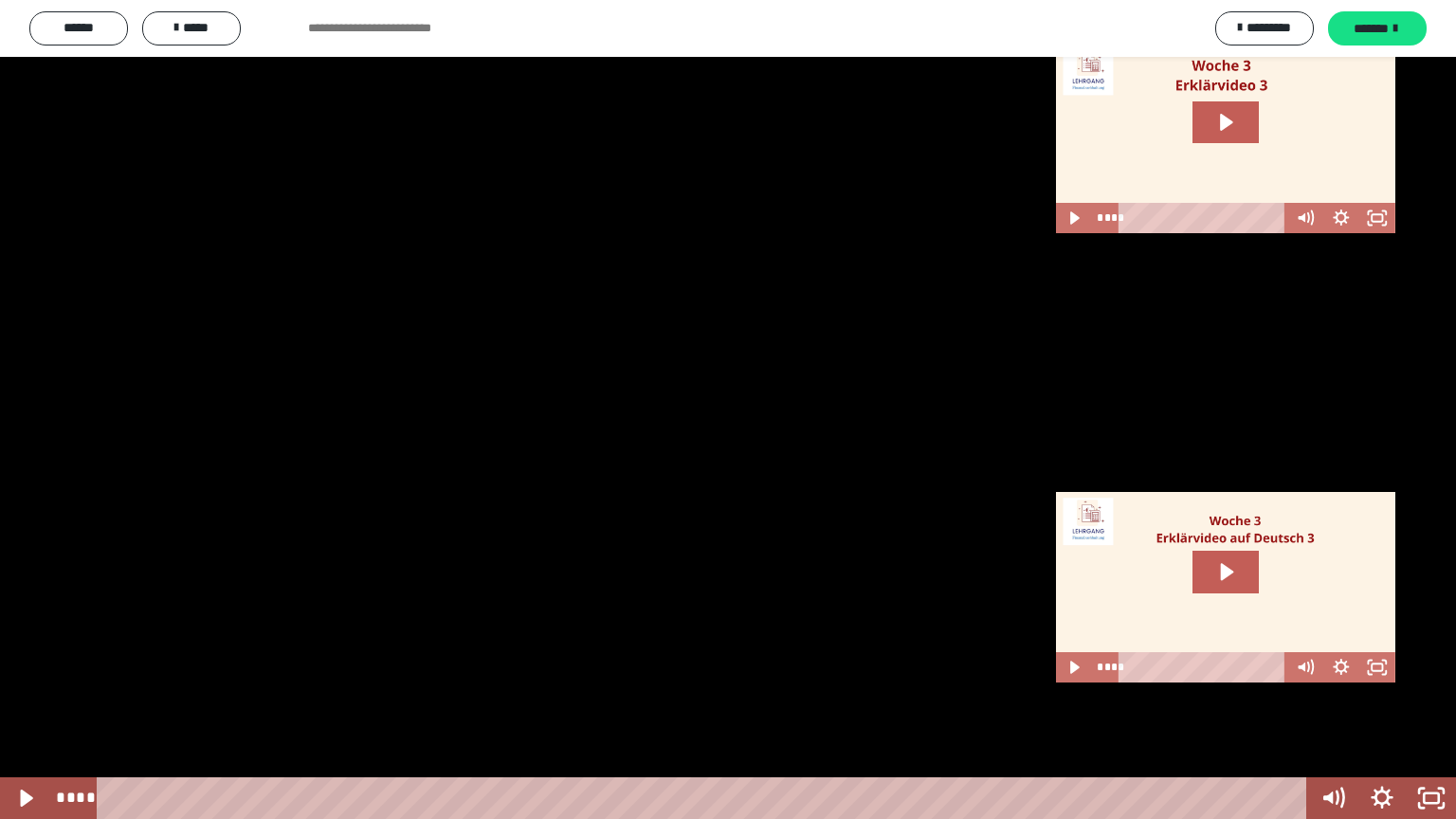 click at bounding box center [728, 410] 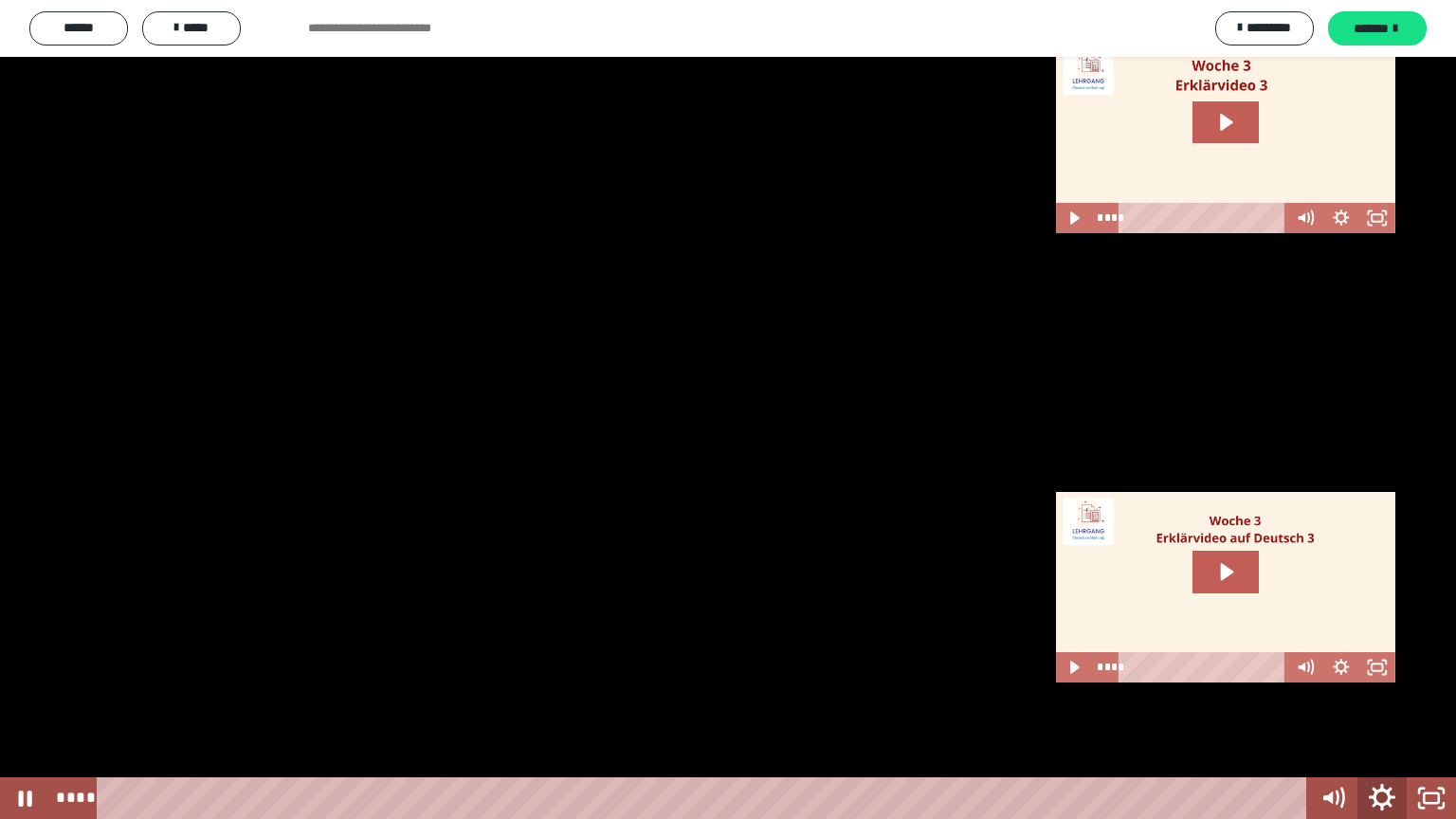 click 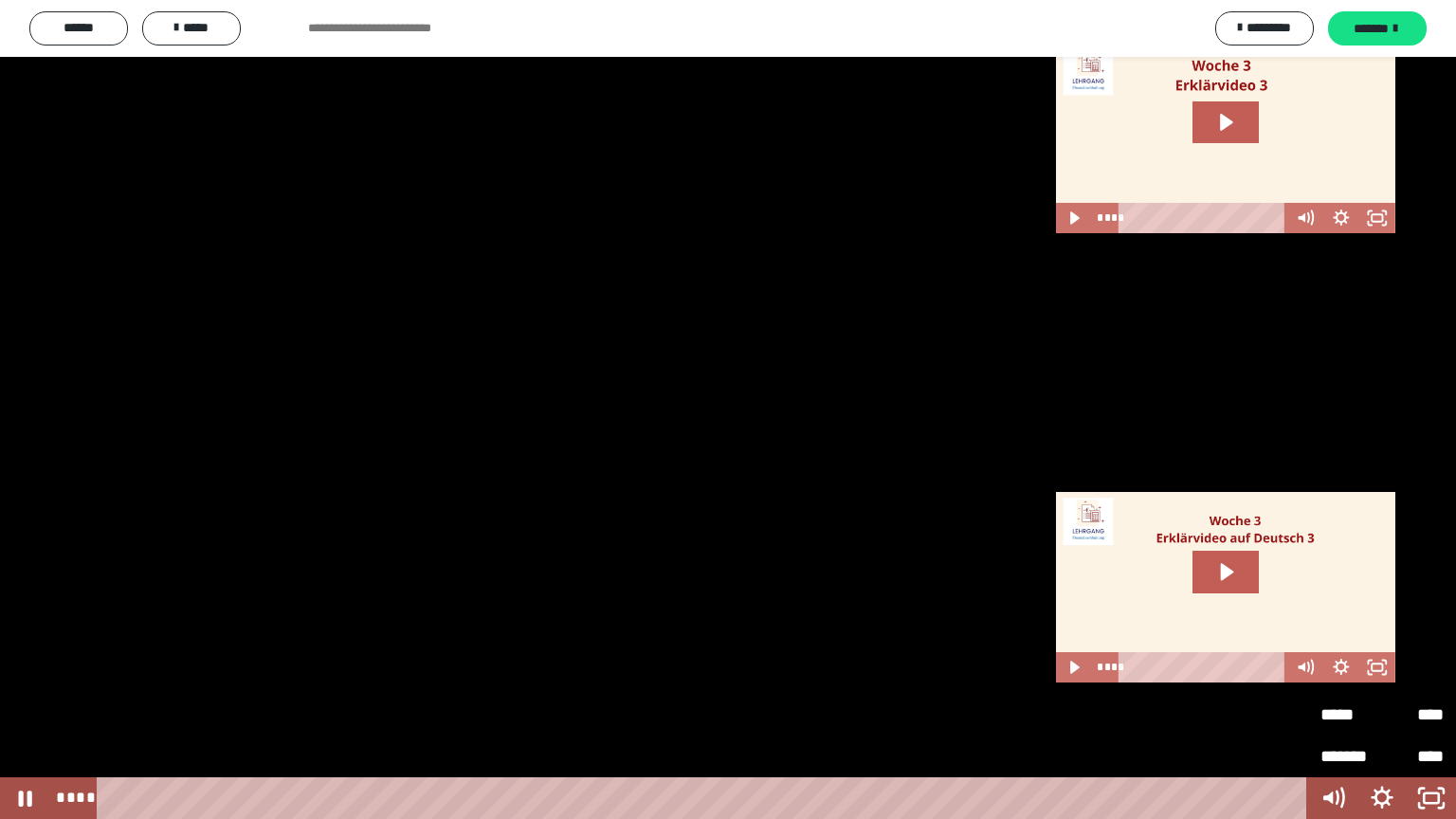 click on "****" at bounding box center [1412, 715] 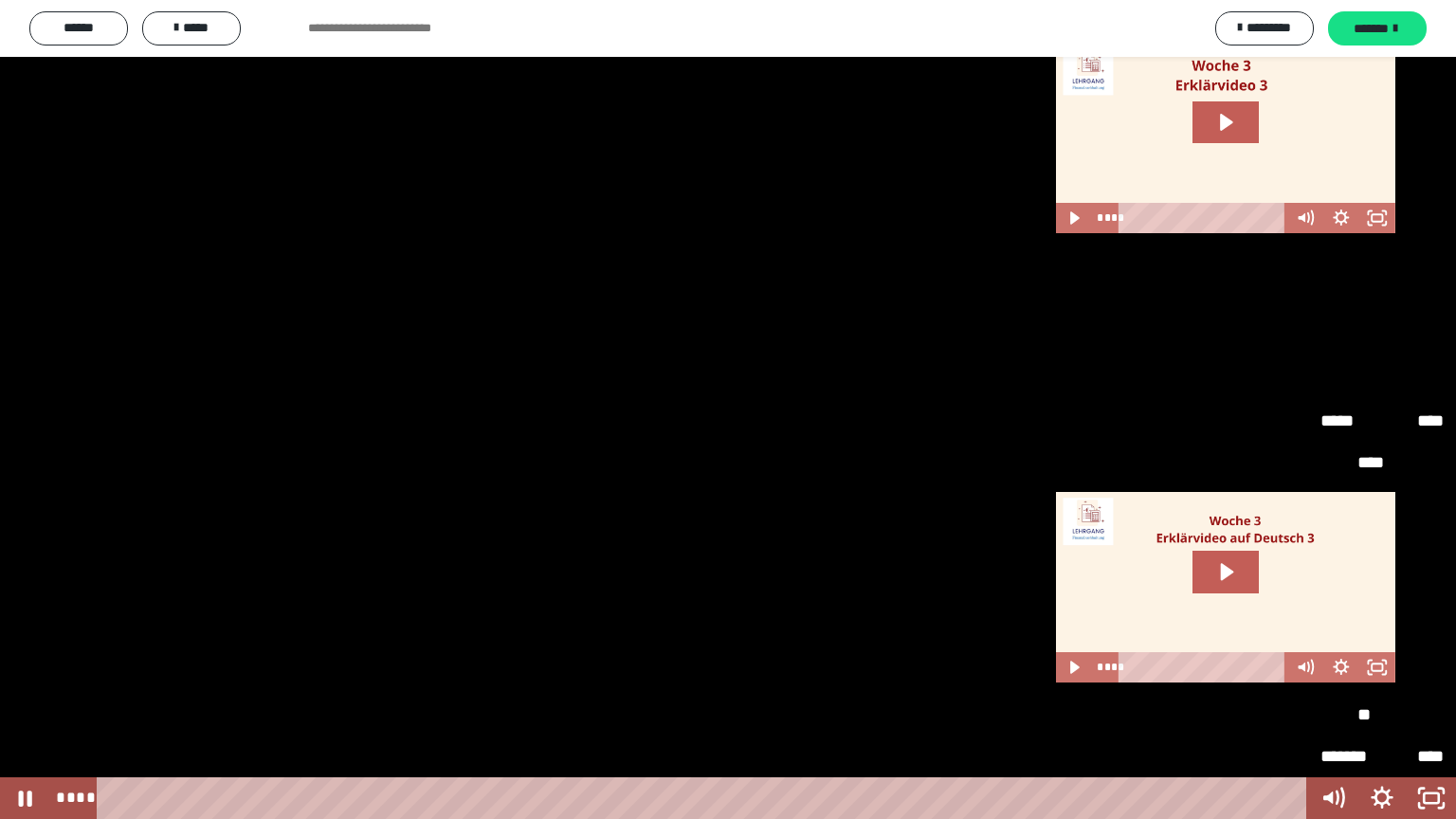 click on "*****" at bounding box center [1382, 673] 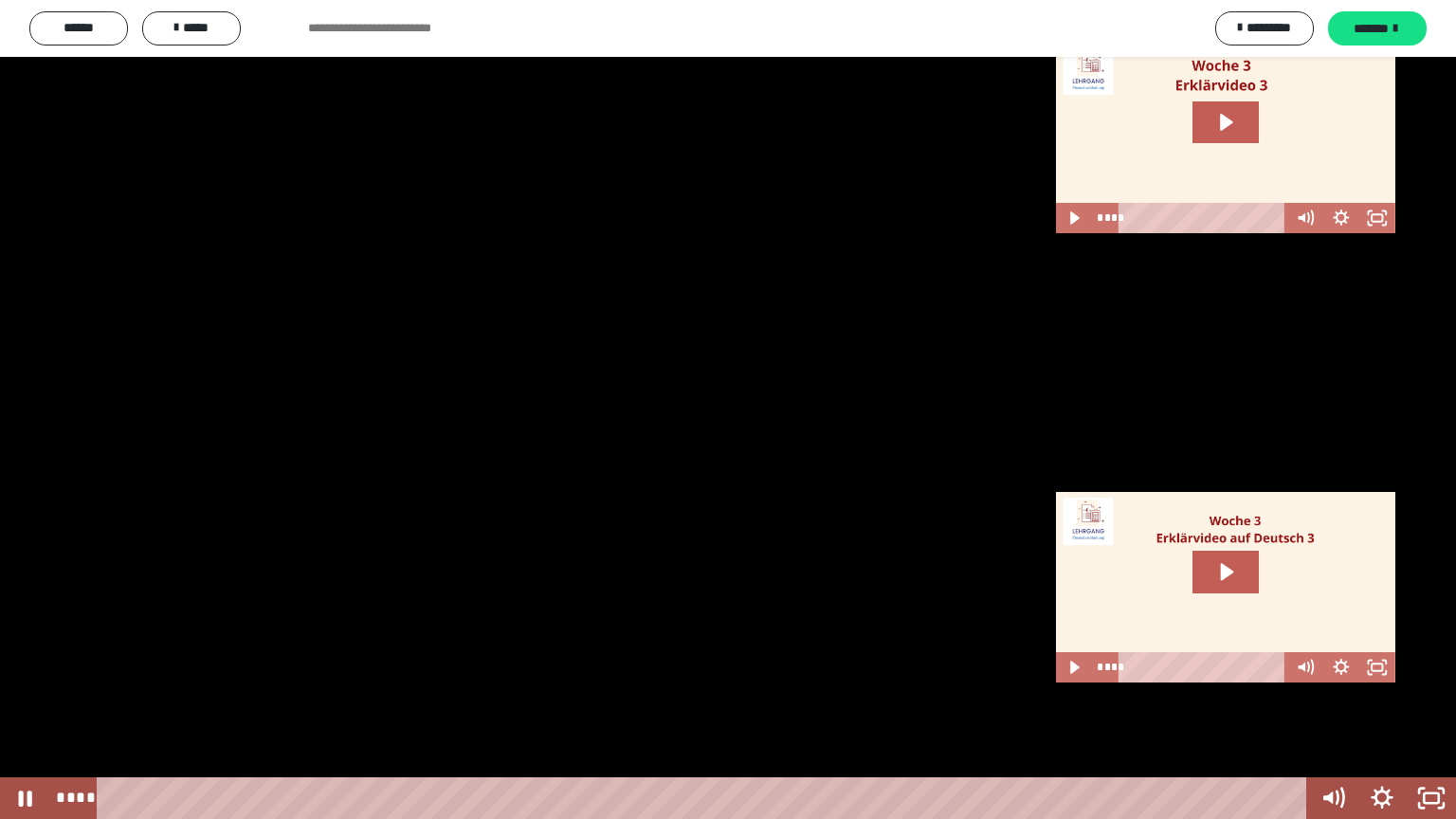 click at bounding box center (728, 410) 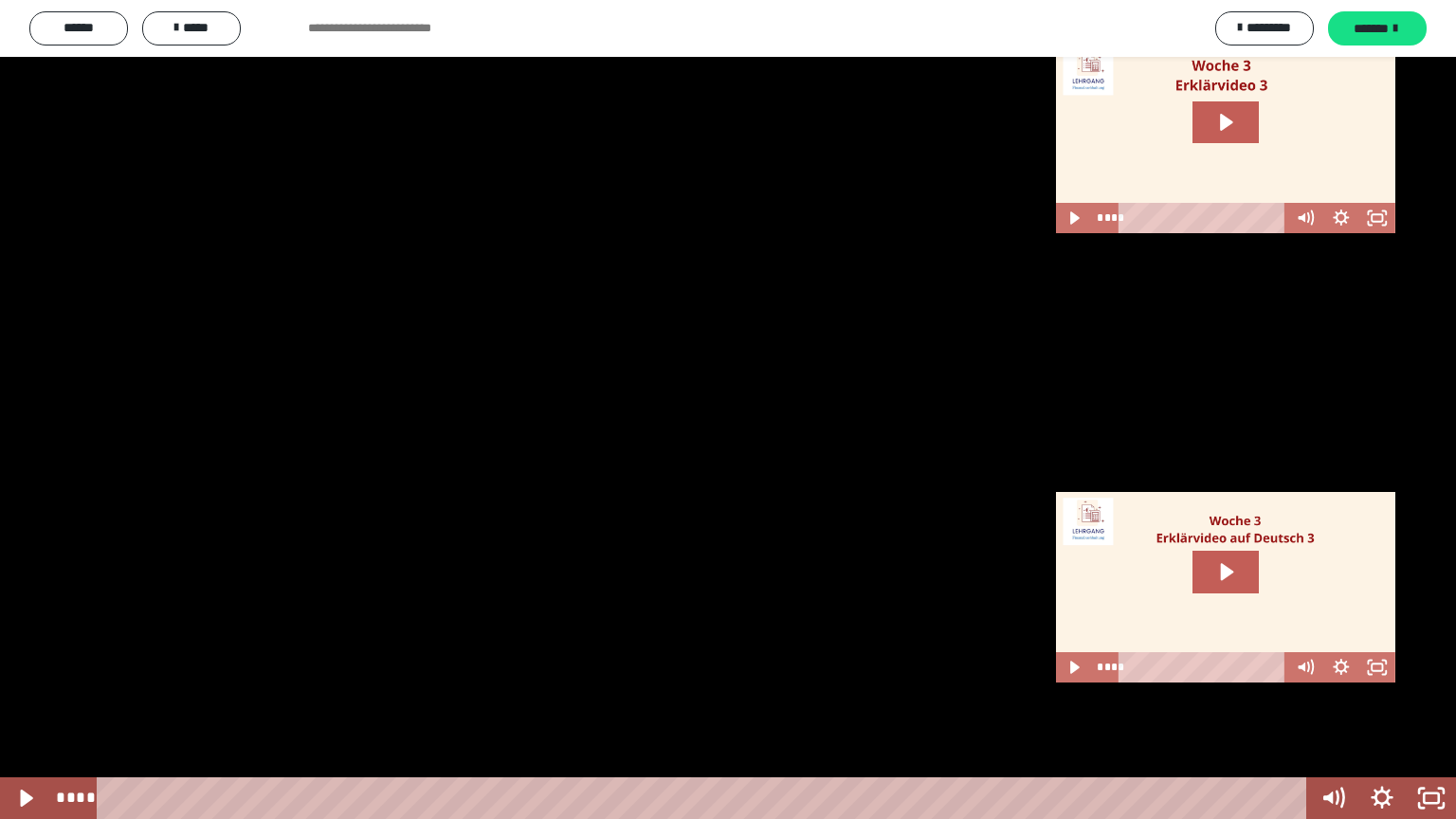 click at bounding box center [728, 410] 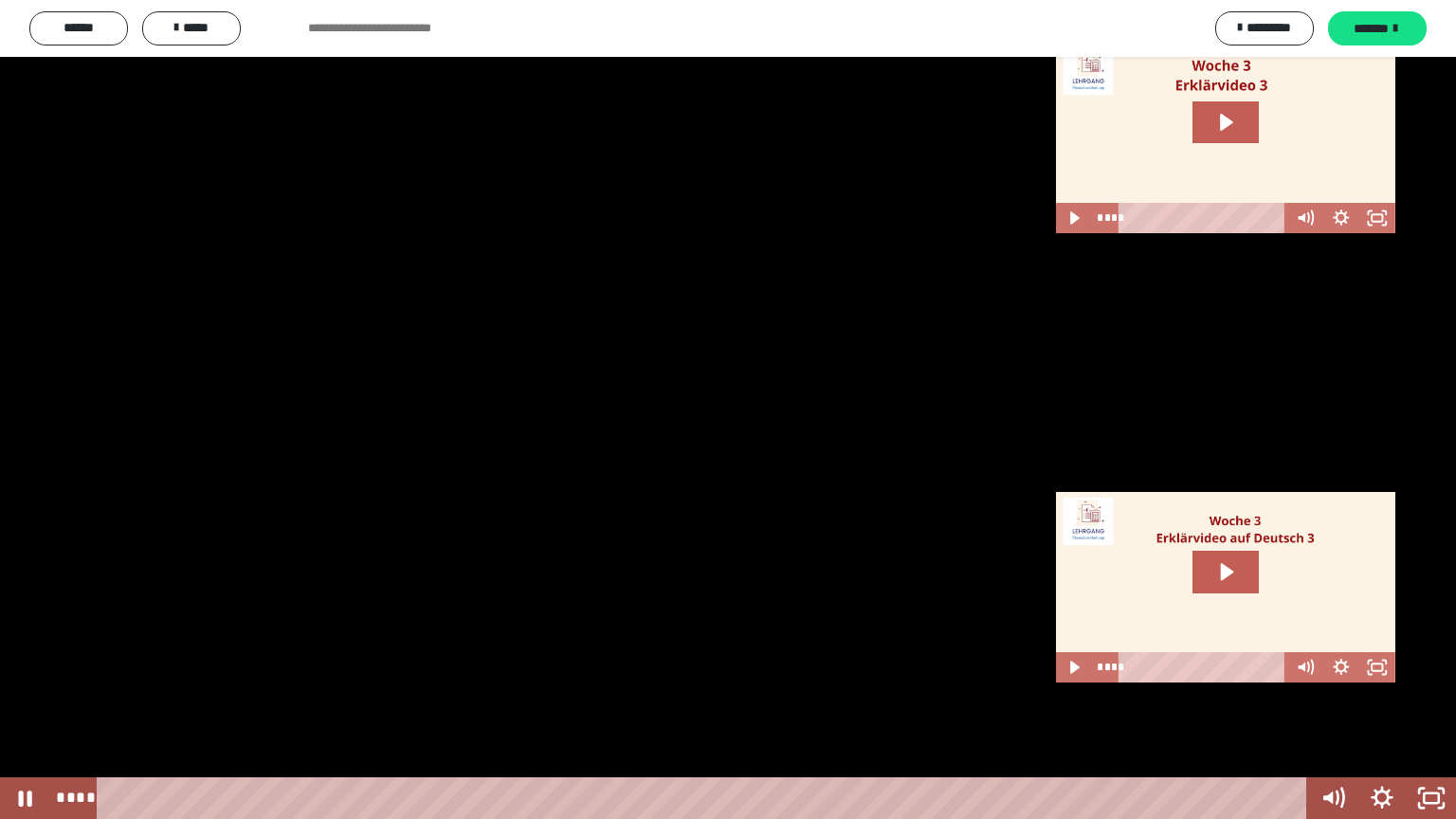 click at bounding box center (728, 410) 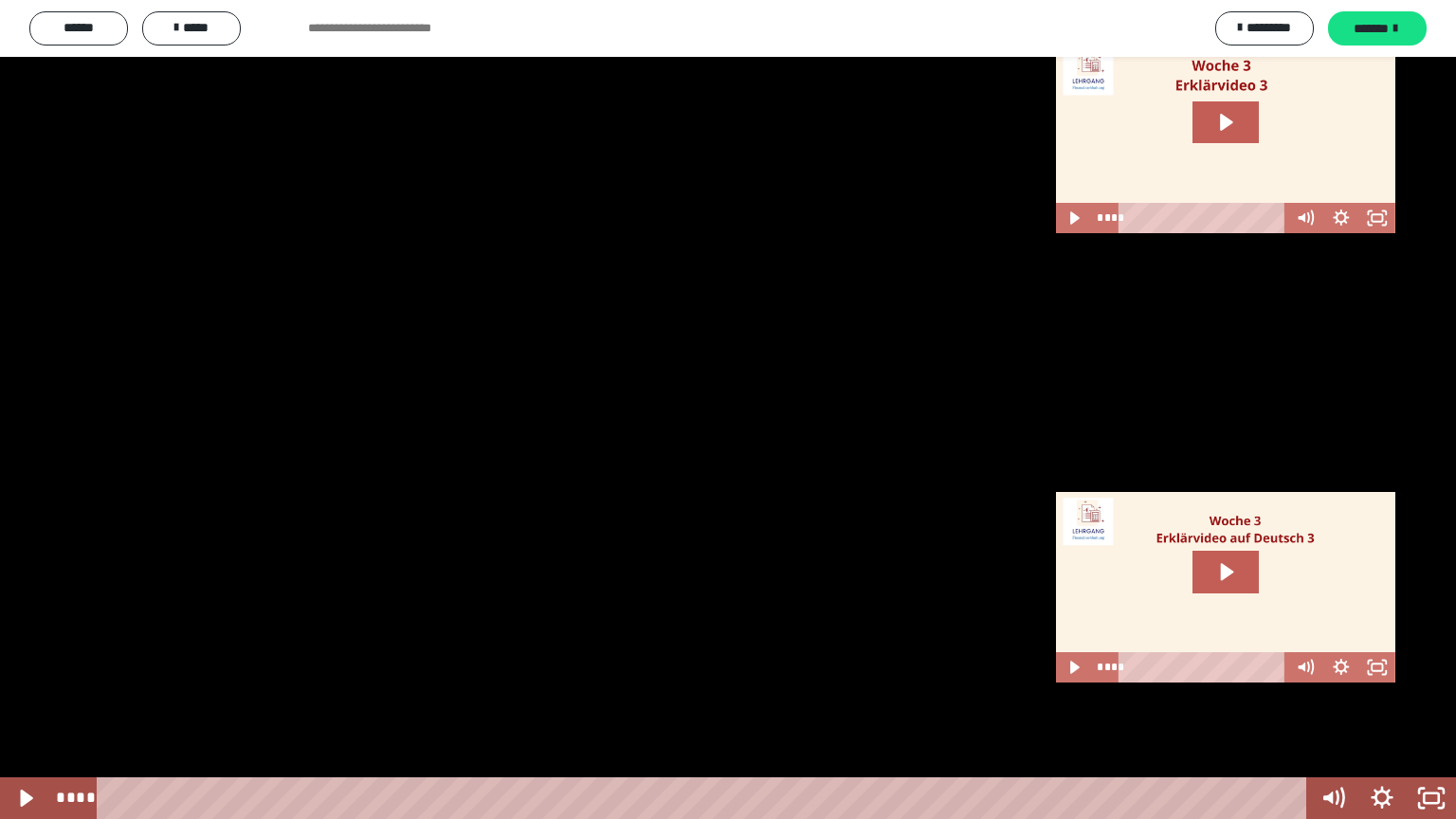 click at bounding box center [728, 410] 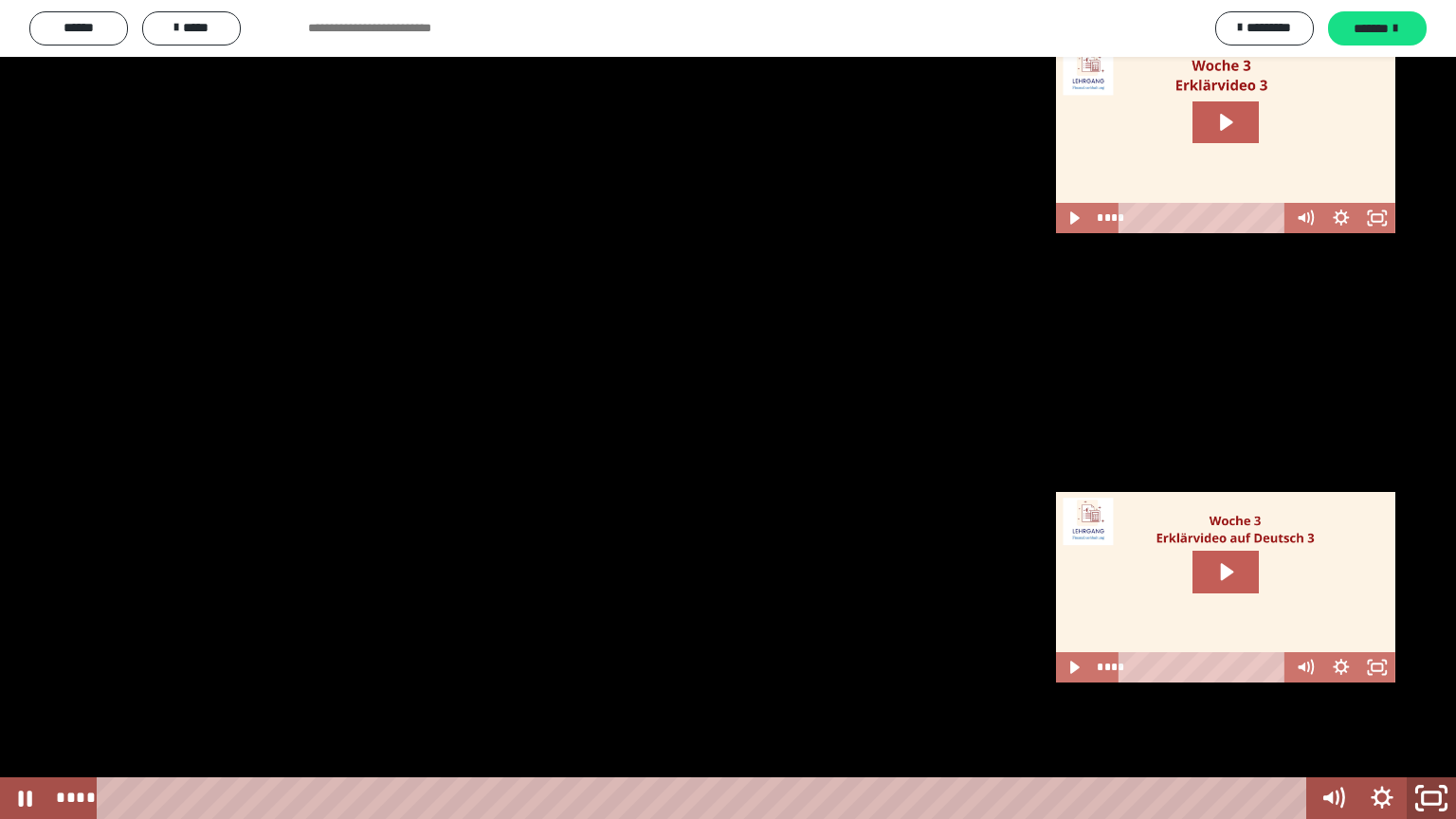 click 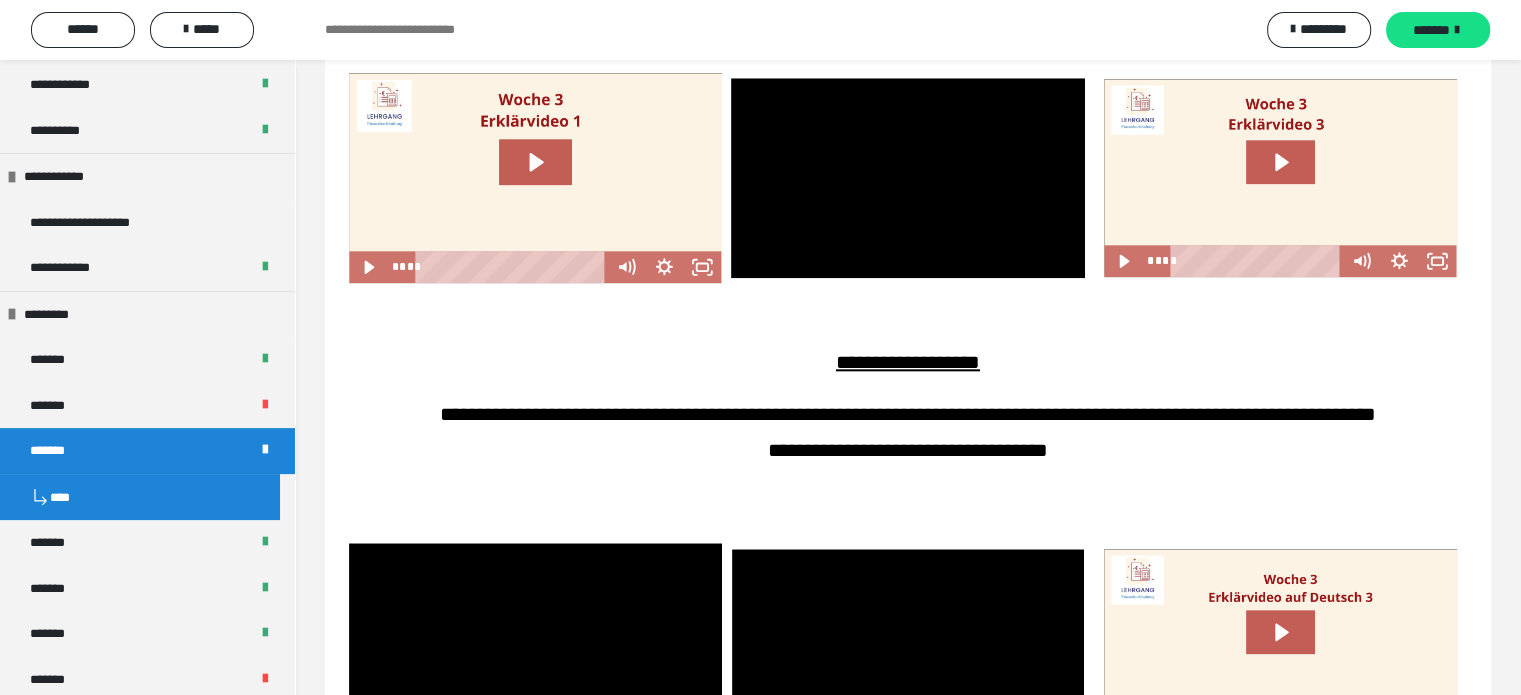 click on "**********" at bounding box center (908, 317) 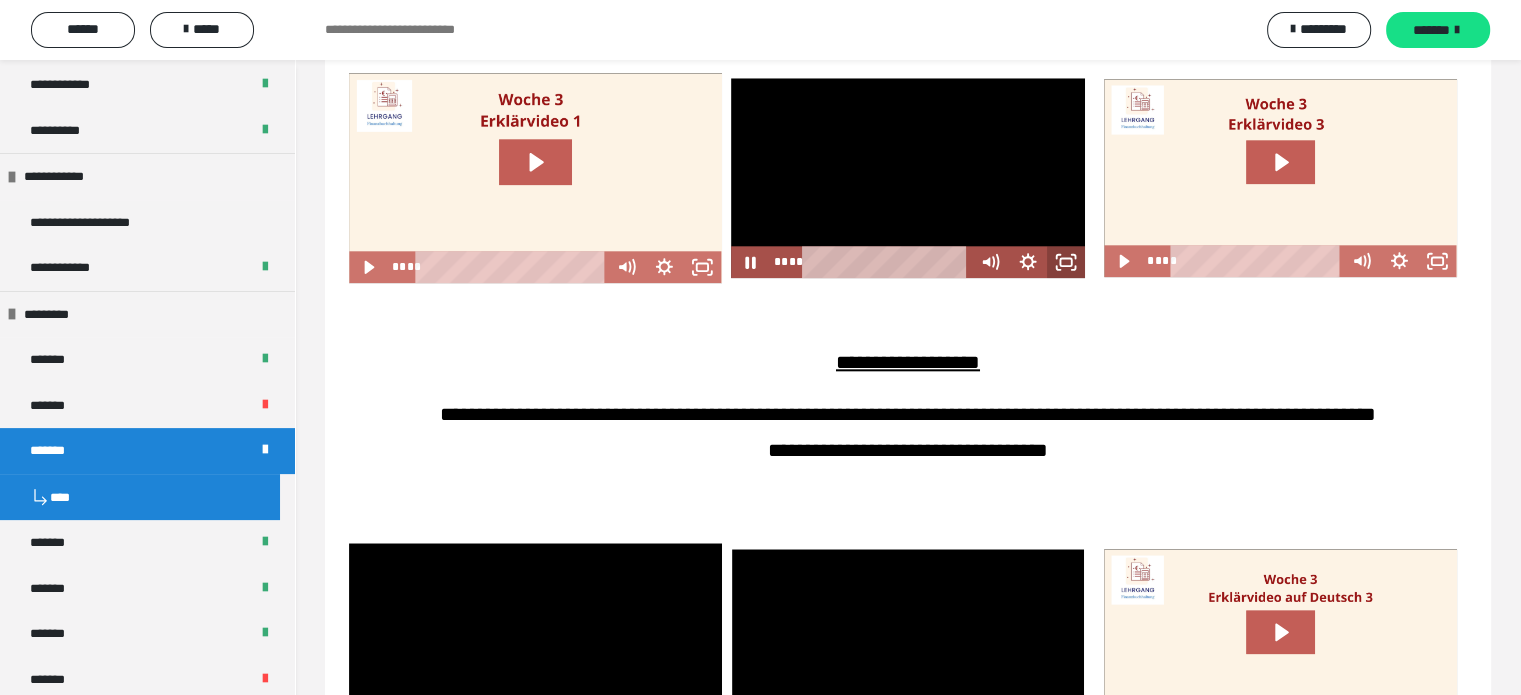 drag, startPoint x: 1066, startPoint y: 298, endPoint x: 1065, endPoint y: 419, distance: 121.004135 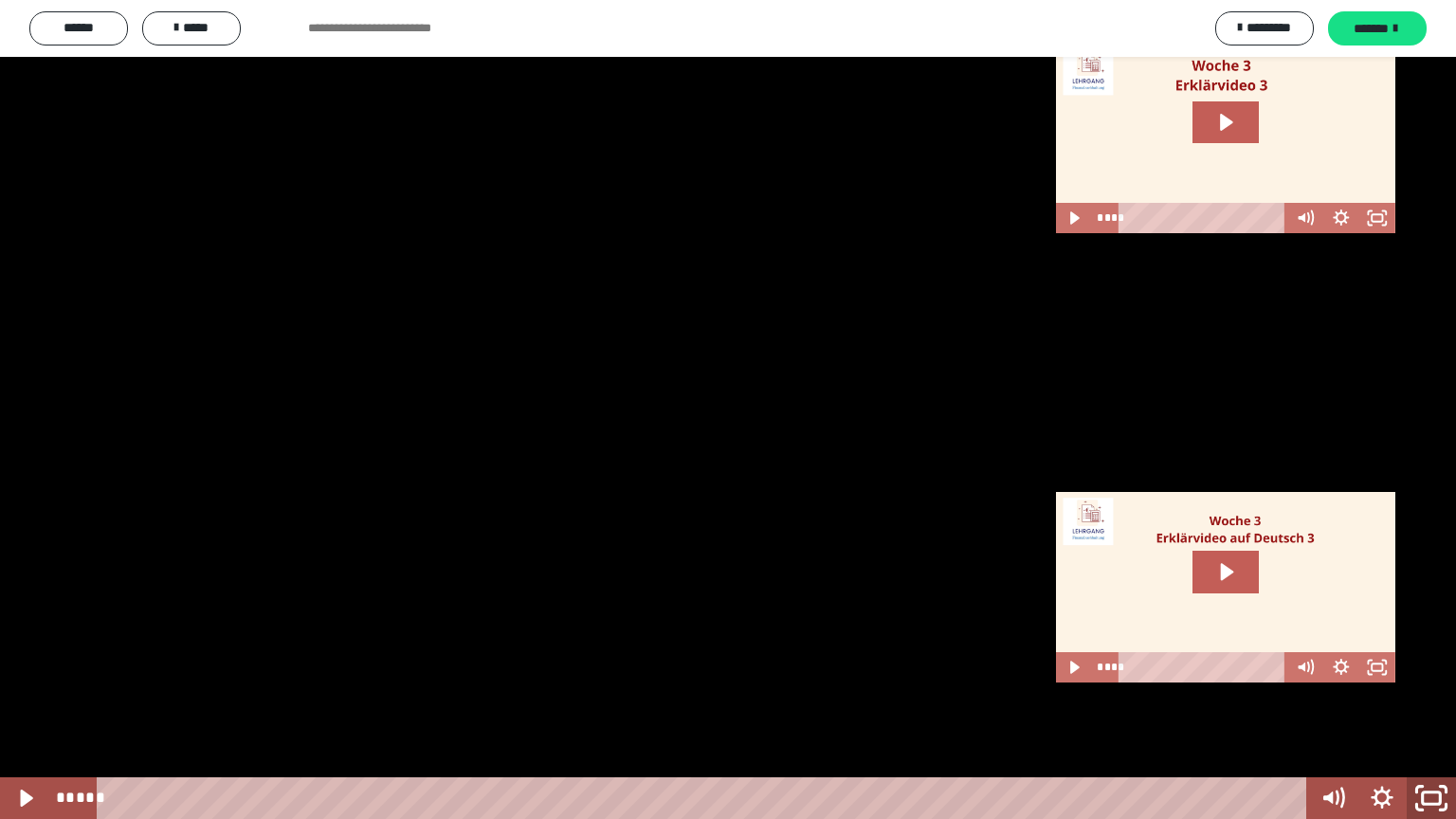 click 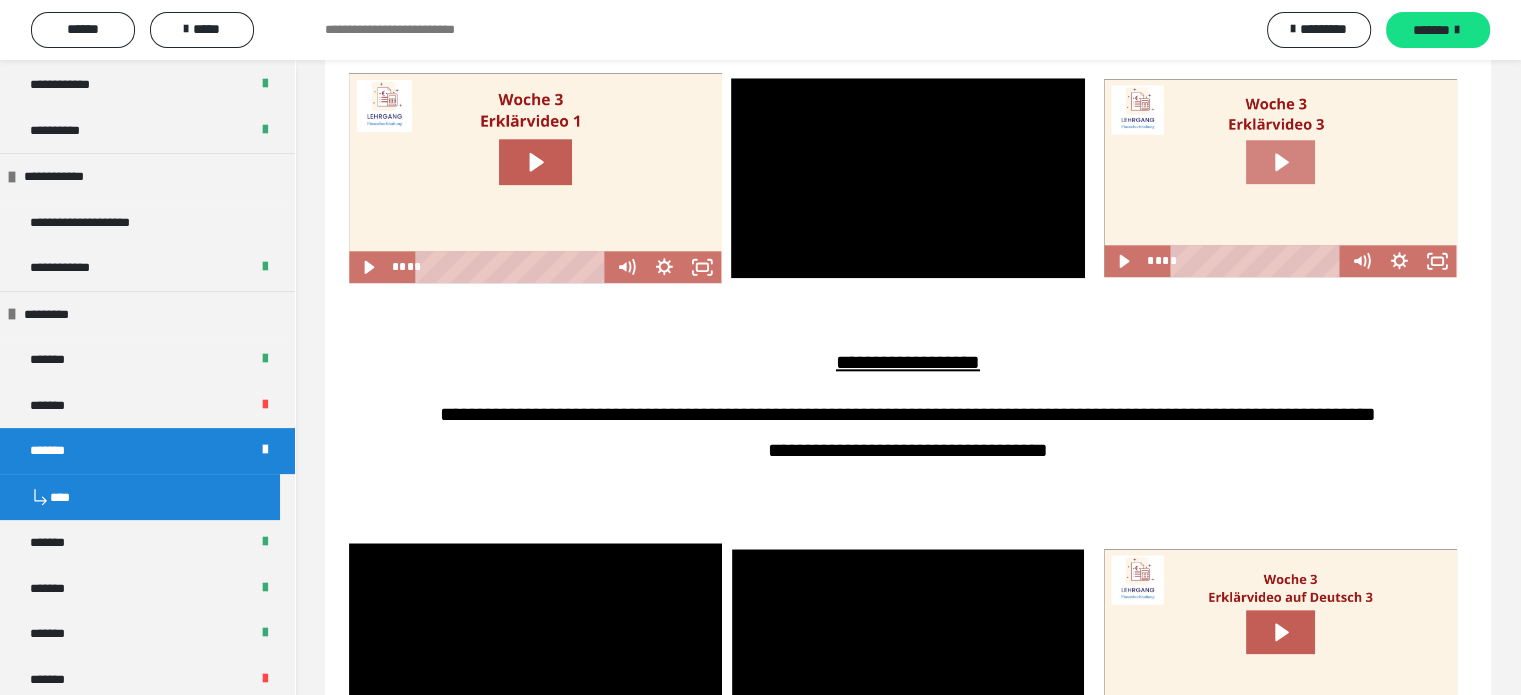 click 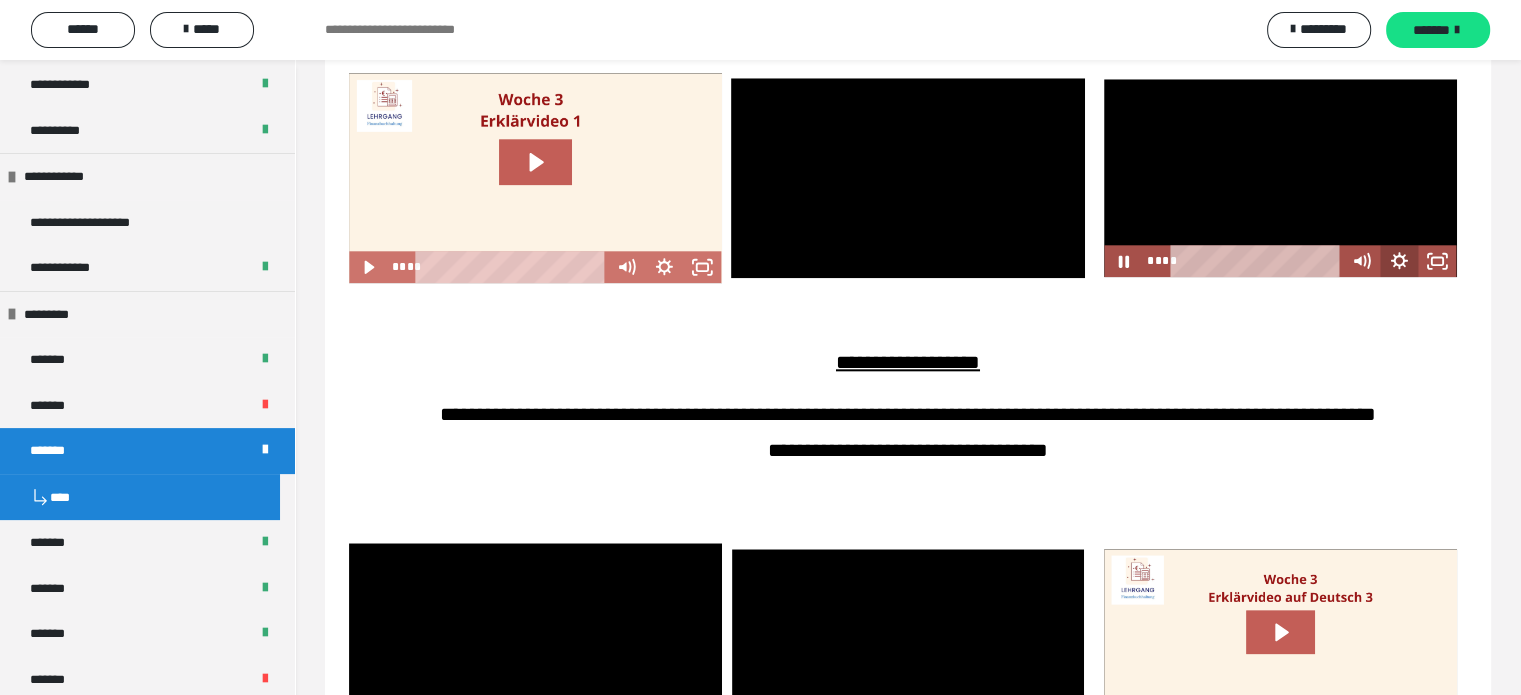click 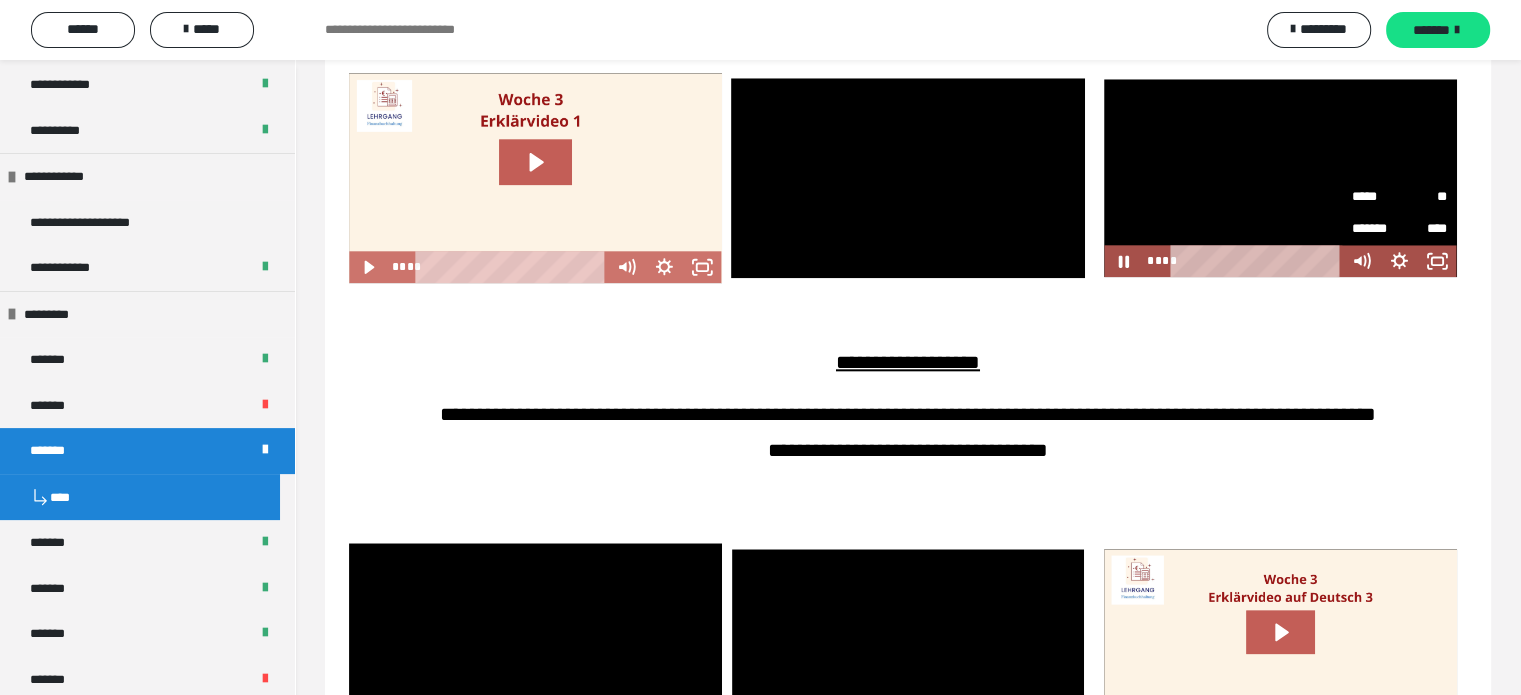 click on "**" at bounding box center (1424, 195) 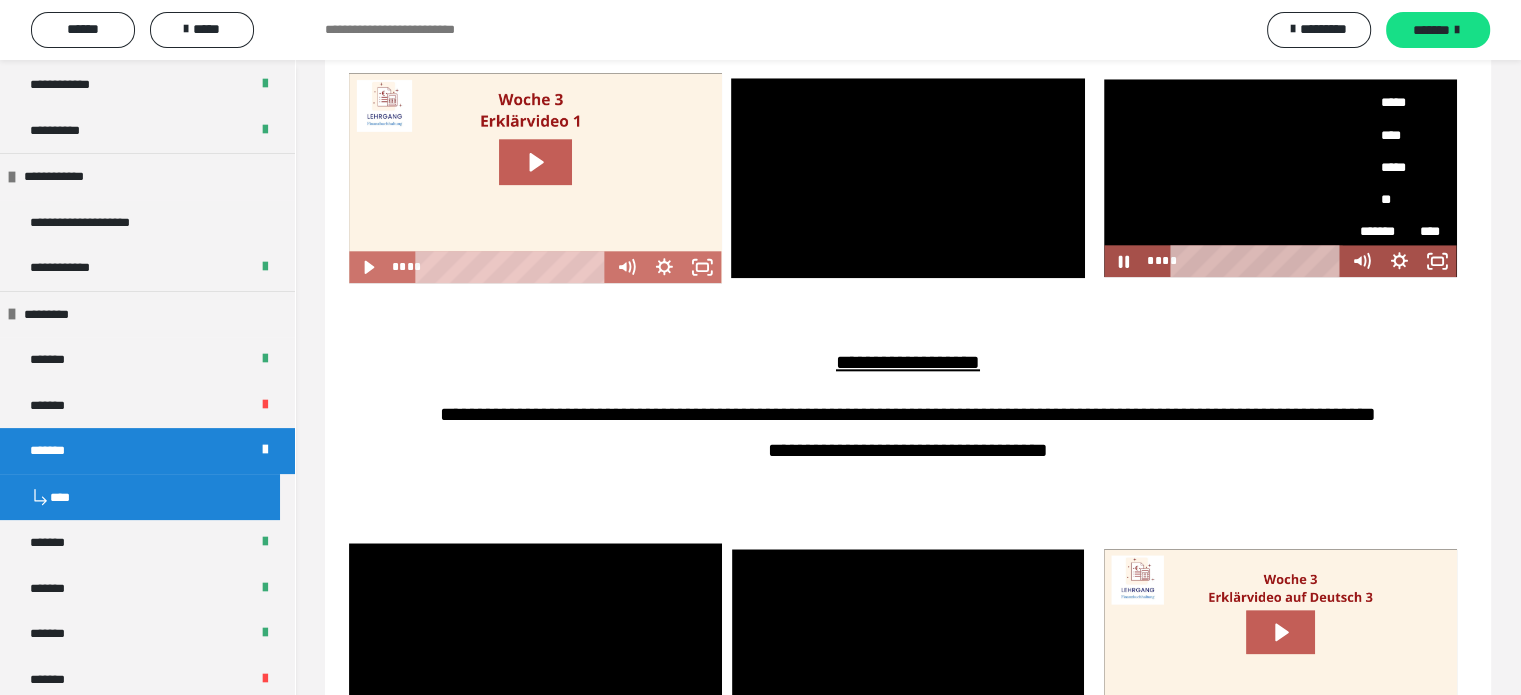 scroll, scrollTop: 134, scrollLeft: 0, axis: vertical 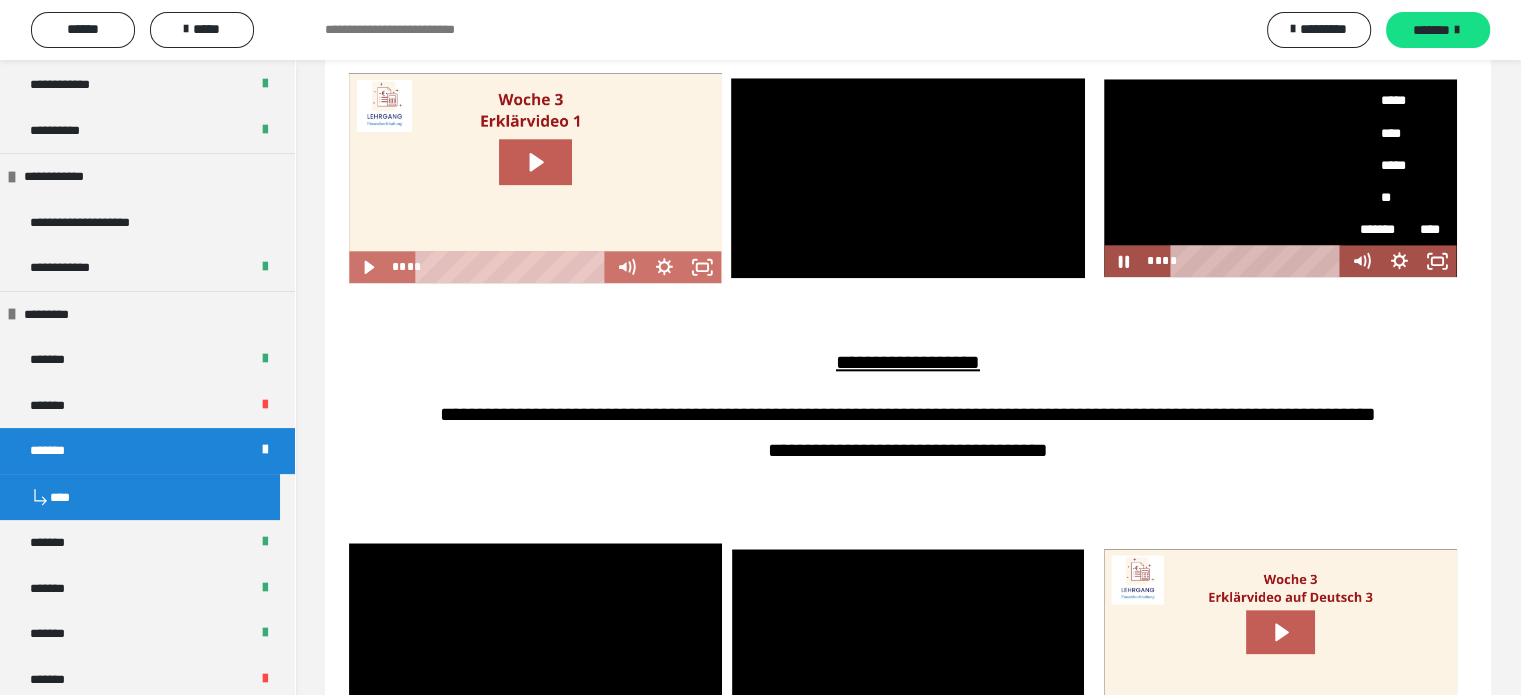 click on "*****" at bounding box center [1392, 165] 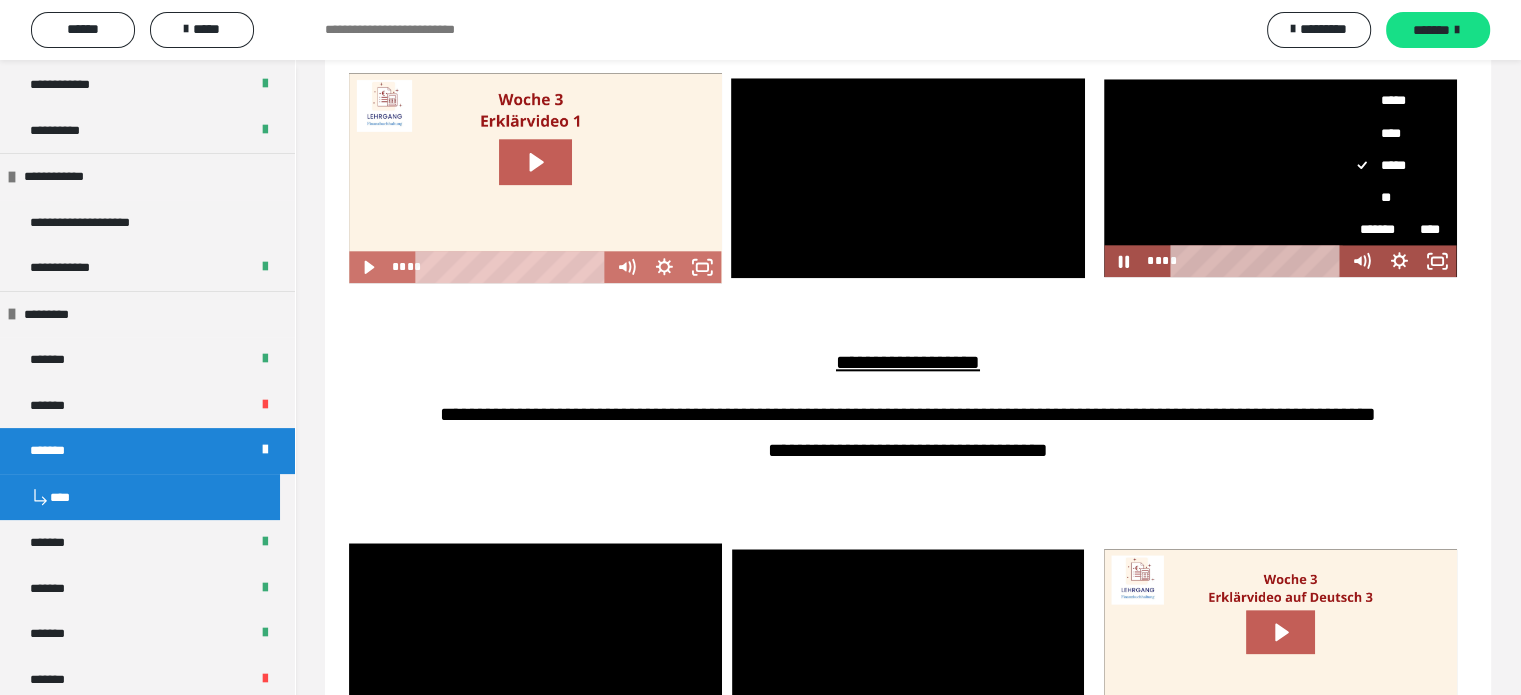scroll, scrollTop: 0, scrollLeft: 0, axis: both 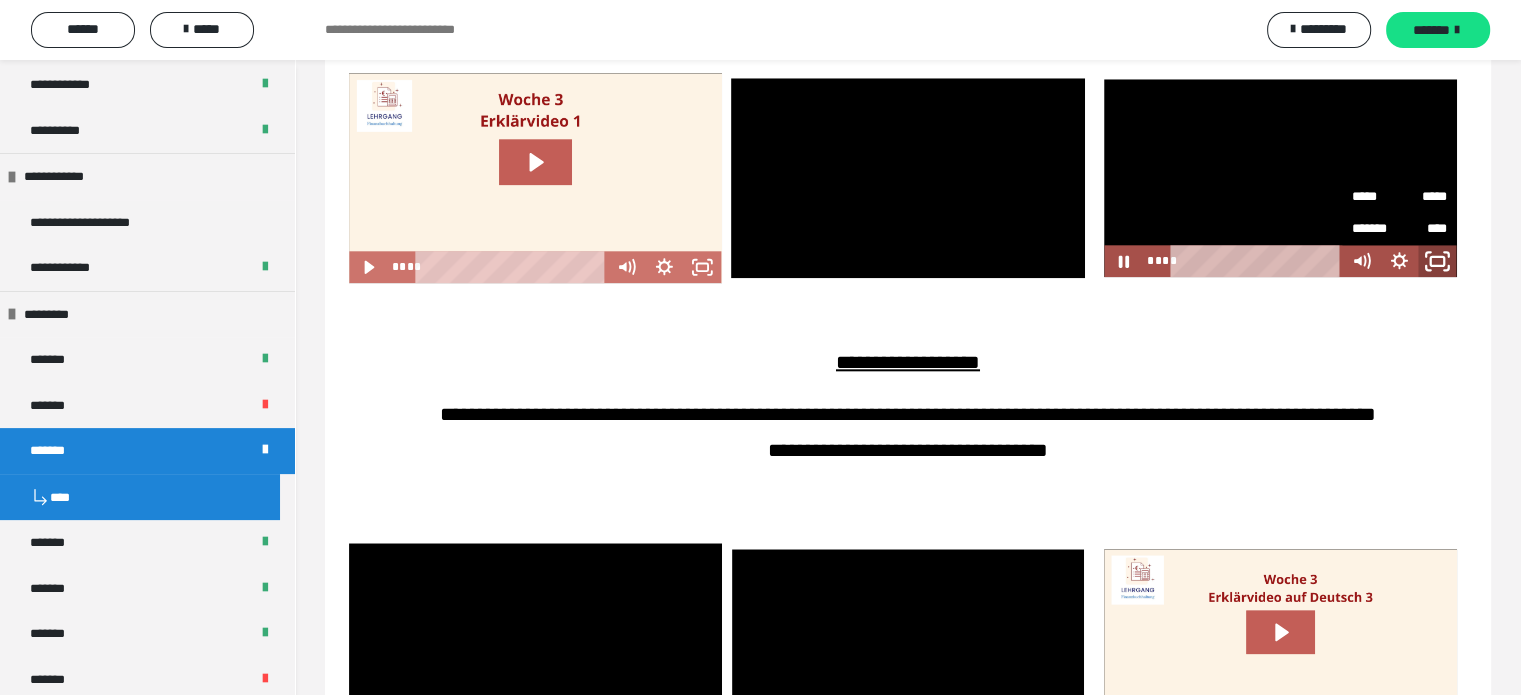 click 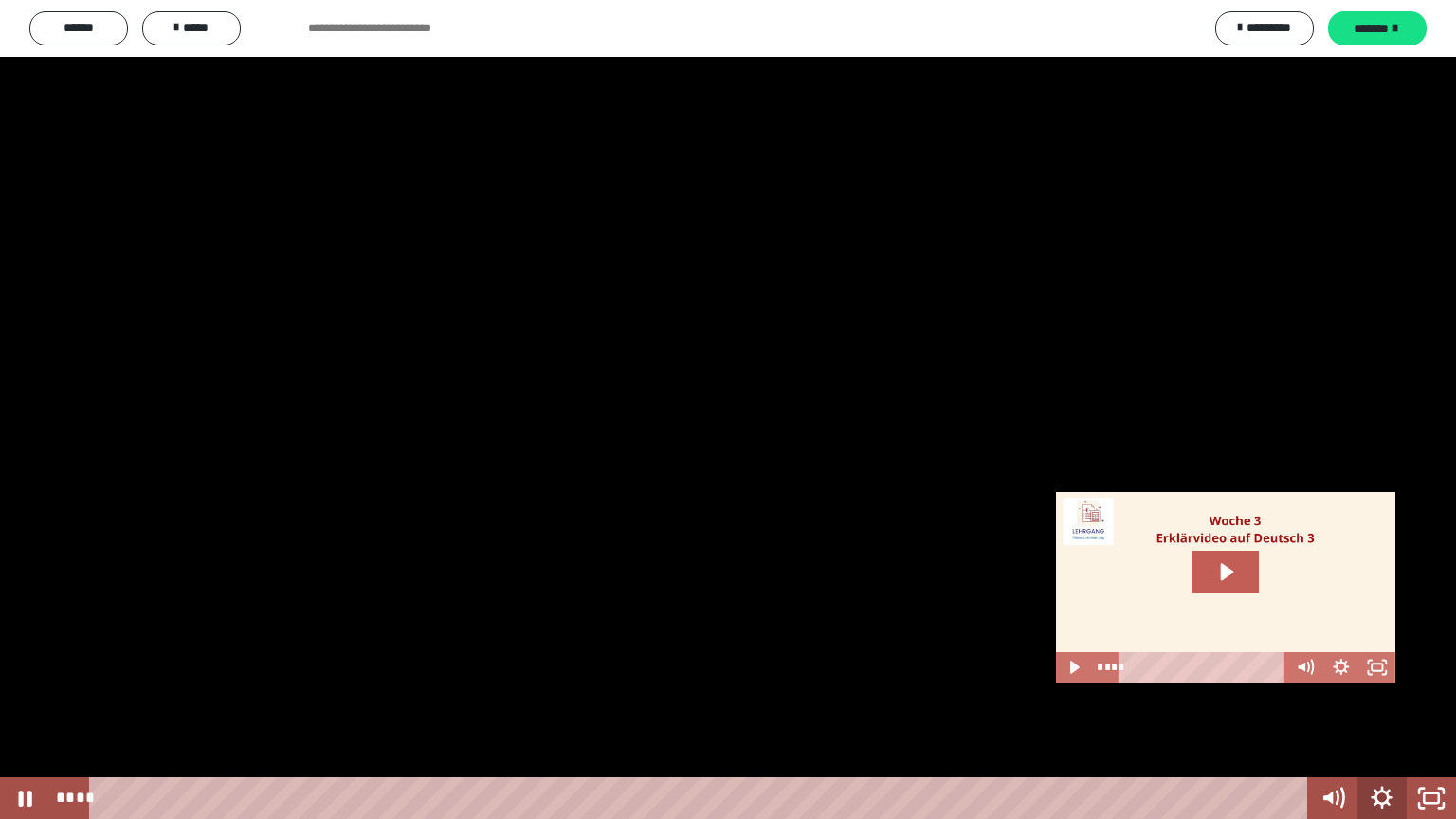 click 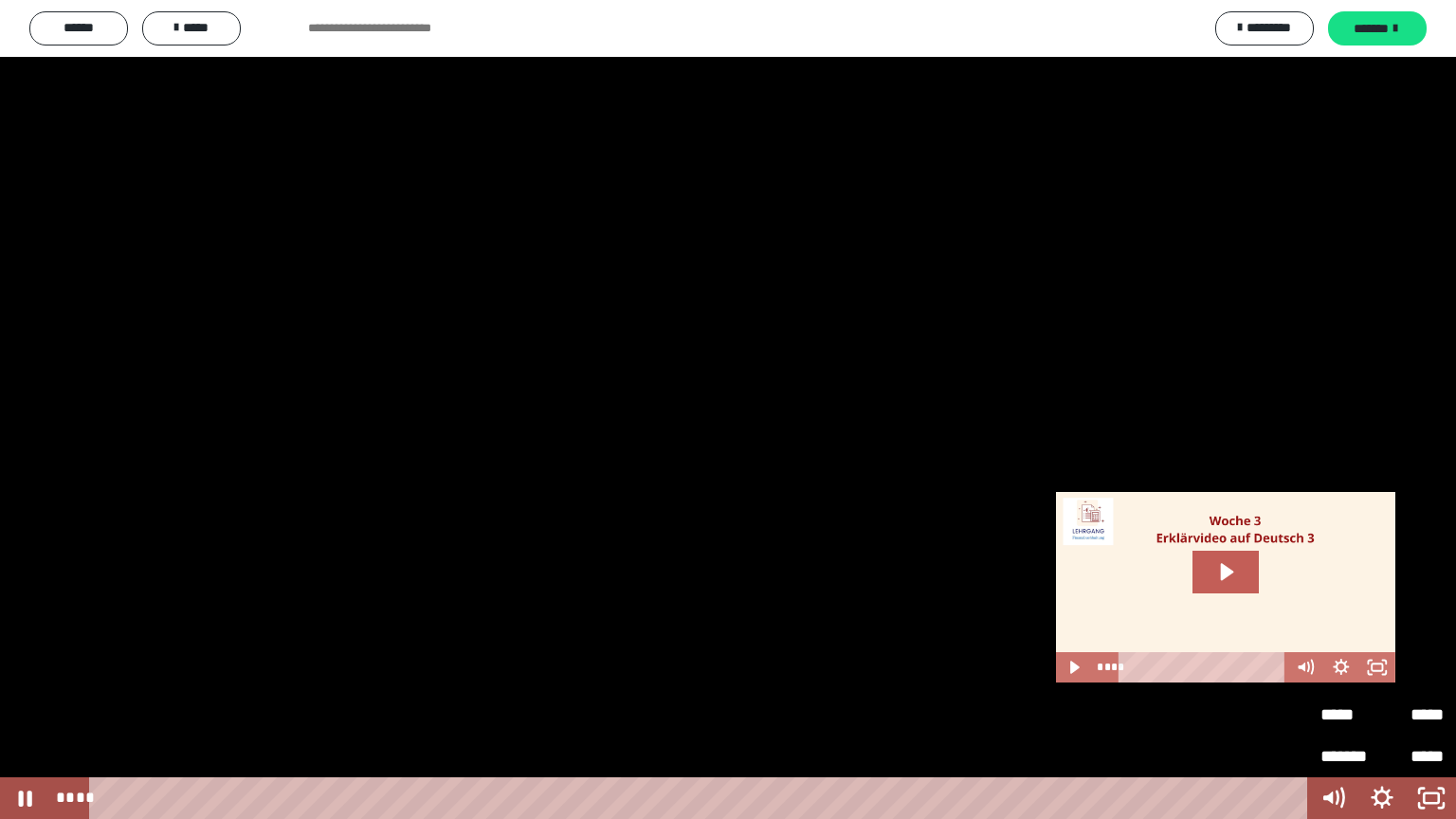 click on "*****" at bounding box center (1412, 706) 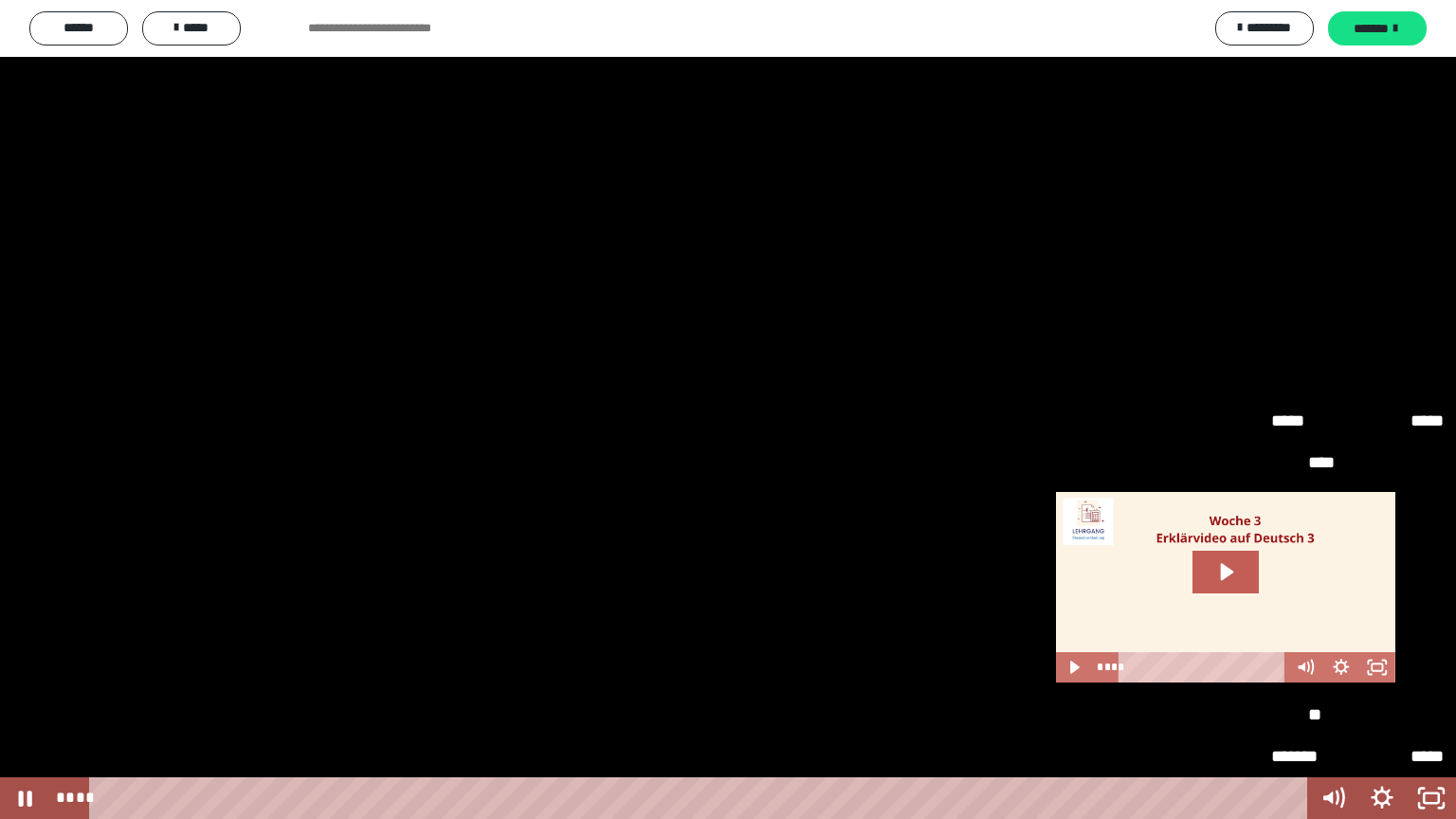 click on "****" at bounding box center [1357, 631] 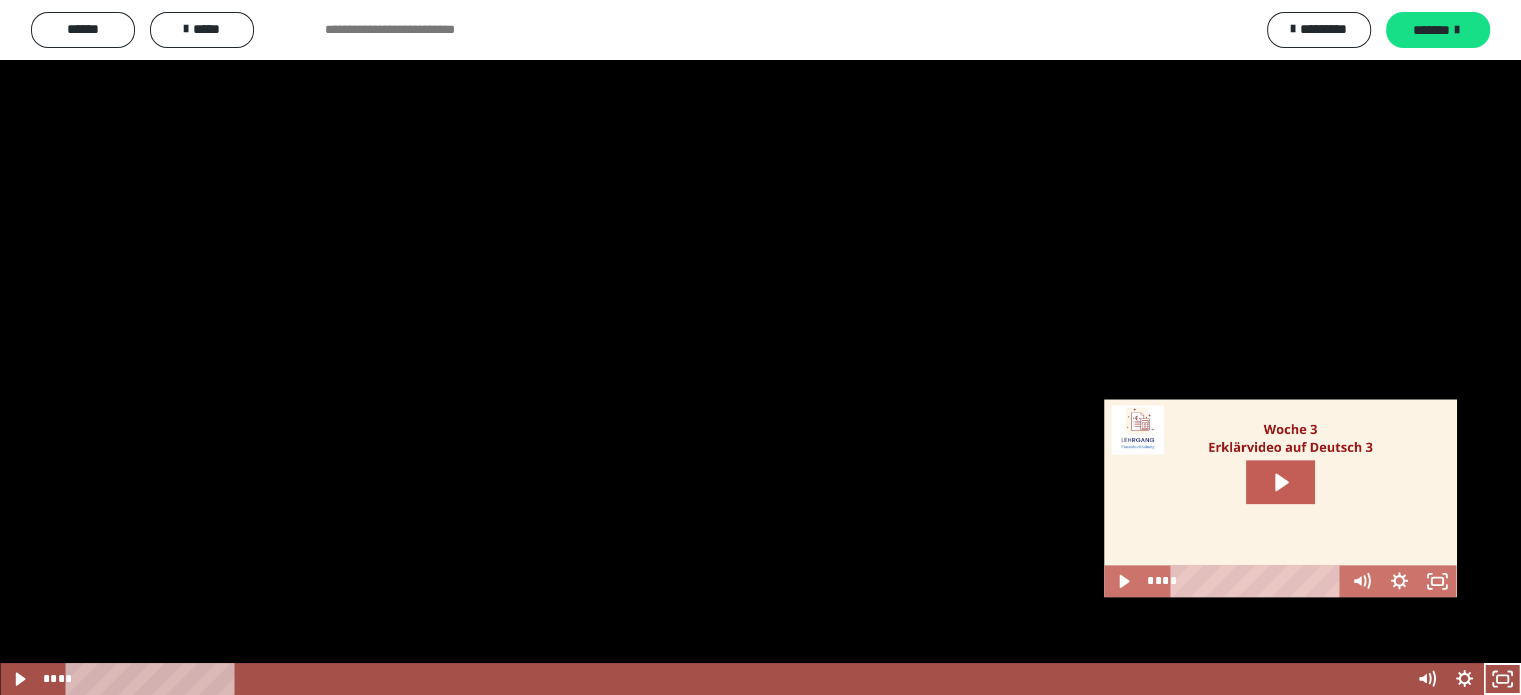 scroll, scrollTop: 2317, scrollLeft: 0, axis: vertical 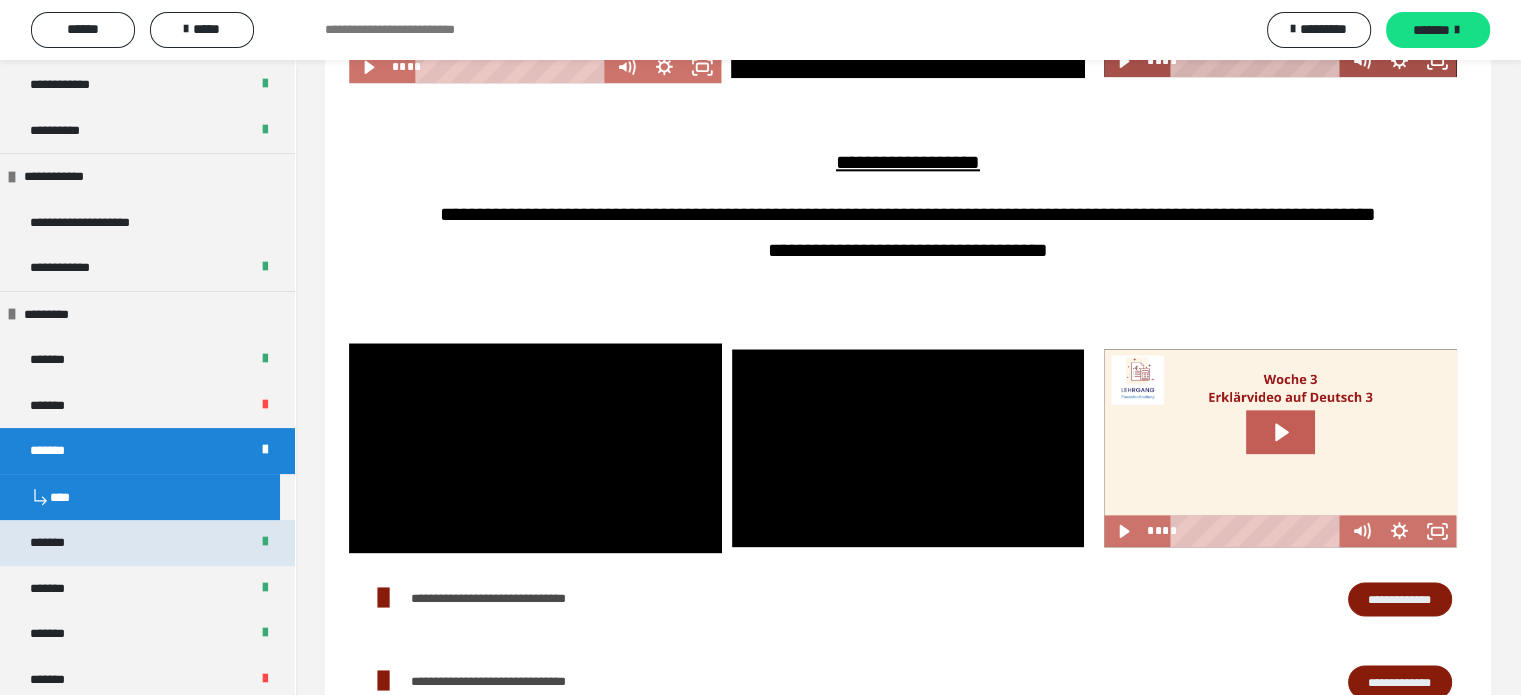 click on "*******" at bounding box center (147, 543) 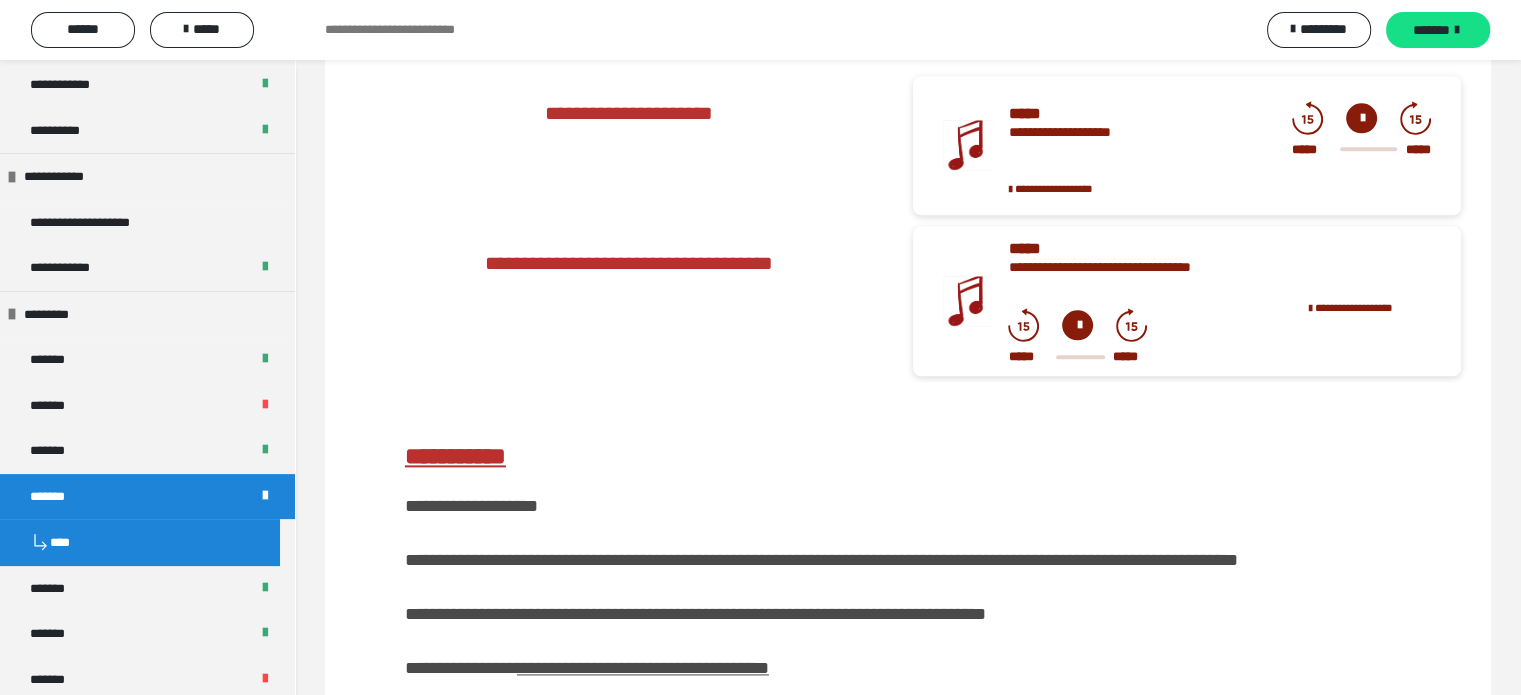 scroll, scrollTop: 2441, scrollLeft: 0, axis: vertical 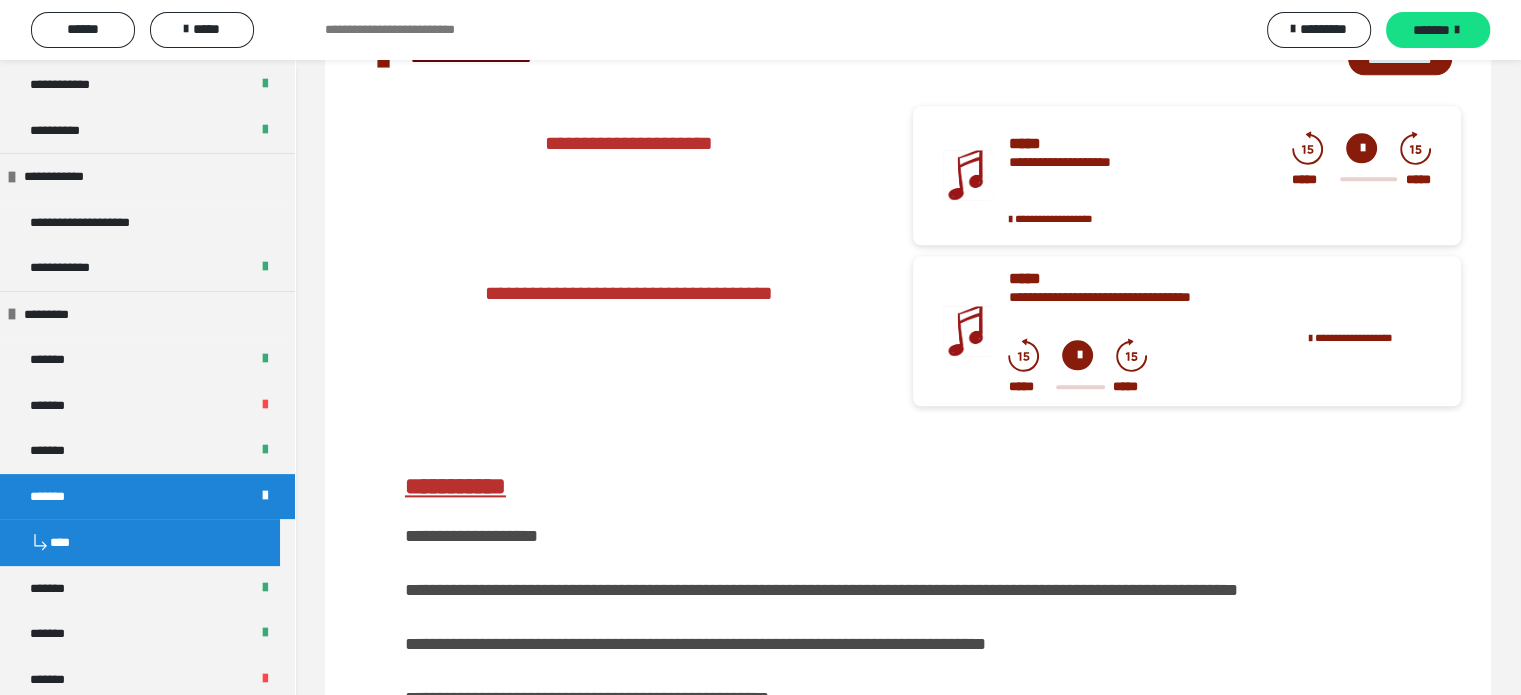 click at bounding box center [1077, 355] 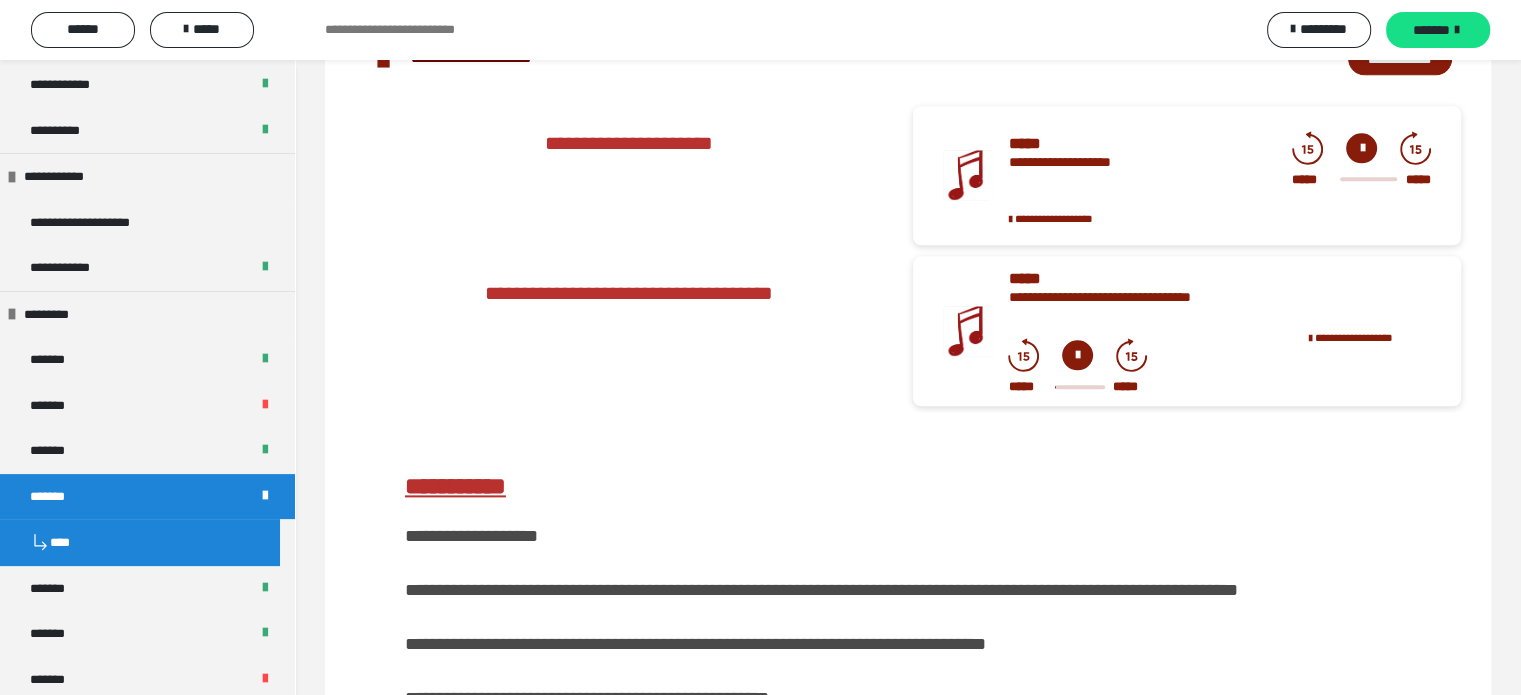 click 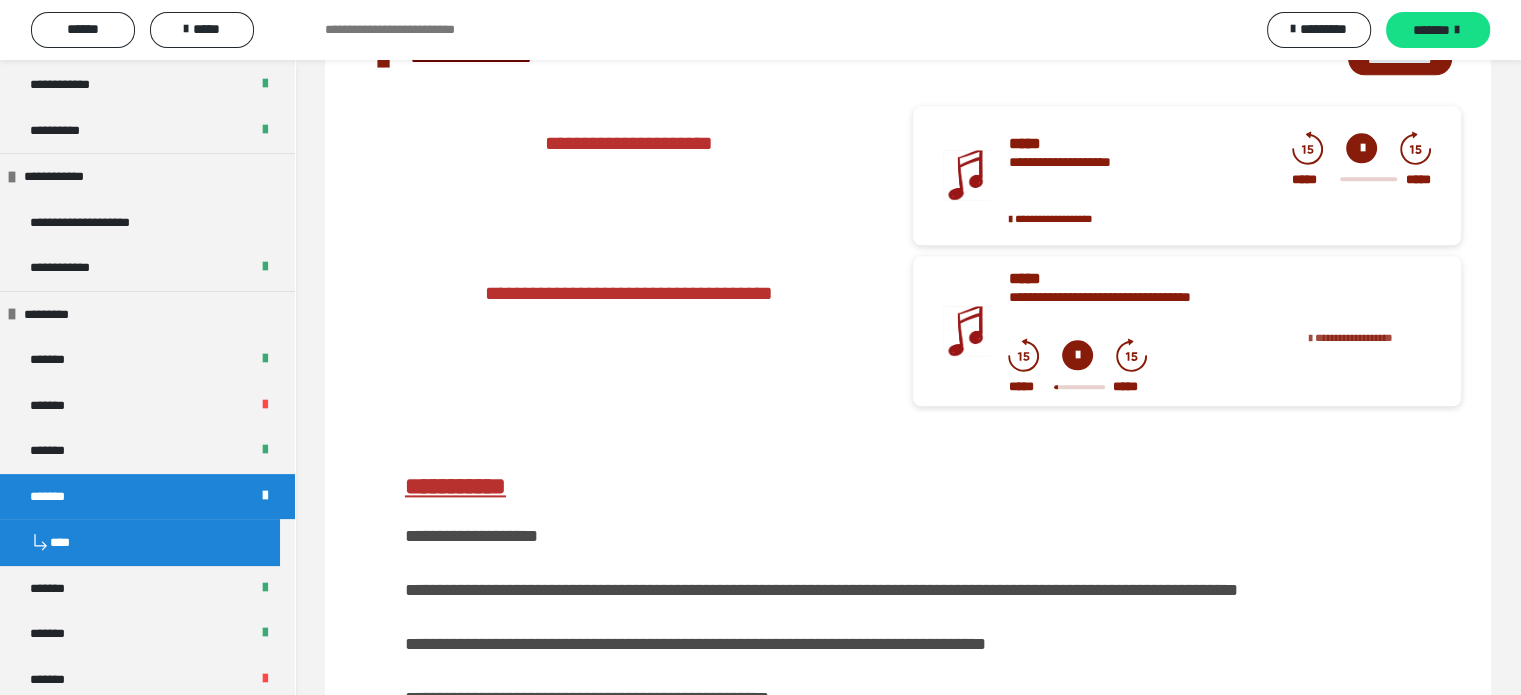 click on "**********" at bounding box center (1370, 338) 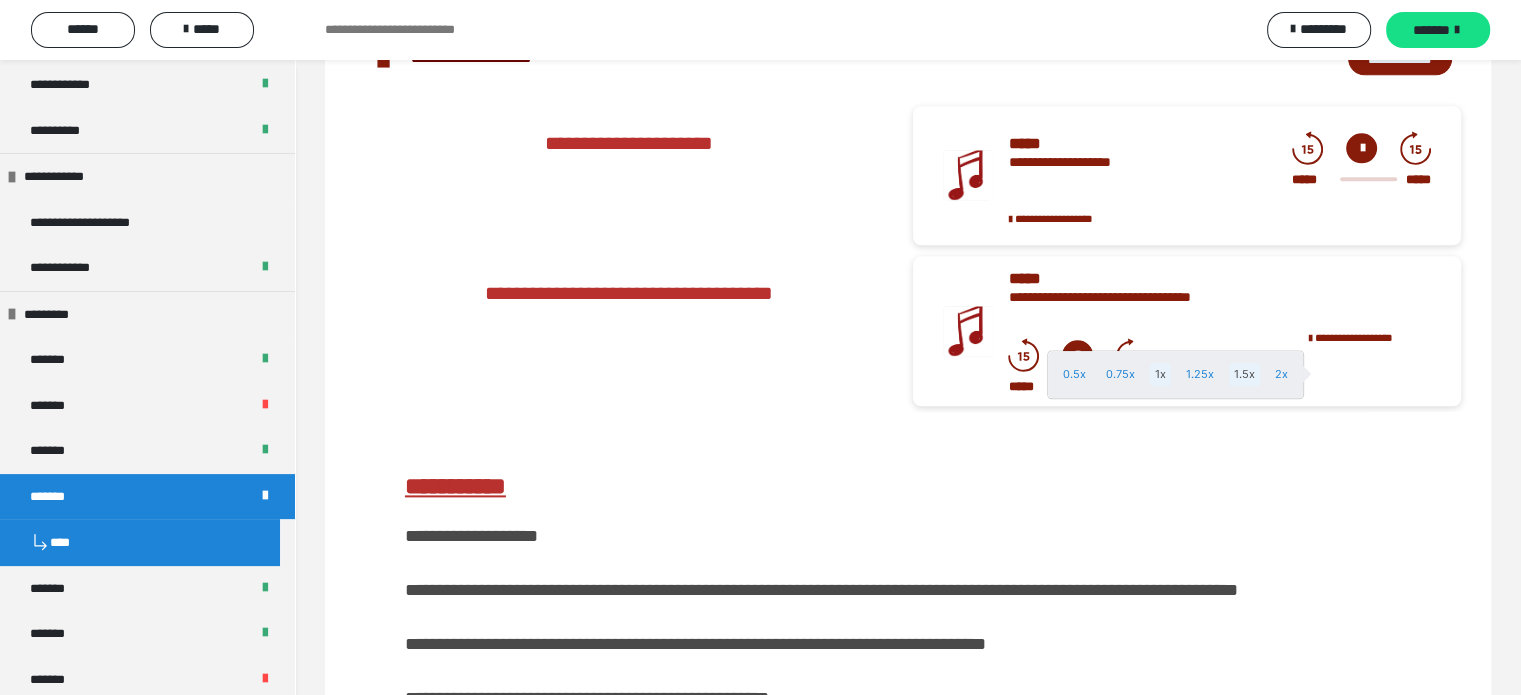 click on "1.5x" at bounding box center (1244, 374) 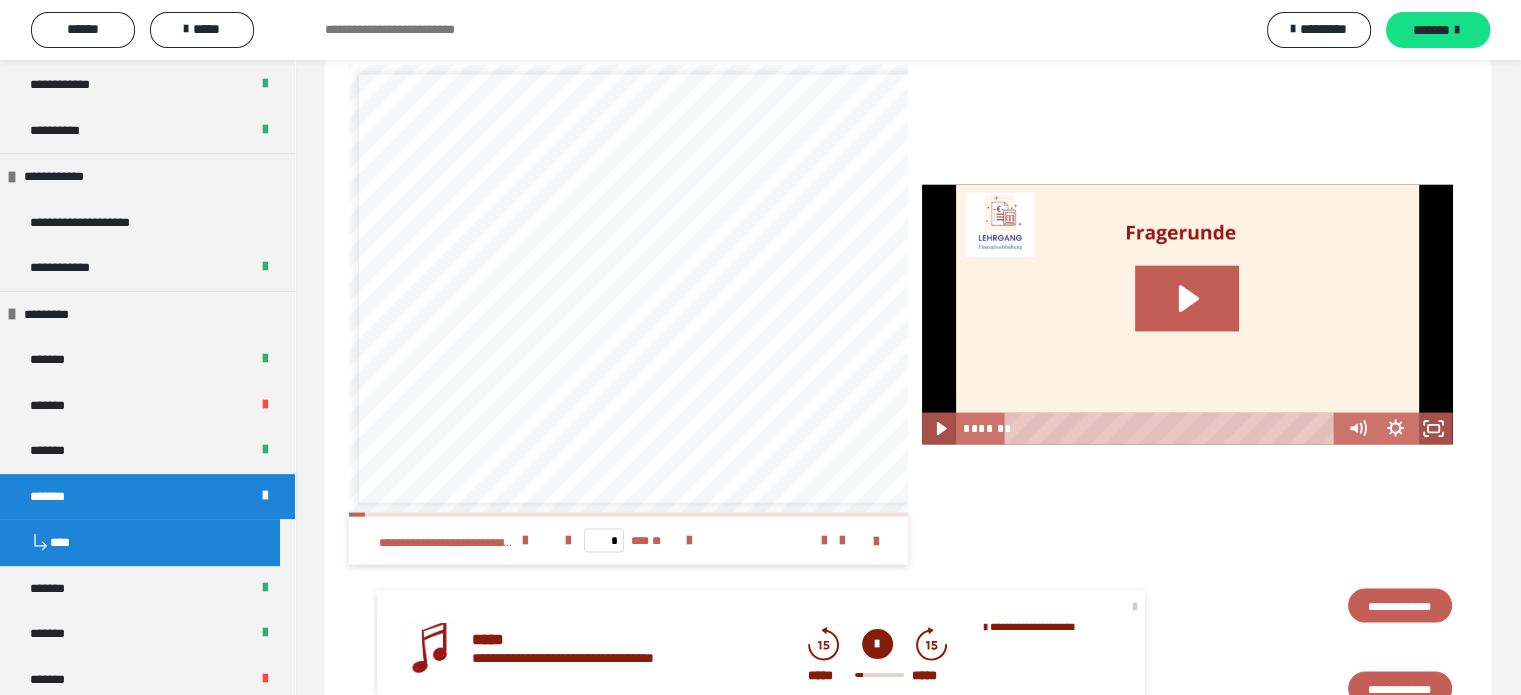 scroll, scrollTop: 3987, scrollLeft: 0, axis: vertical 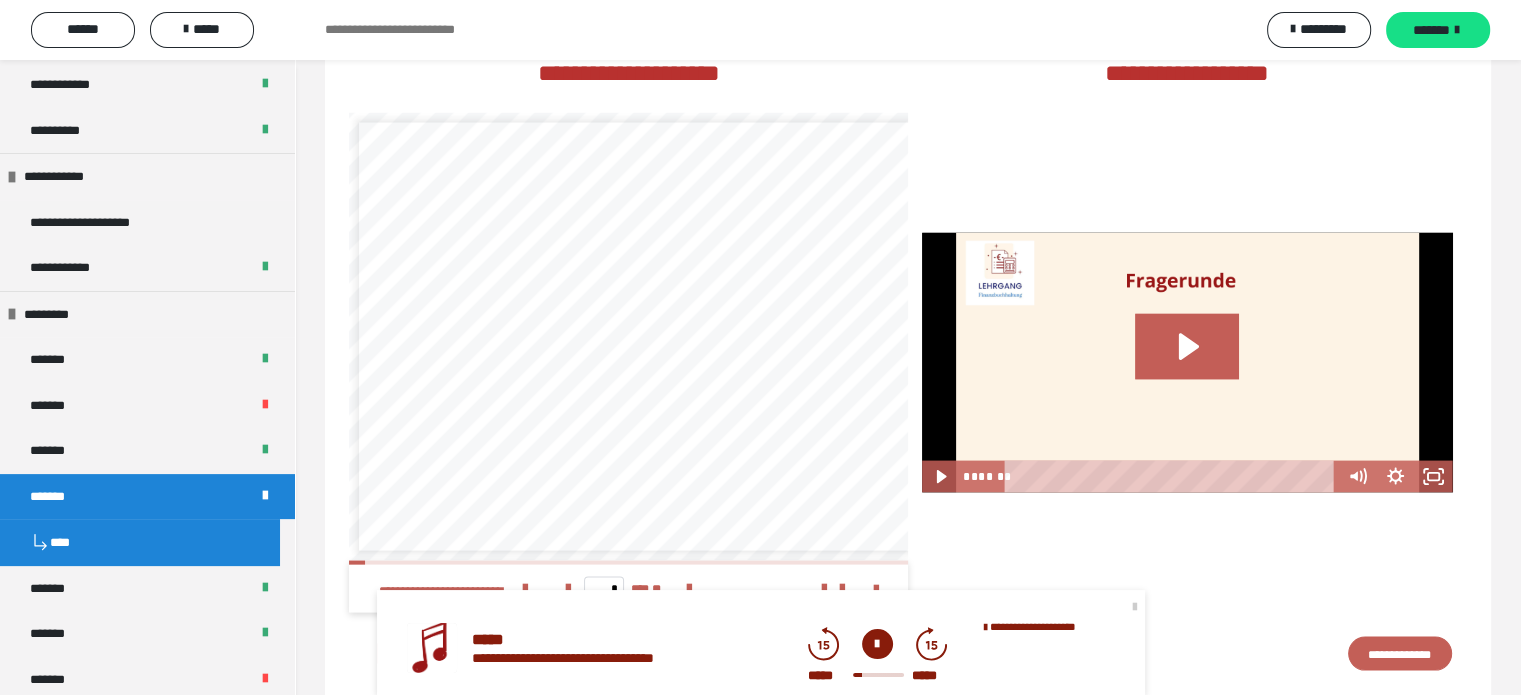 click at bounding box center (877, 644) 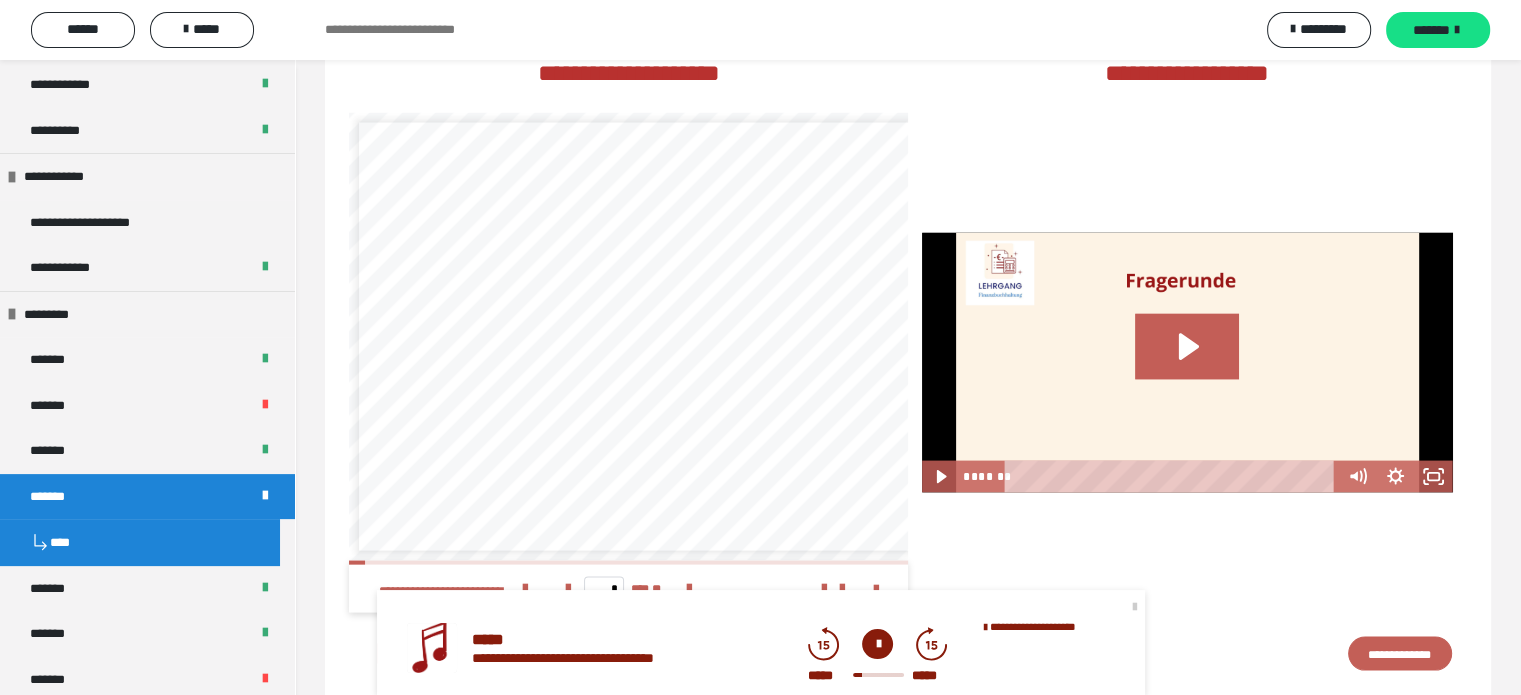 scroll, scrollTop: 8, scrollLeft: 0, axis: vertical 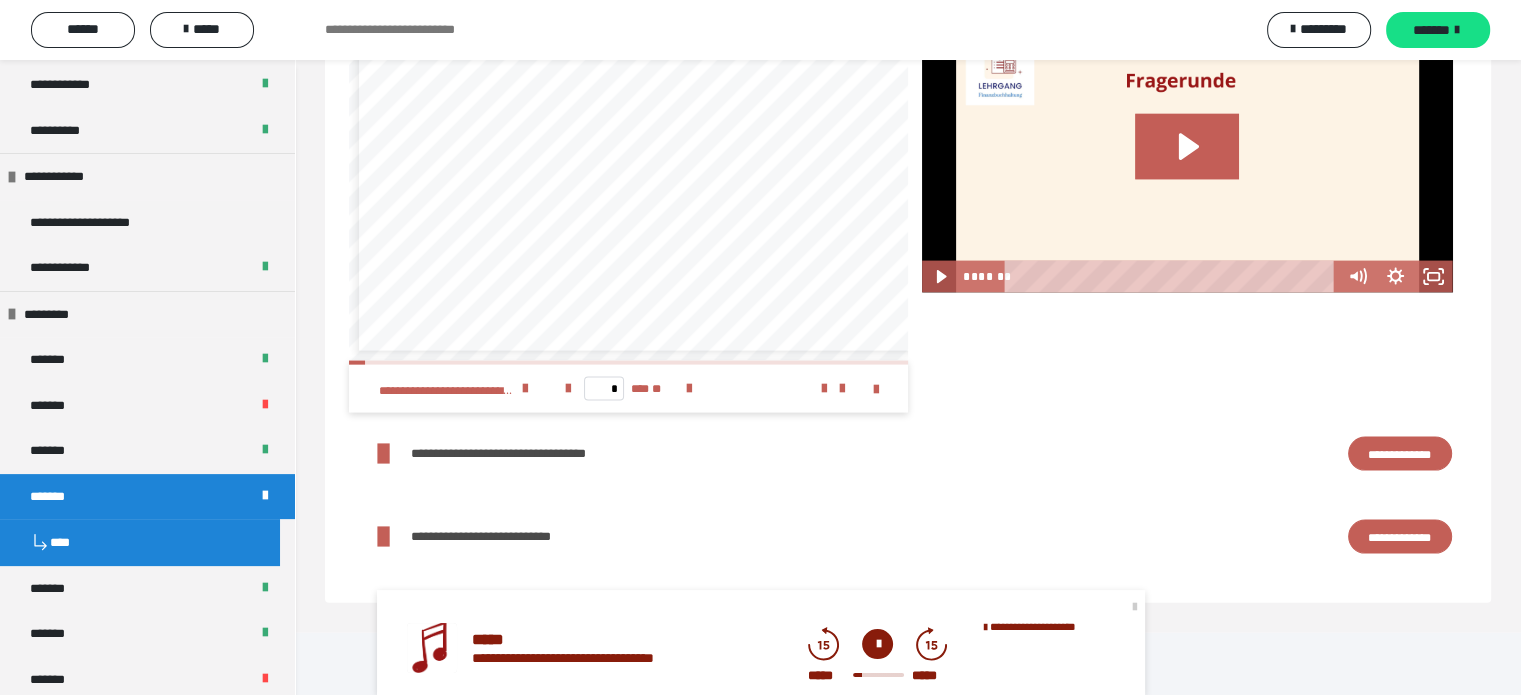 click at bounding box center (1135, 606) 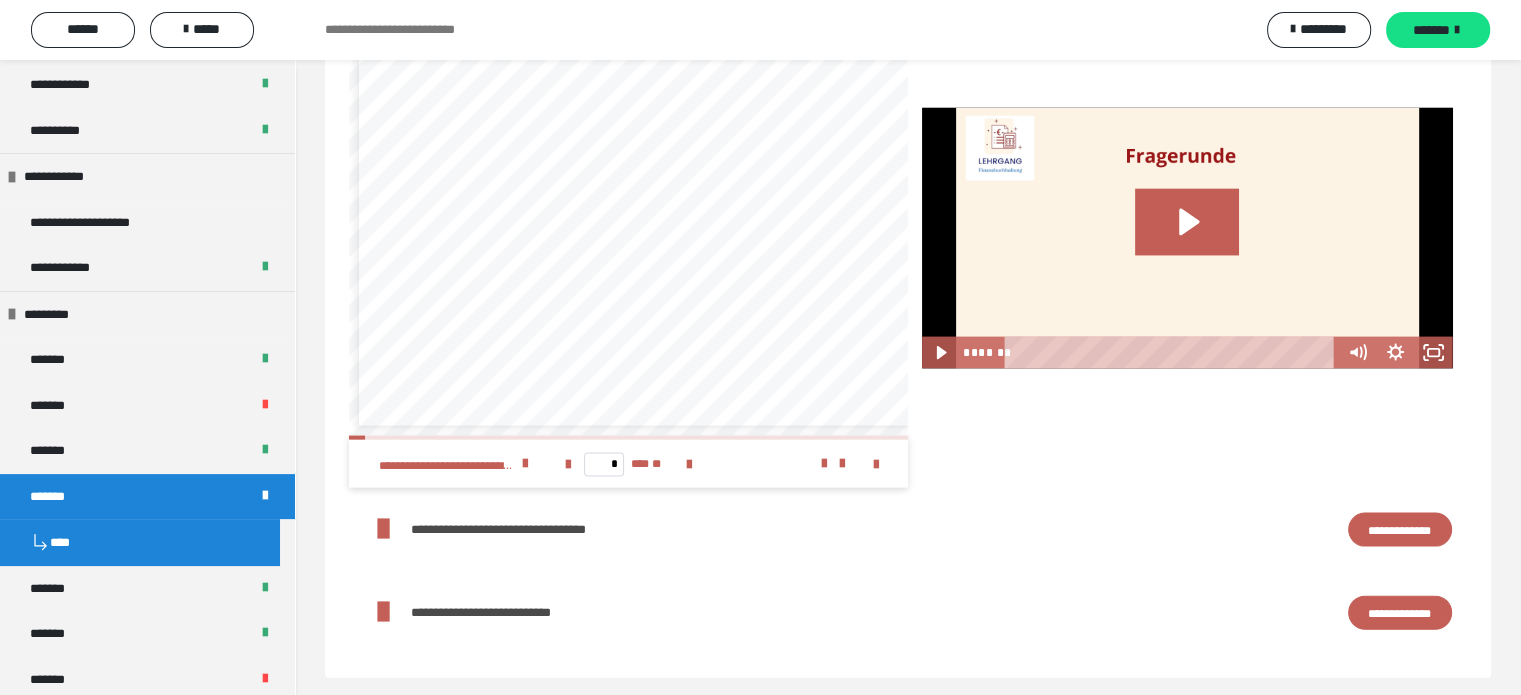 click on "**********" at bounding box center [505, 270] 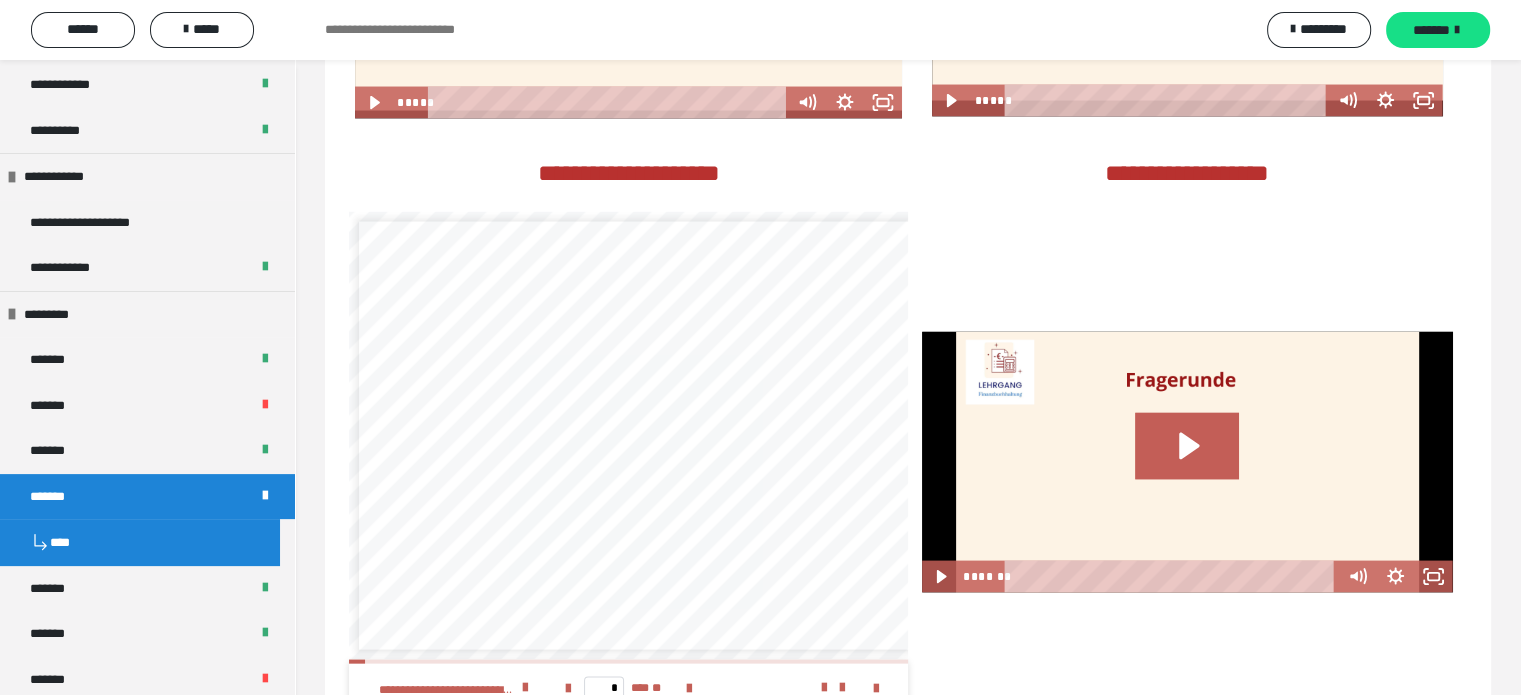 scroll, scrollTop: 3863, scrollLeft: 0, axis: vertical 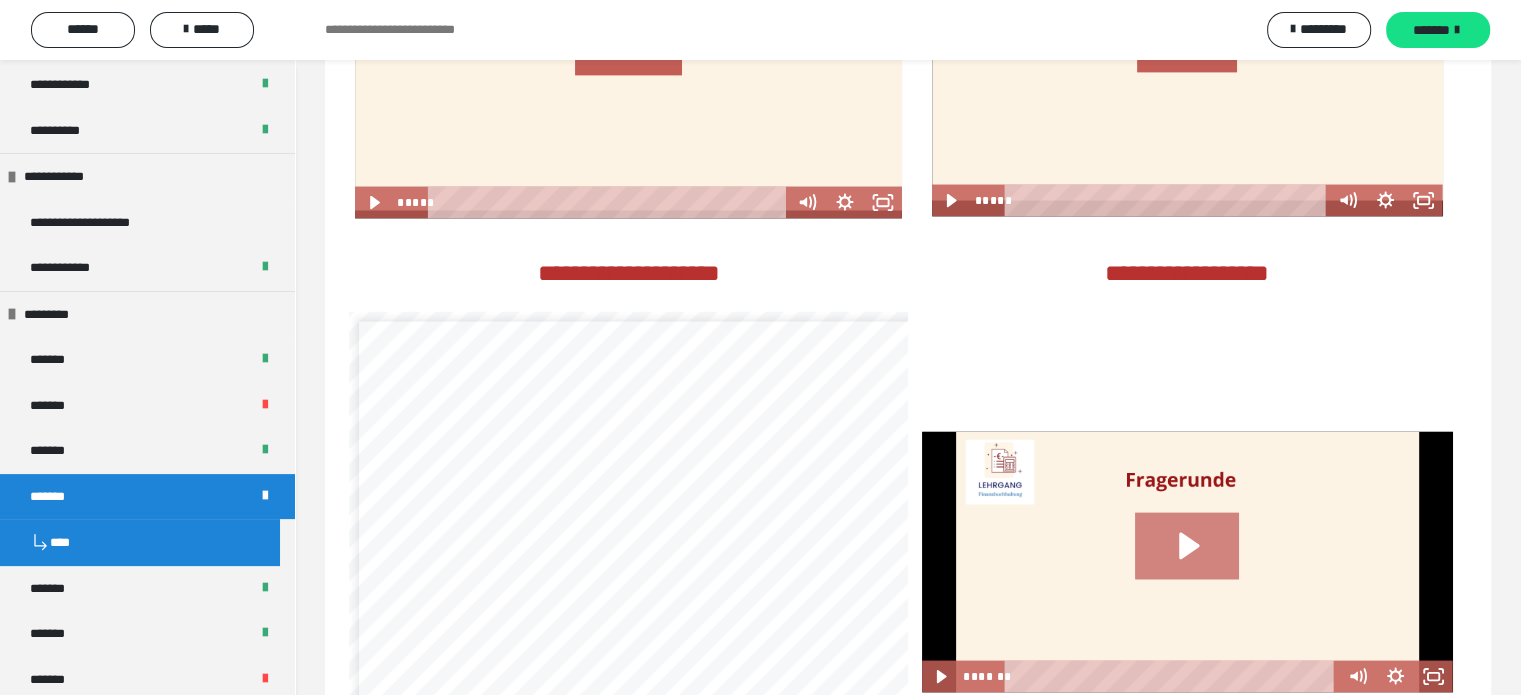 click 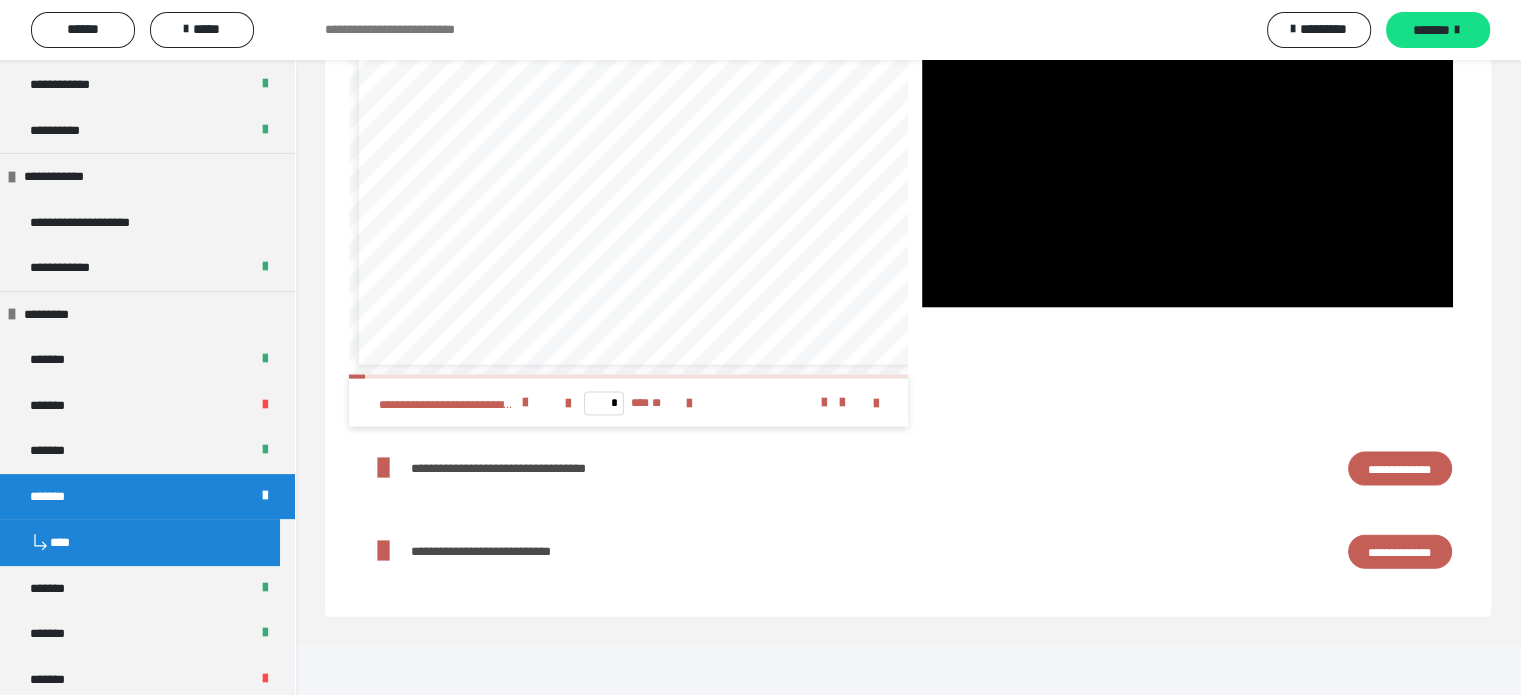 scroll, scrollTop: 4263, scrollLeft: 0, axis: vertical 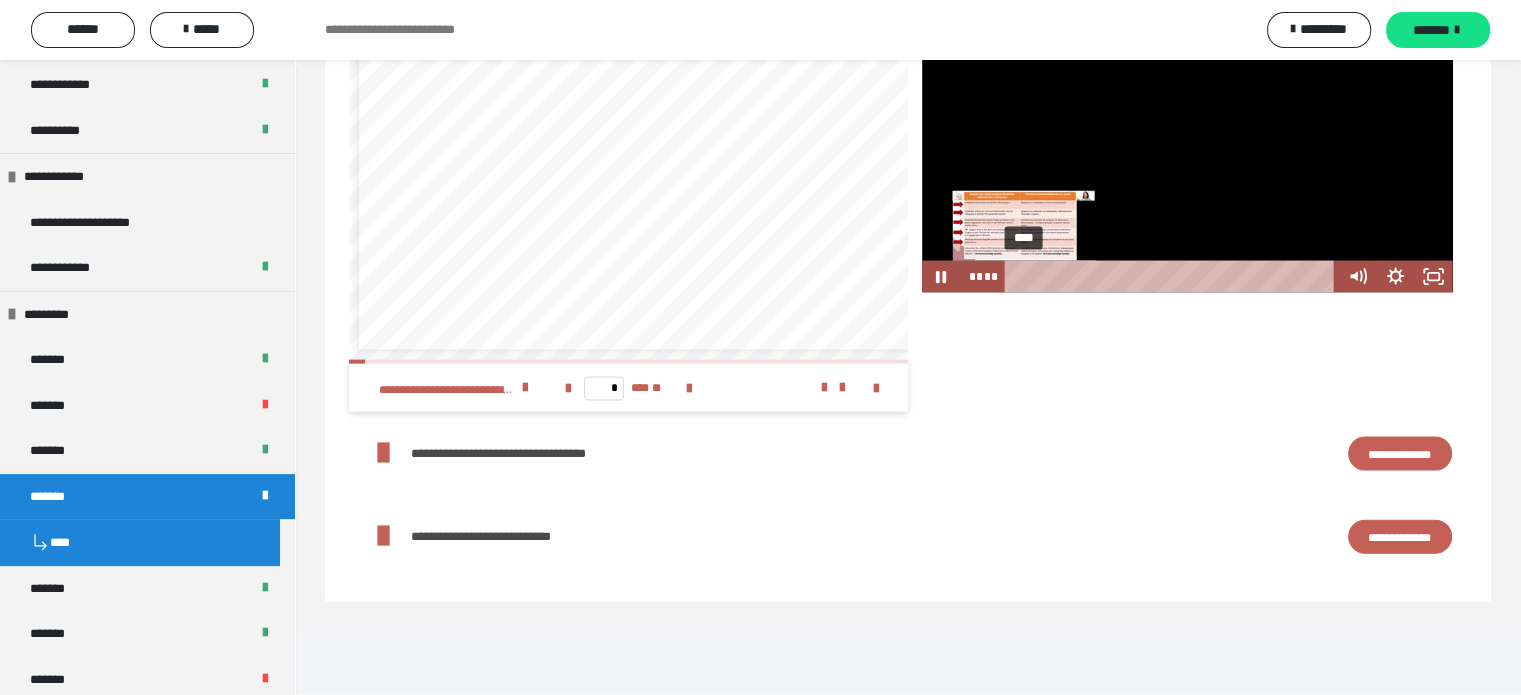 click on "****" at bounding box center (1174, 277) 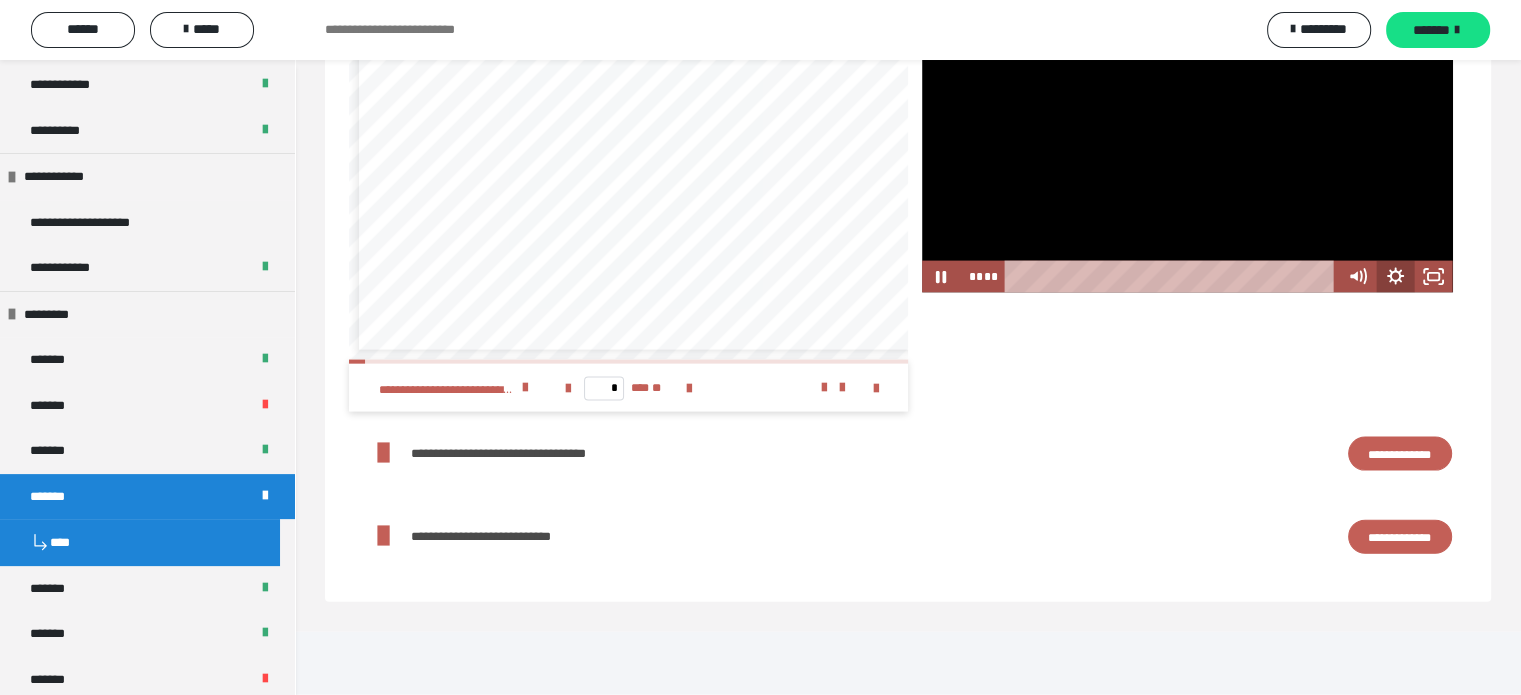 click 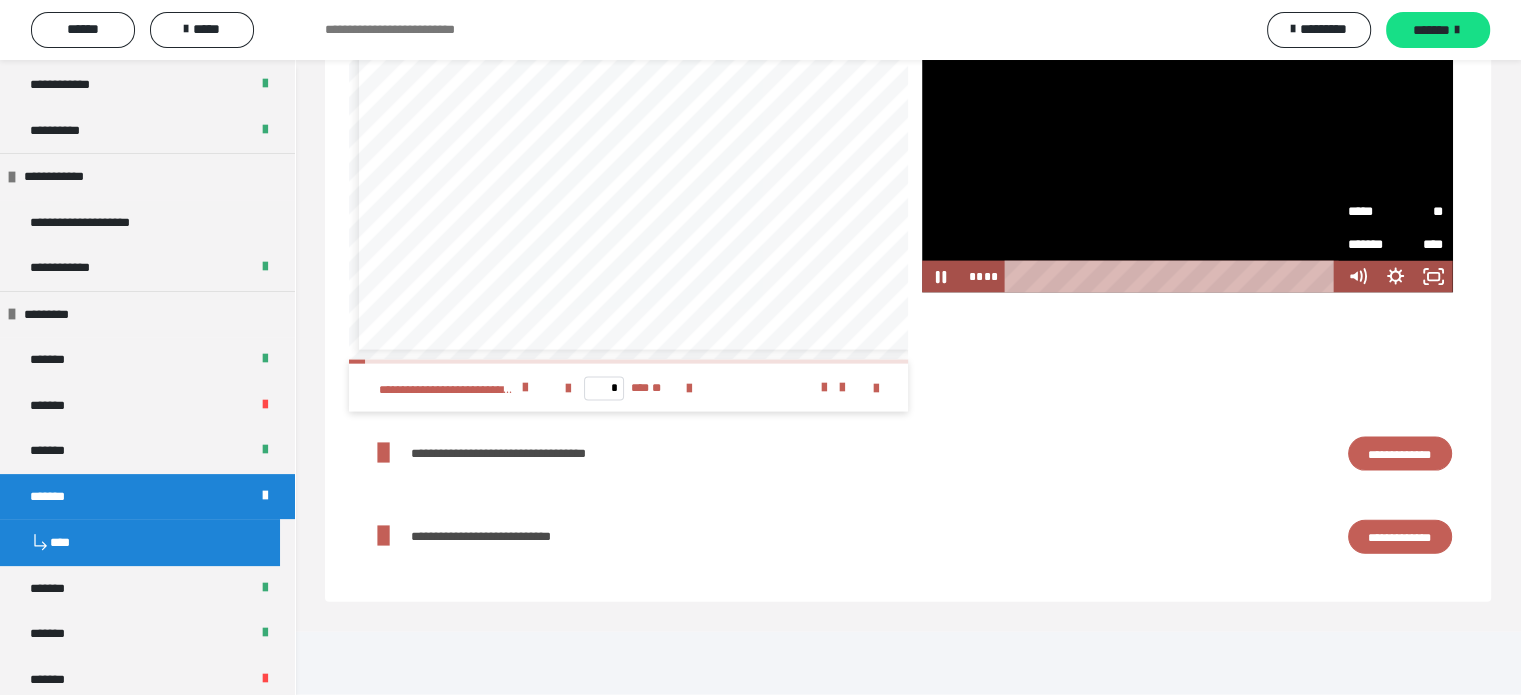 click on "**" at bounding box center [1420, 212] 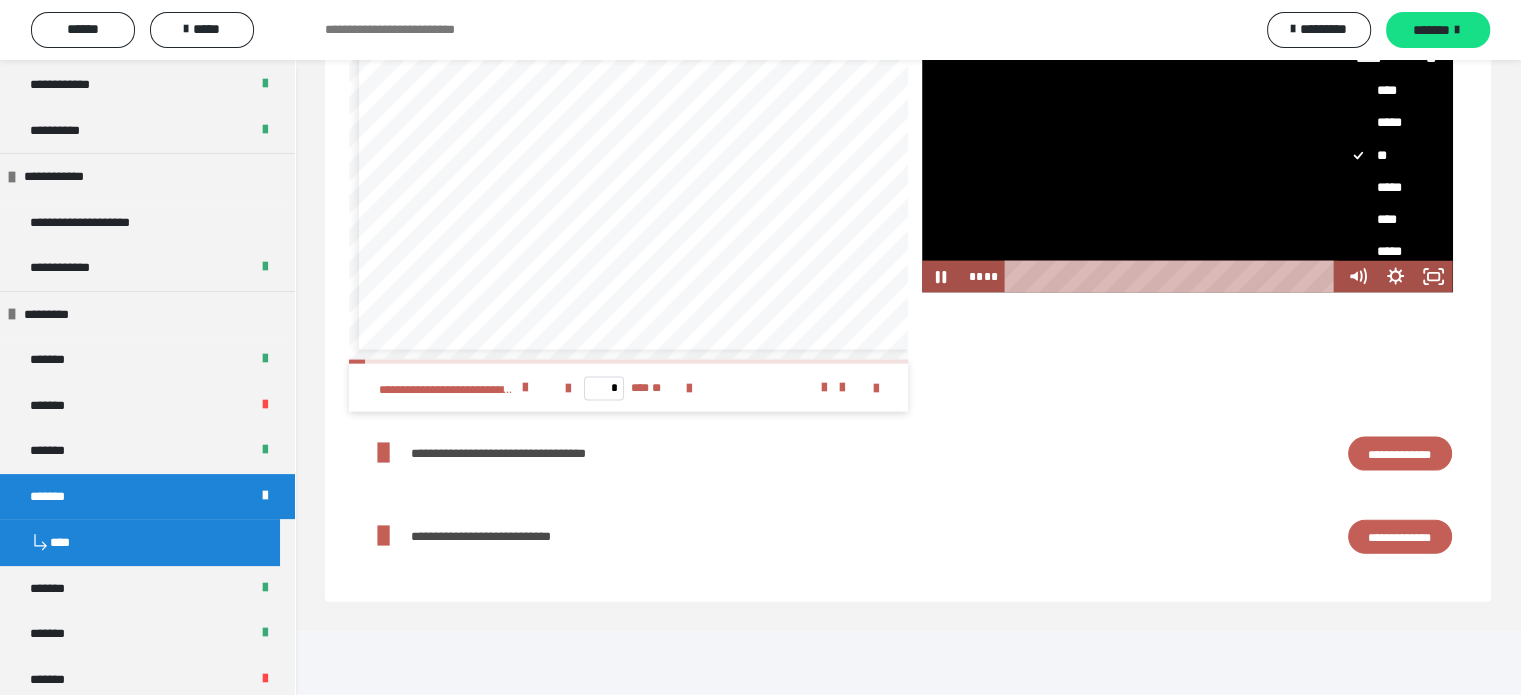 click on "****" at bounding box center (1388, 220) 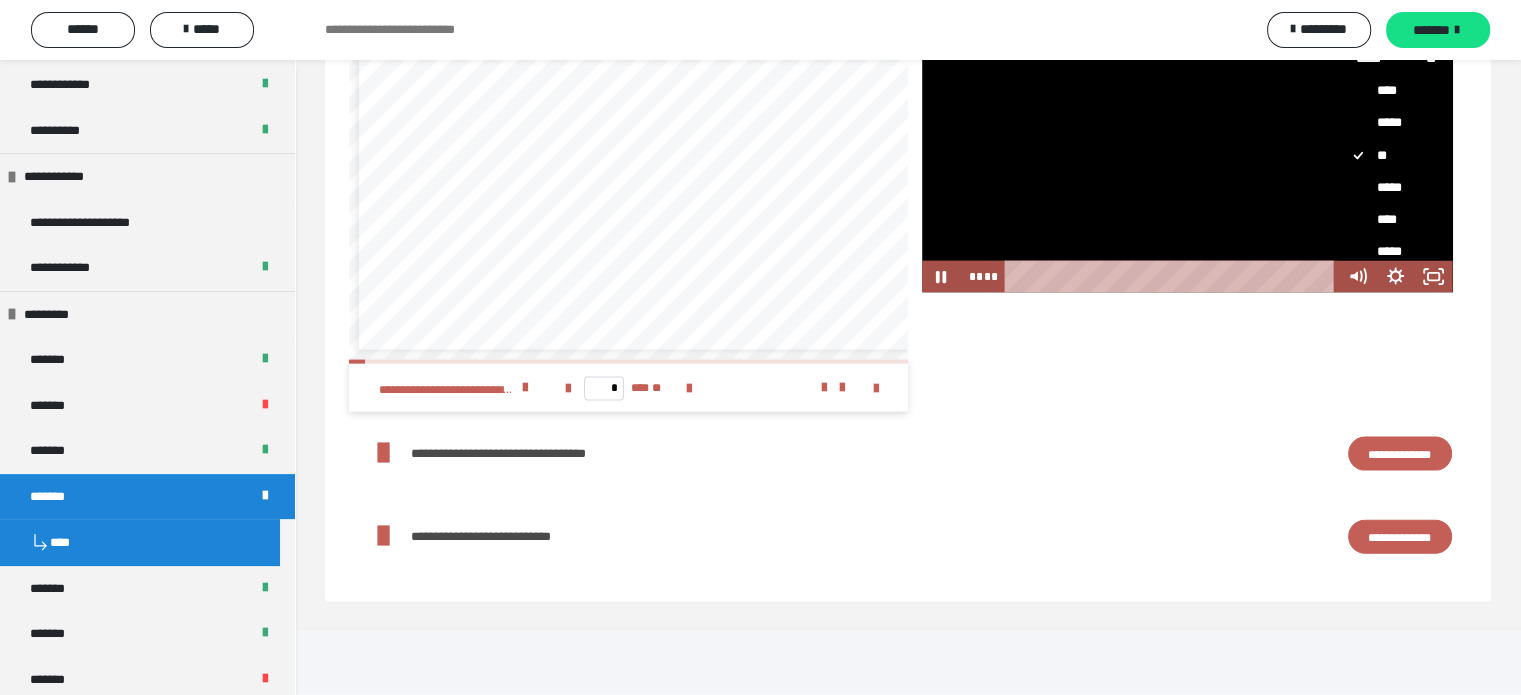 click on "****" at bounding box center (1339, 204) 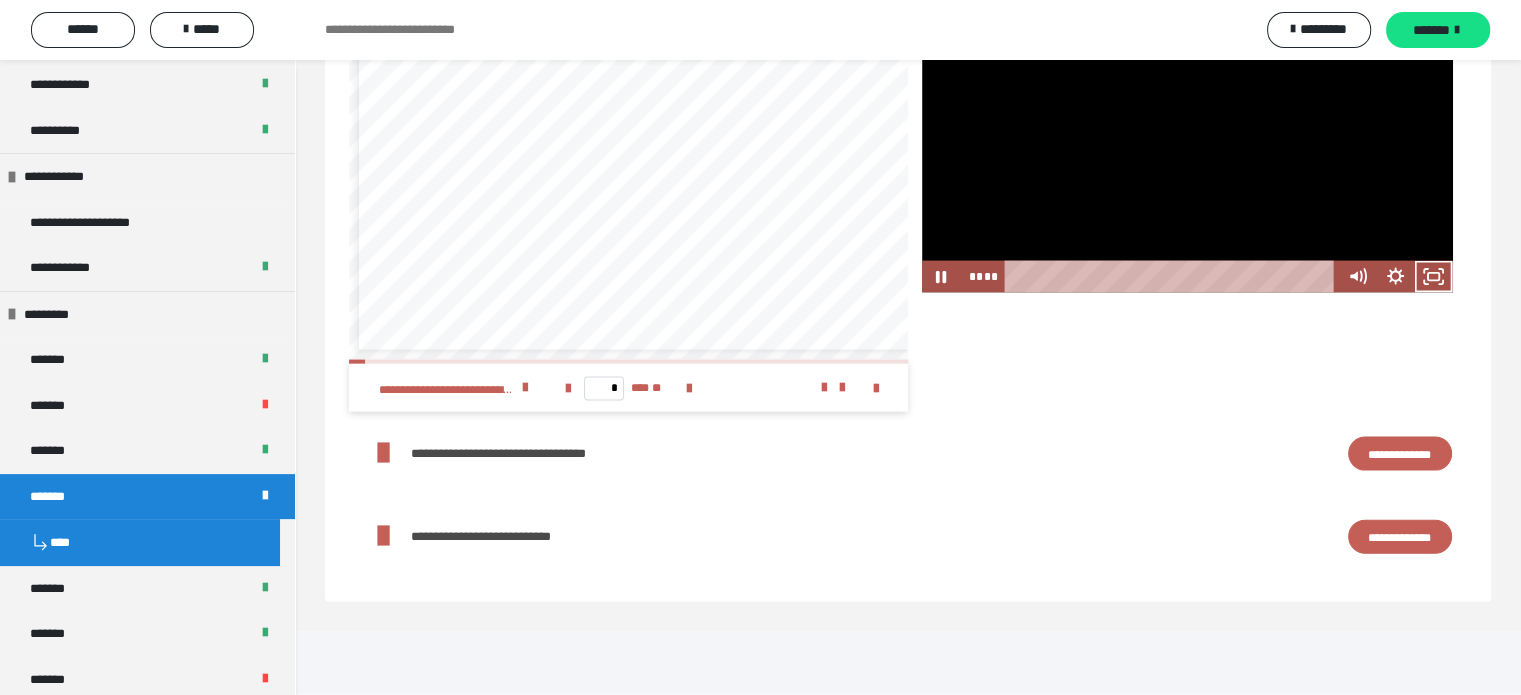 click at bounding box center (1187, 162) 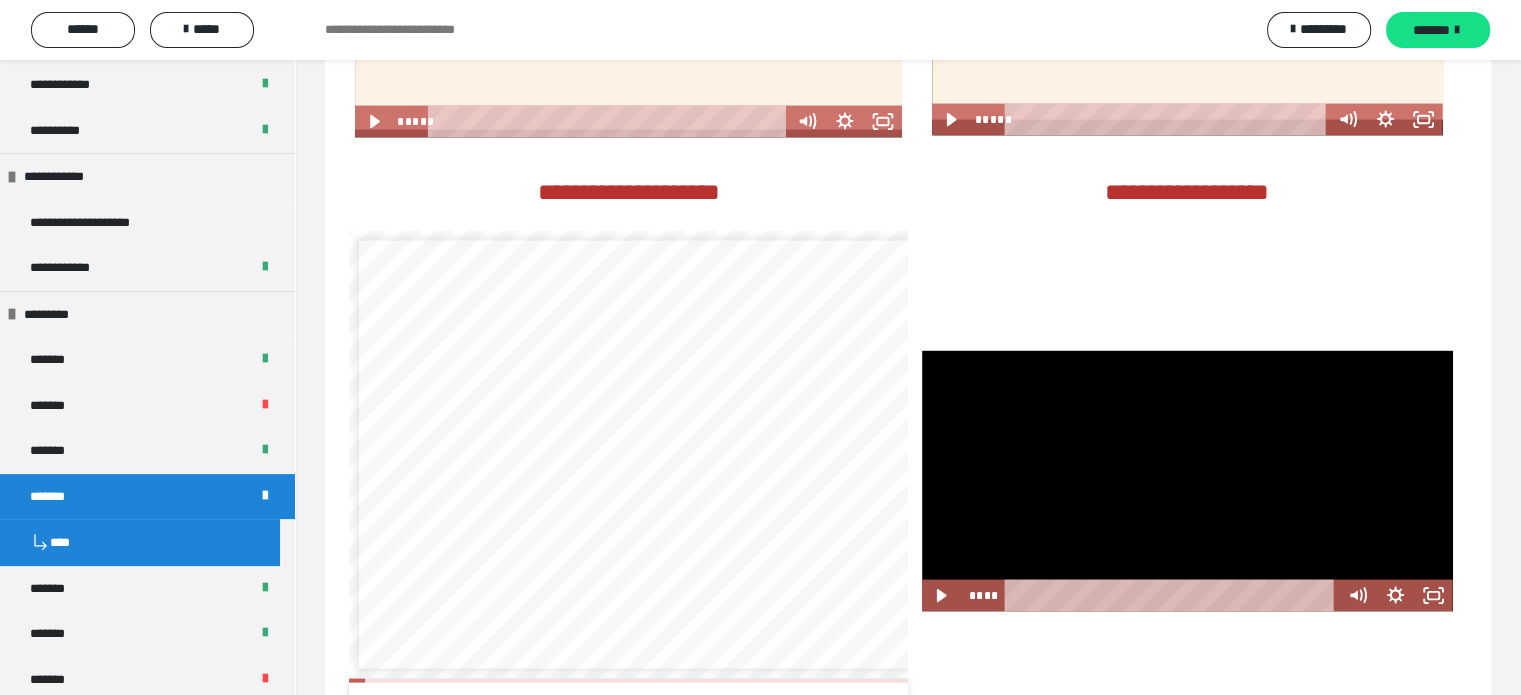 scroll, scrollTop: 3663, scrollLeft: 0, axis: vertical 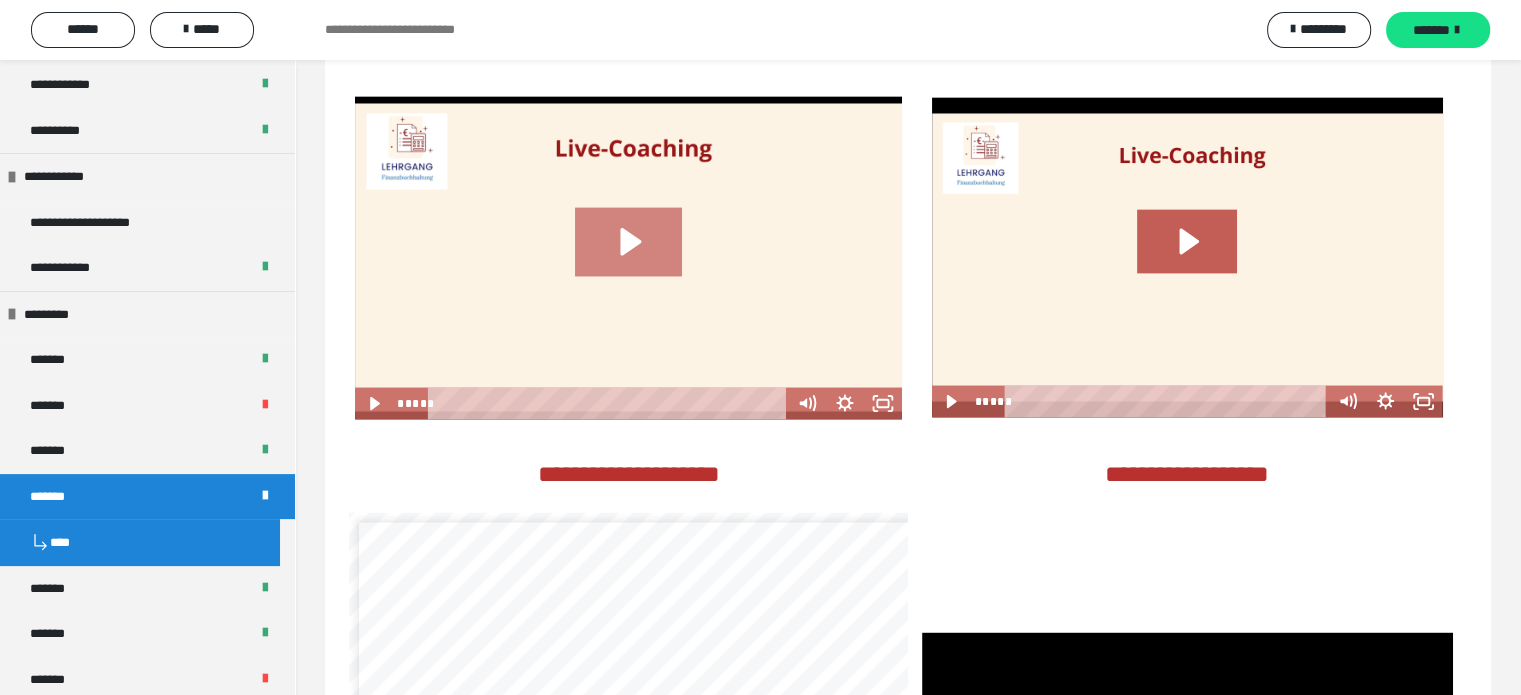 click 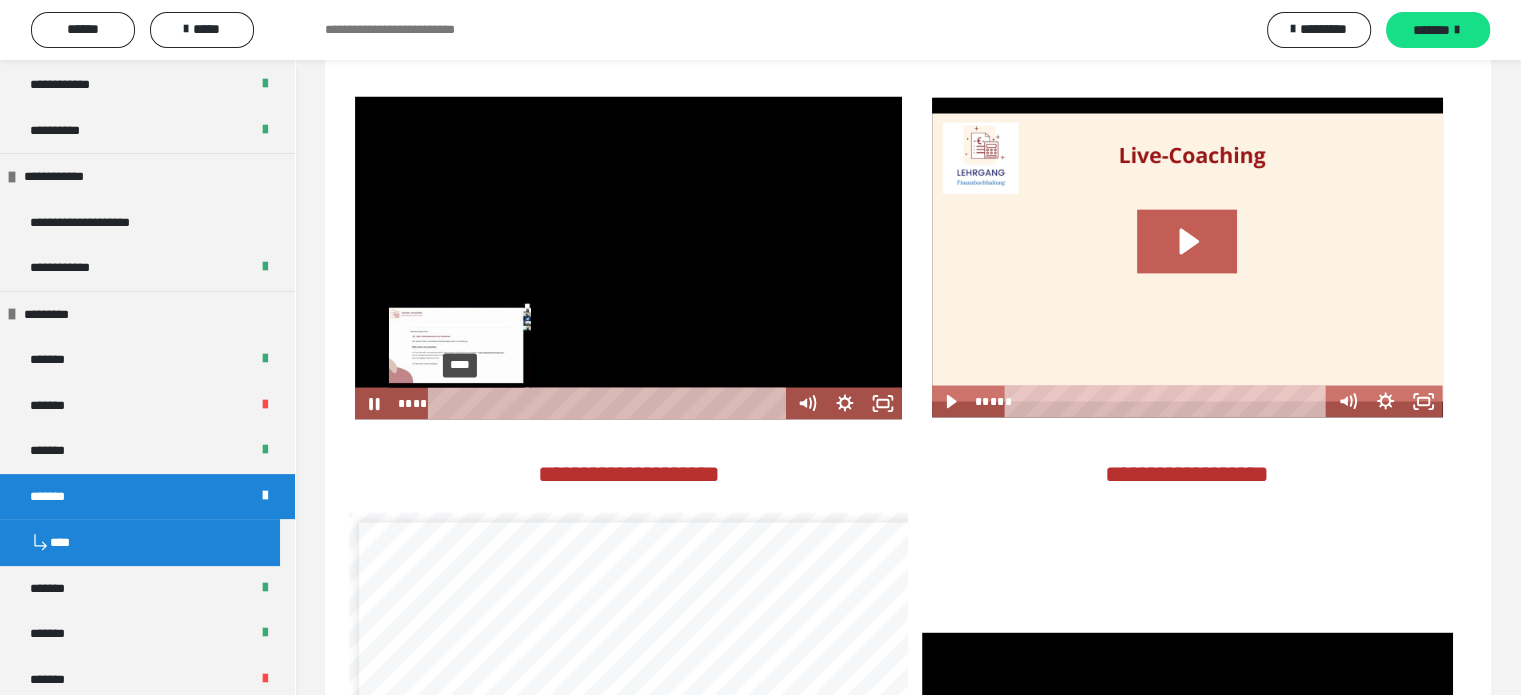 click on "****" at bounding box center [610, 403] 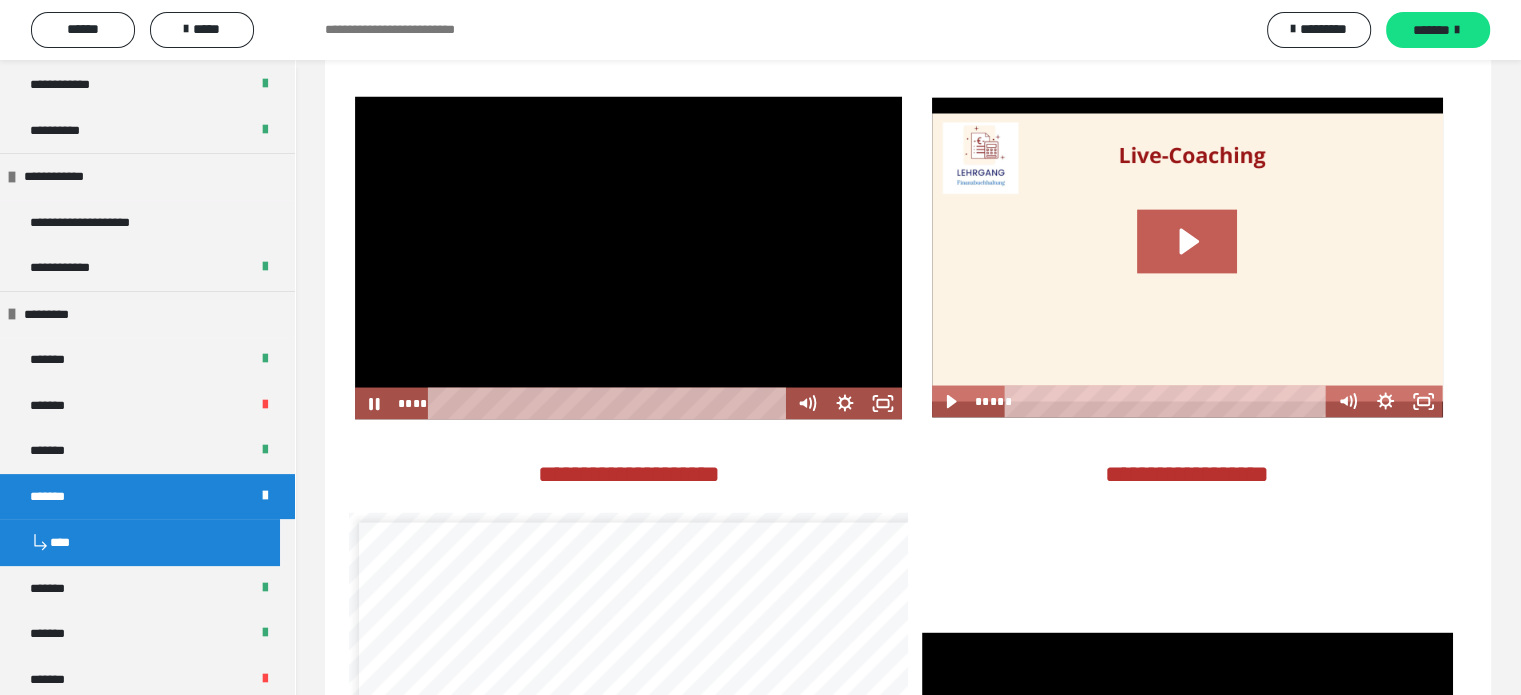 click at bounding box center (629, 257) 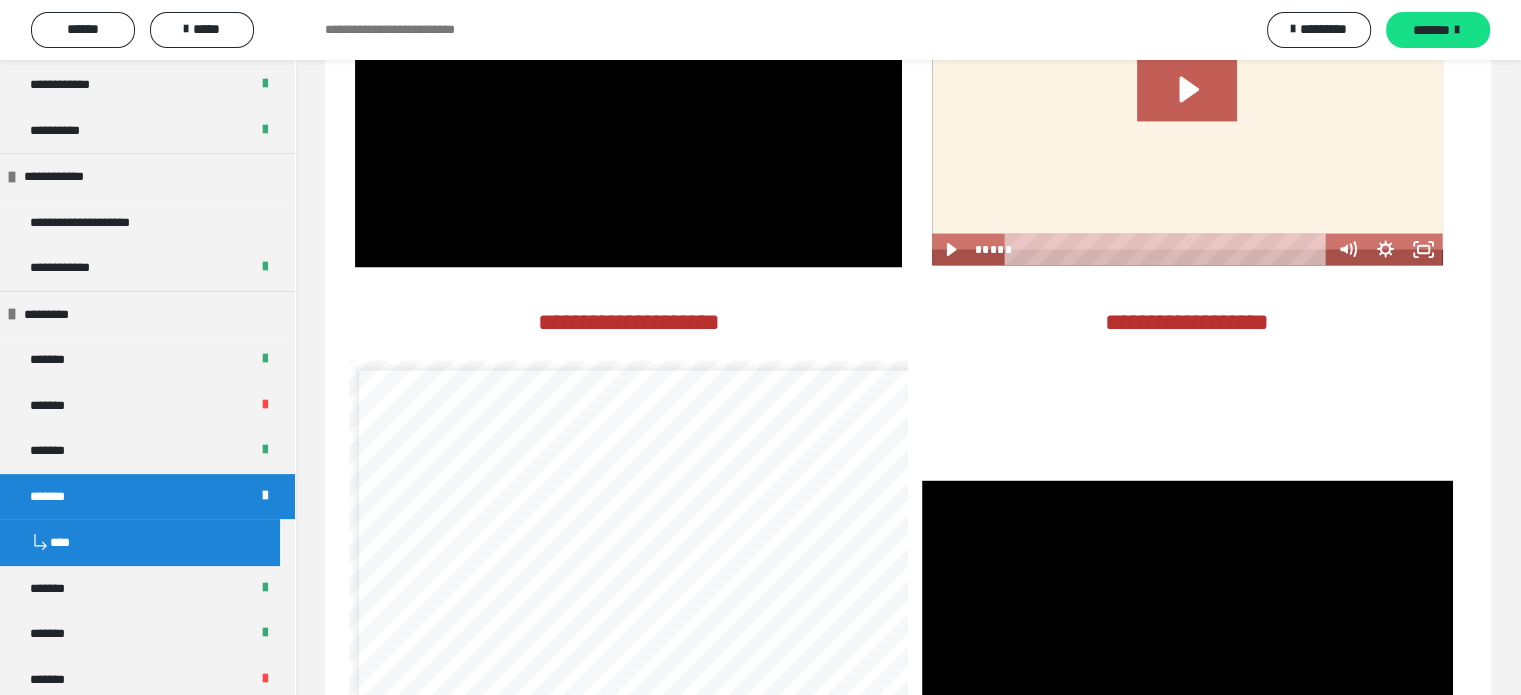 scroll, scrollTop: 3863, scrollLeft: 0, axis: vertical 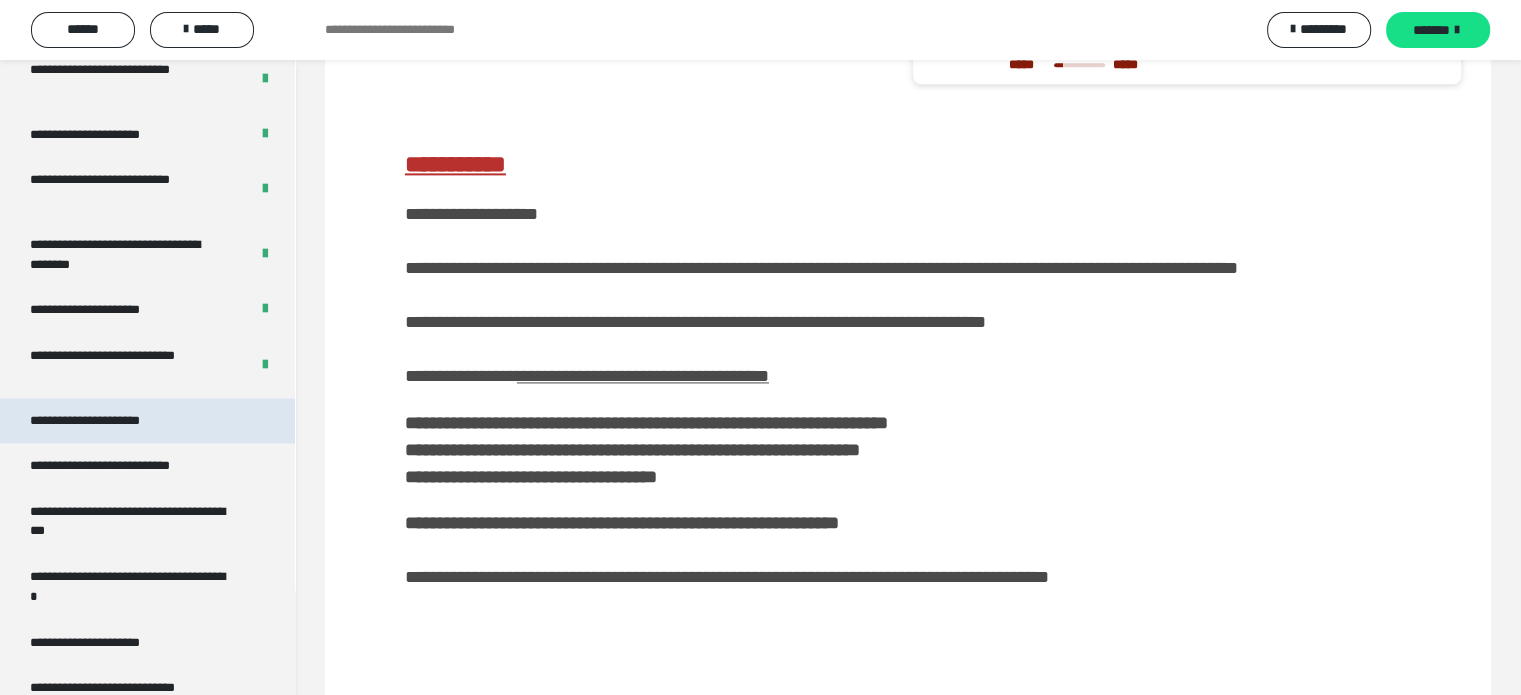 click on "**********" at bounding box center (108, 421) 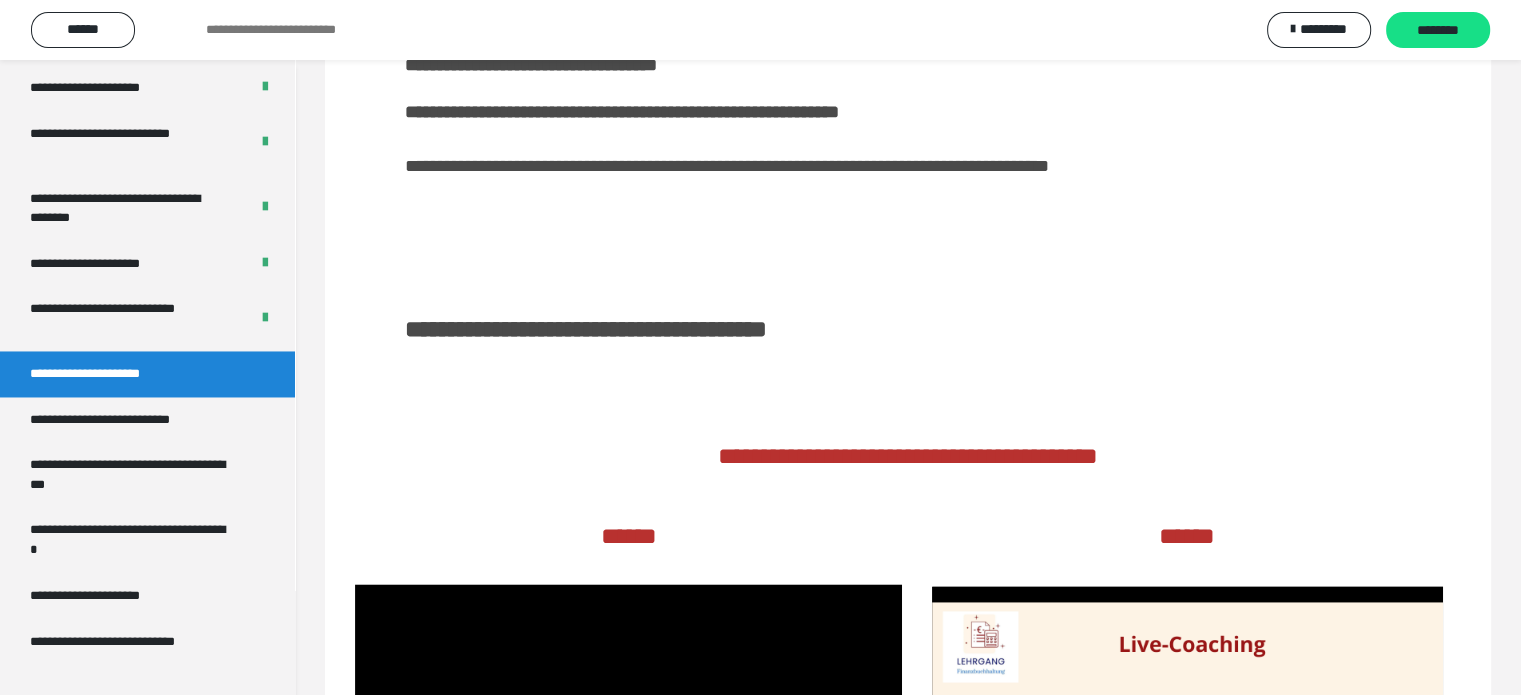 scroll, scrollTop: 2300, scrollLeft: 0, axis: vertical 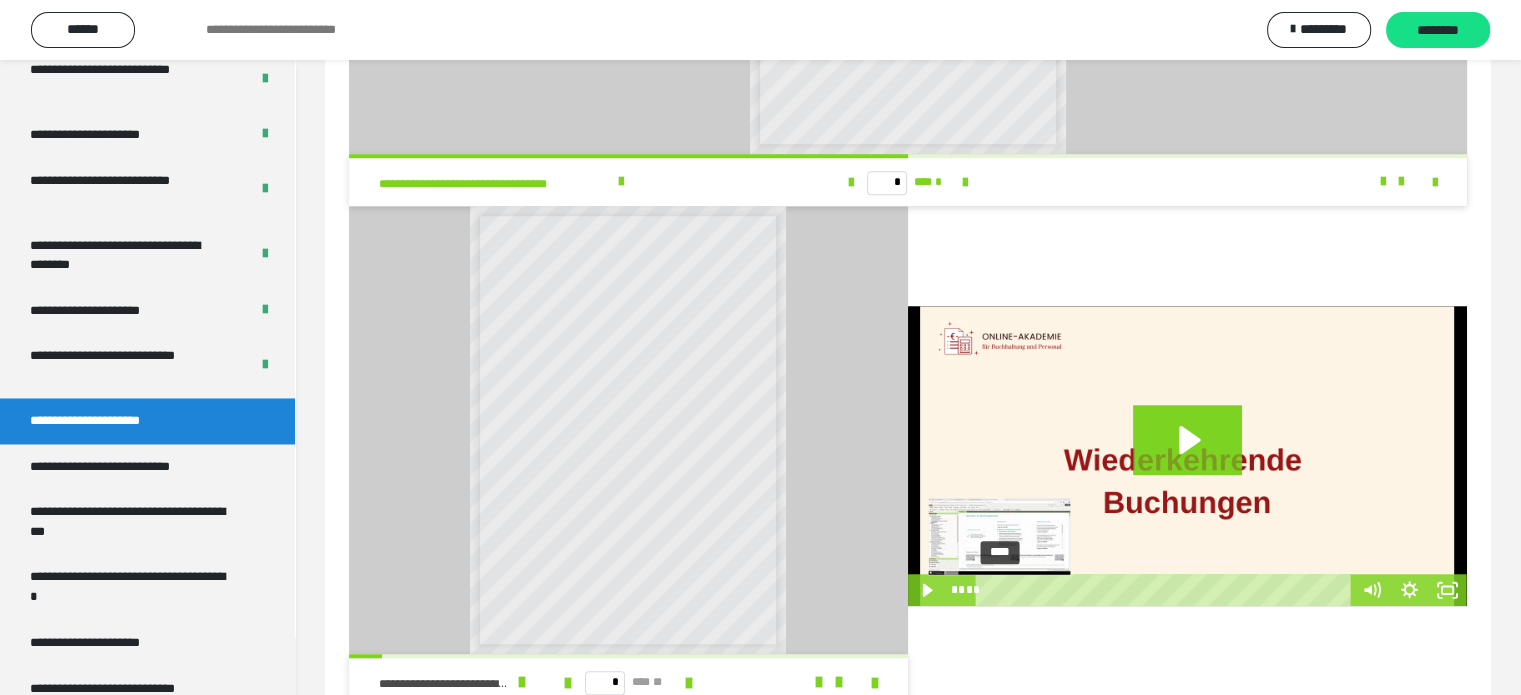 click on "****" at bounding box center (1167, 590) 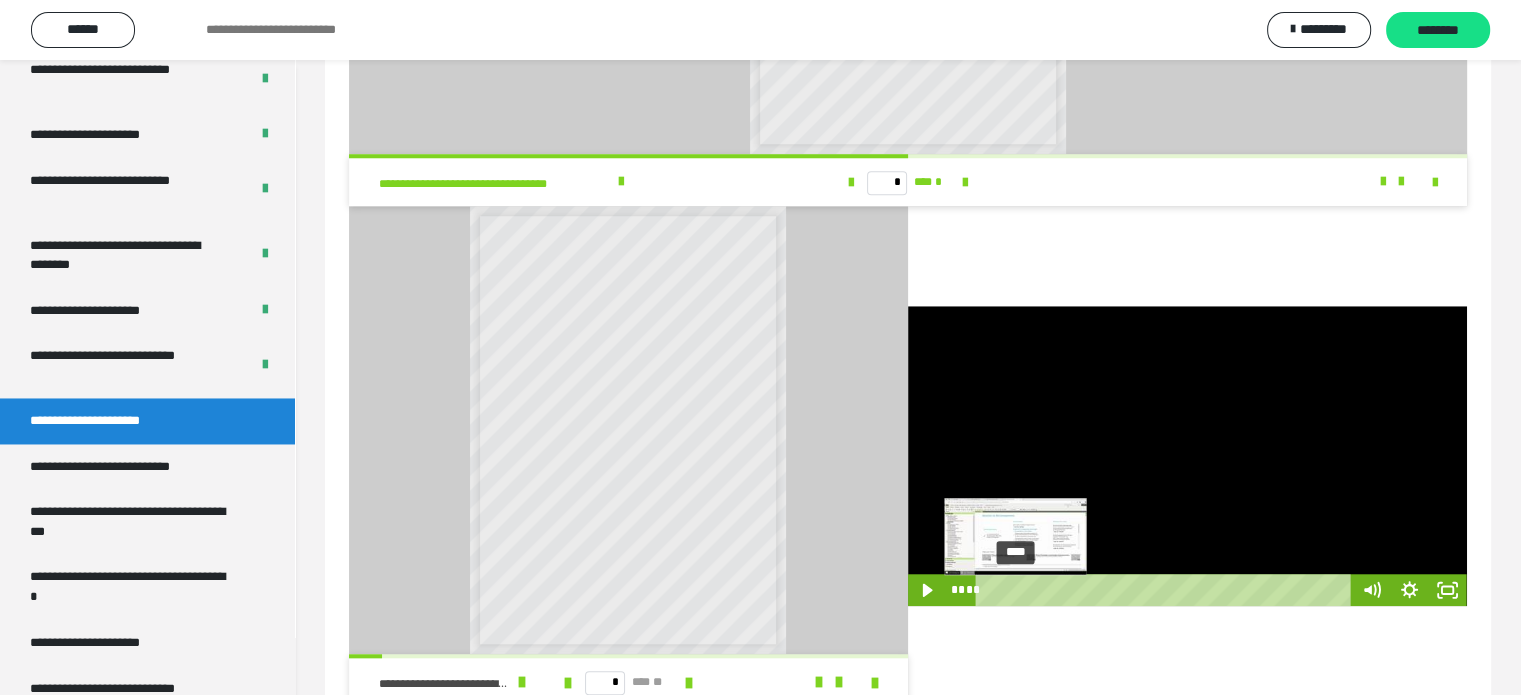 click on "****" at bounding box center [1167, 590] 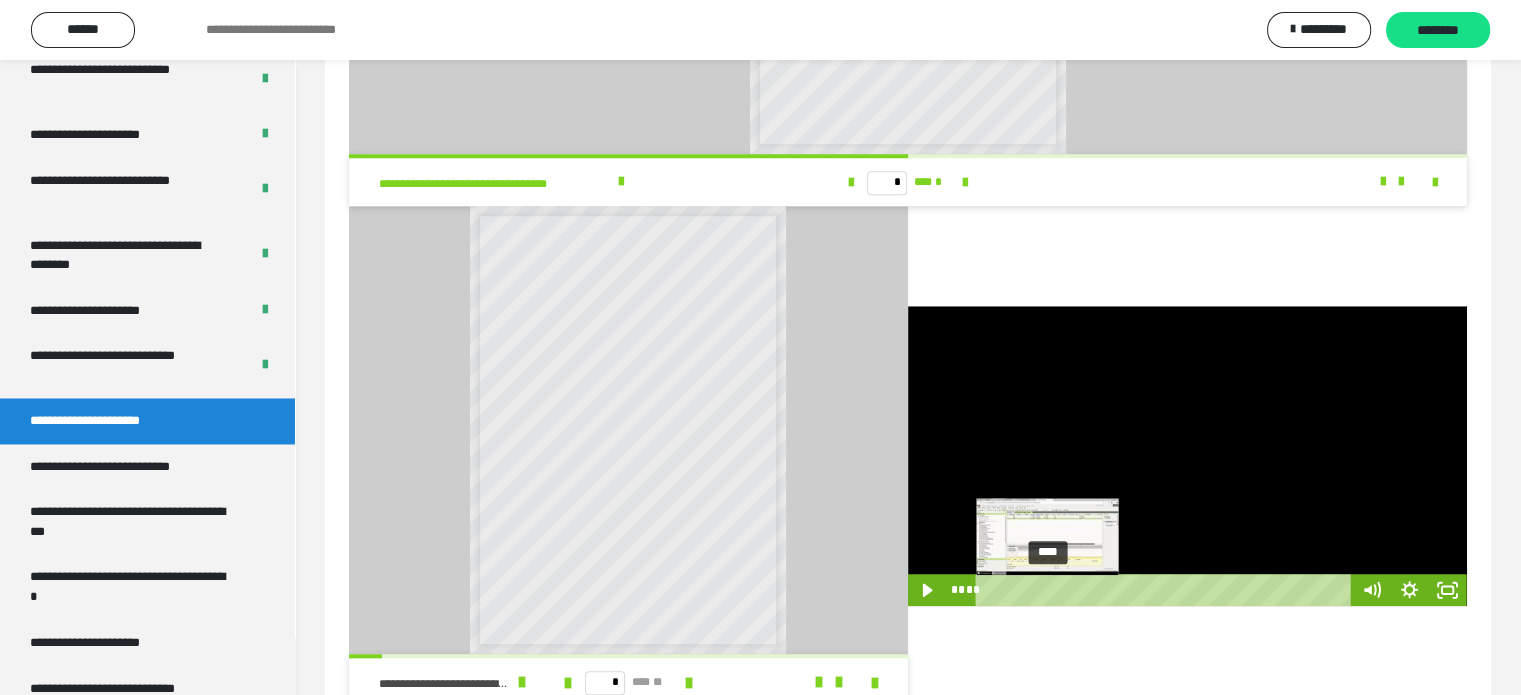 click on "****" at bounding box center (1167, 590) 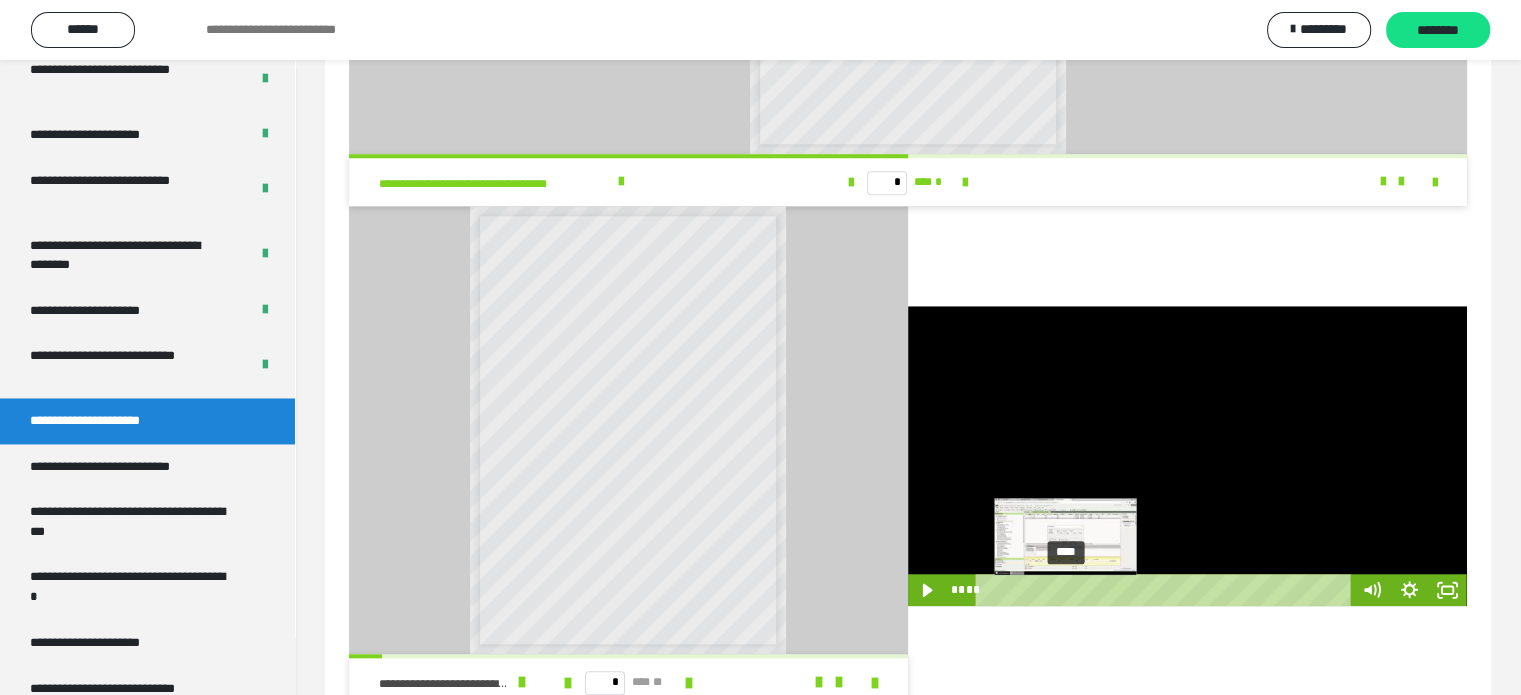 click on "****" at bounding box center [1167, 590] 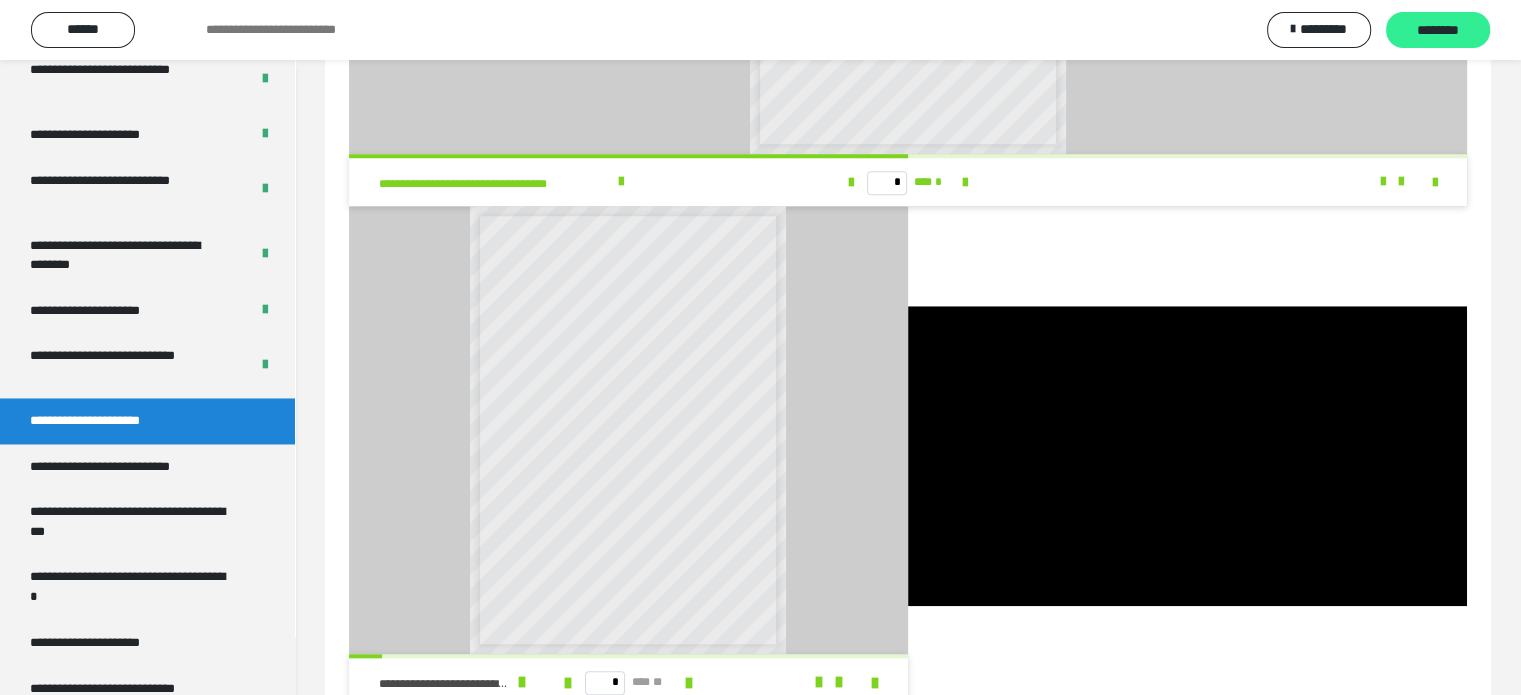 click on "********" at bounding box center (1438, 31) 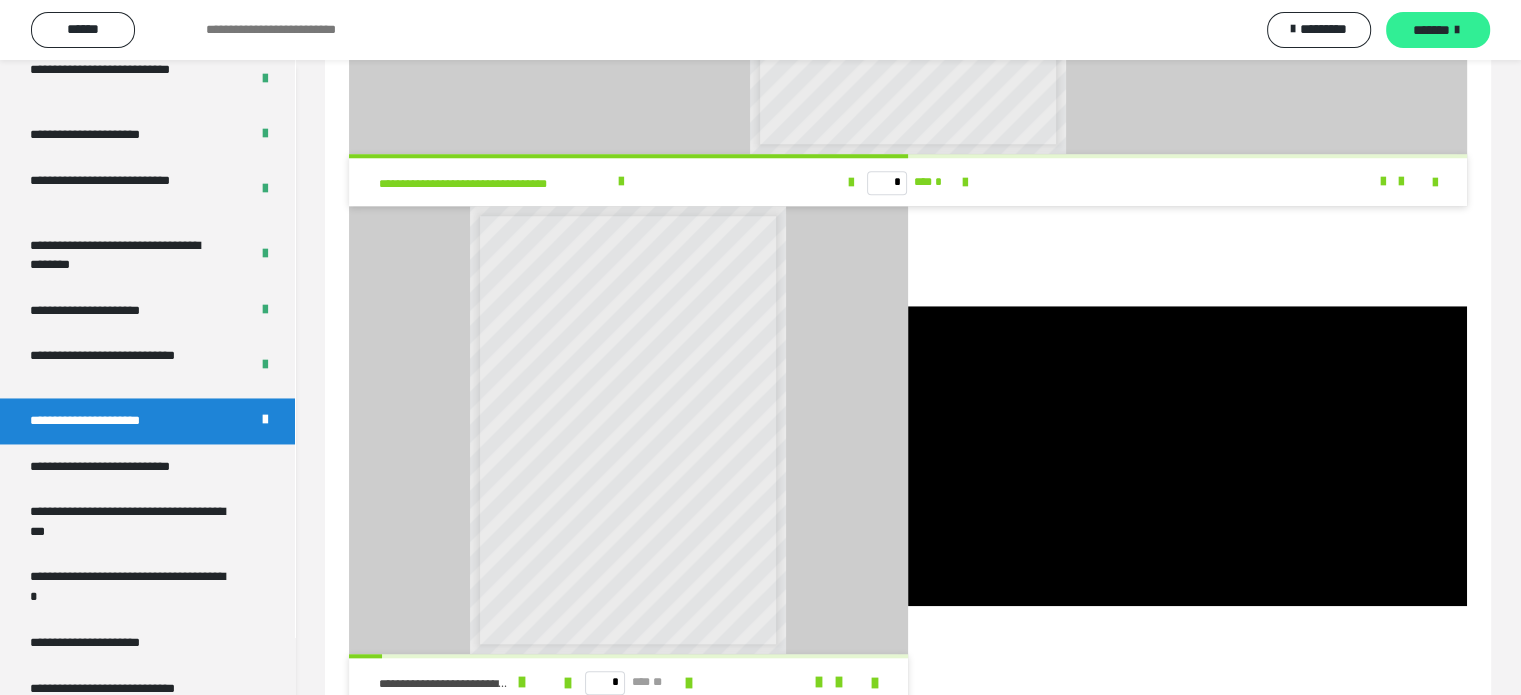 click on "*******" at bounding box center [1431, 30] 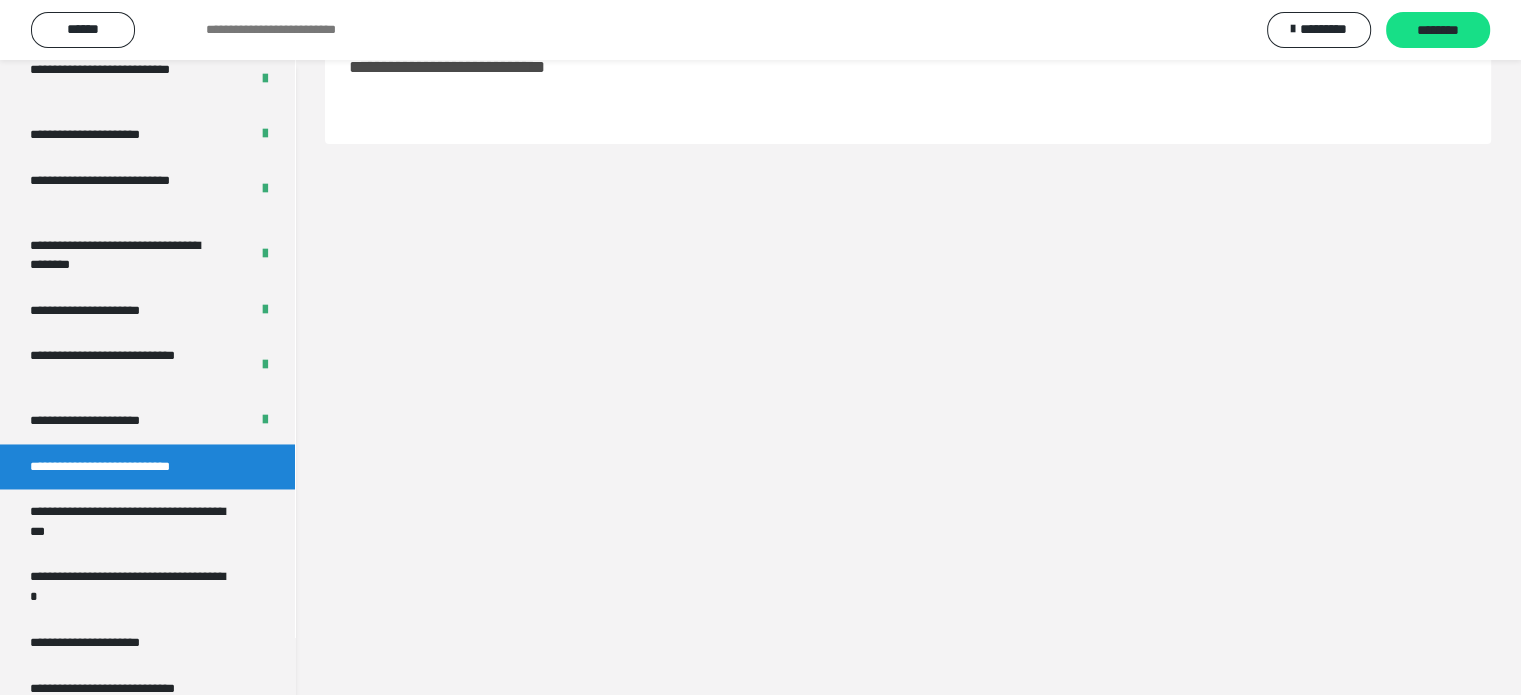 scroll, scrollTop: 60, scrollLeft: 0, axis: vertical 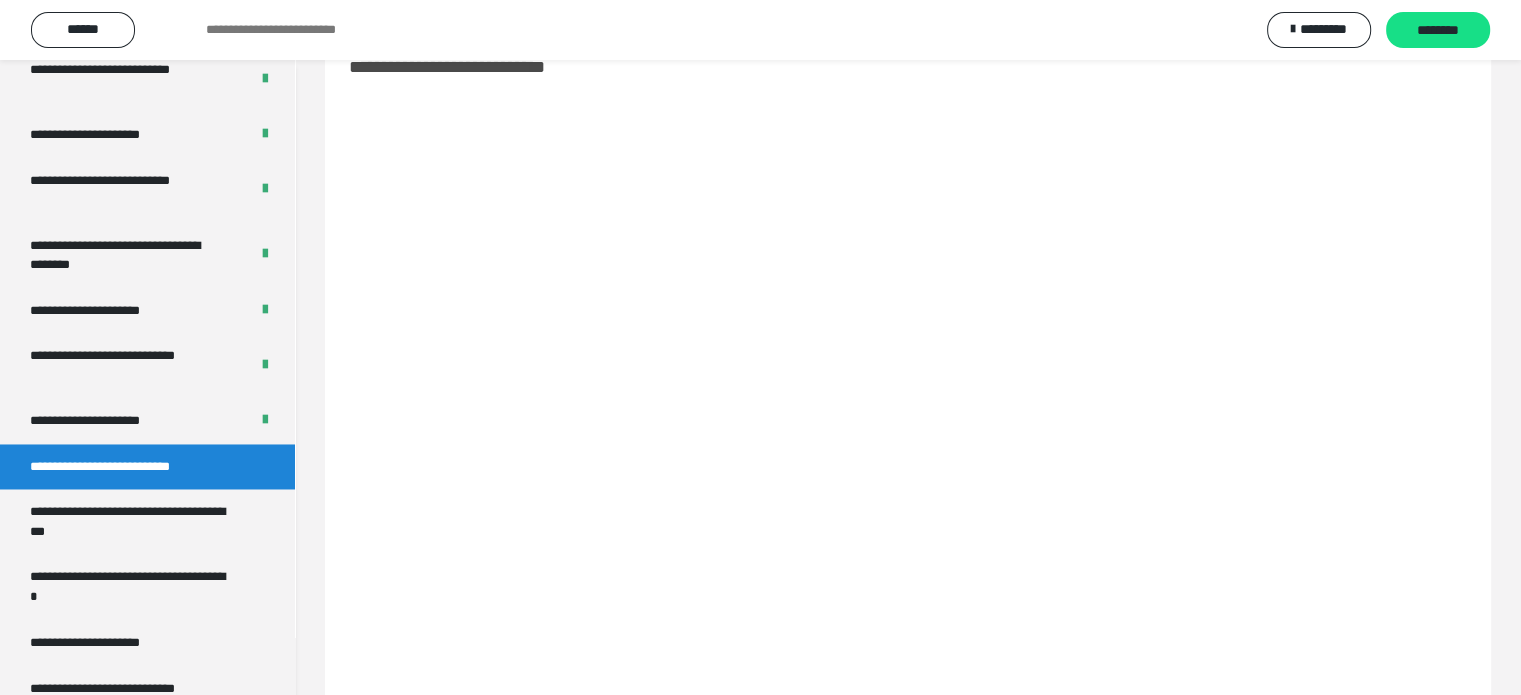 click on "********" at bounding box center (1438, 31) 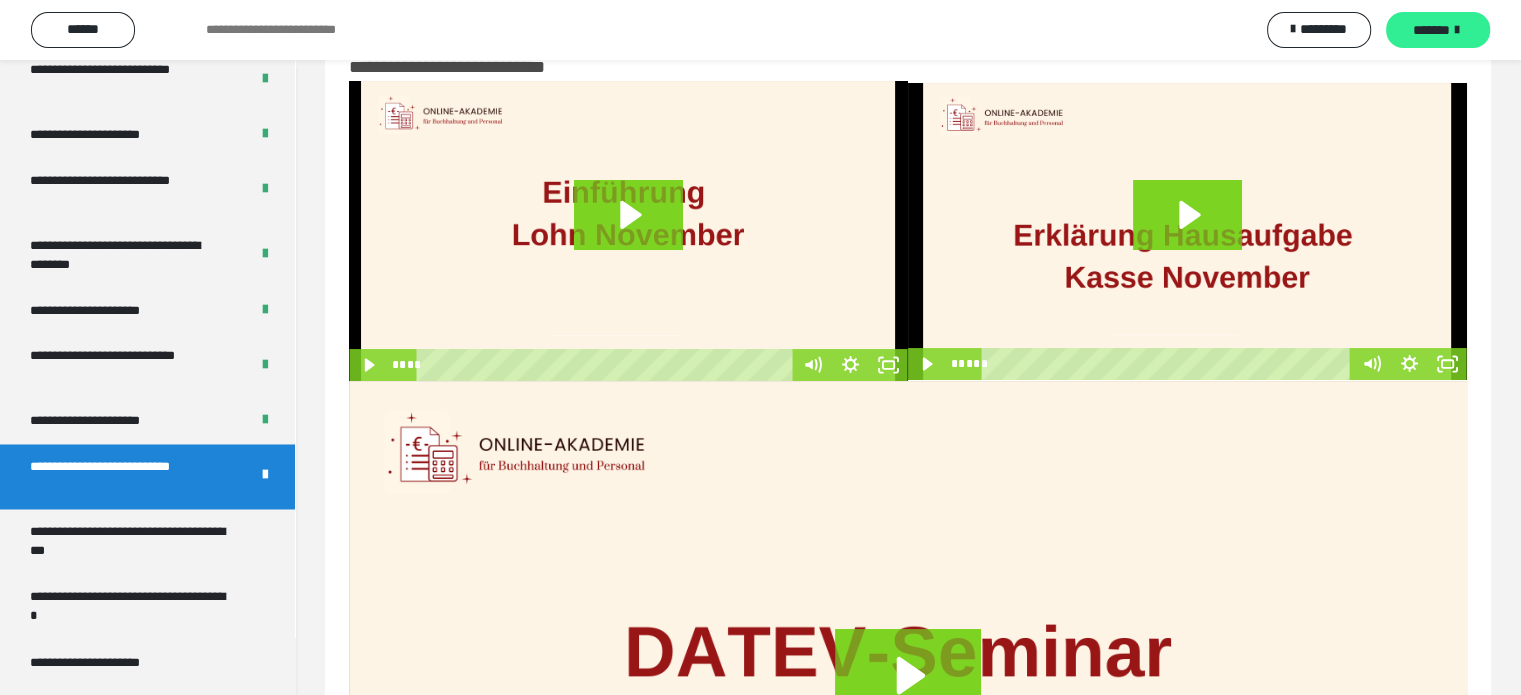 click on "*******" at bounding box center [1431, 30] 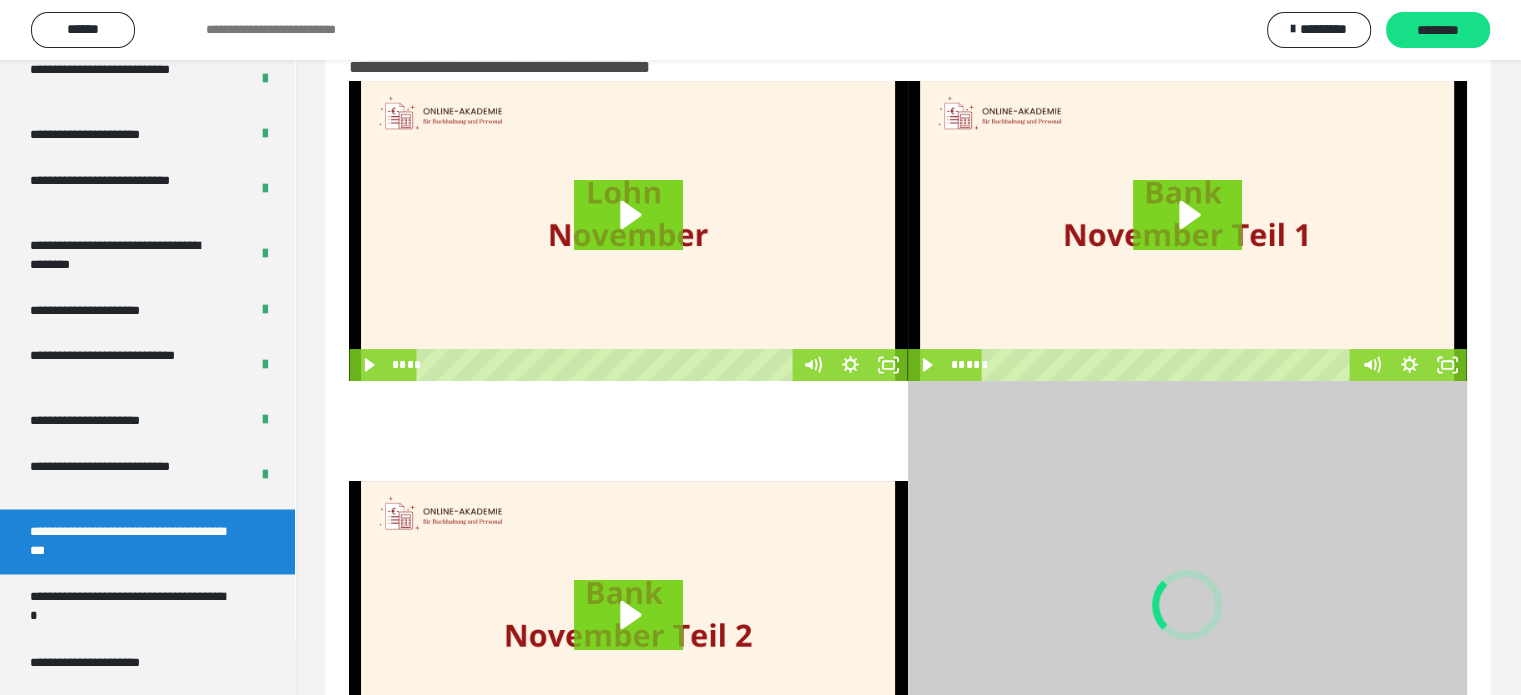 click on "********" at bounding box center [1438, 31] 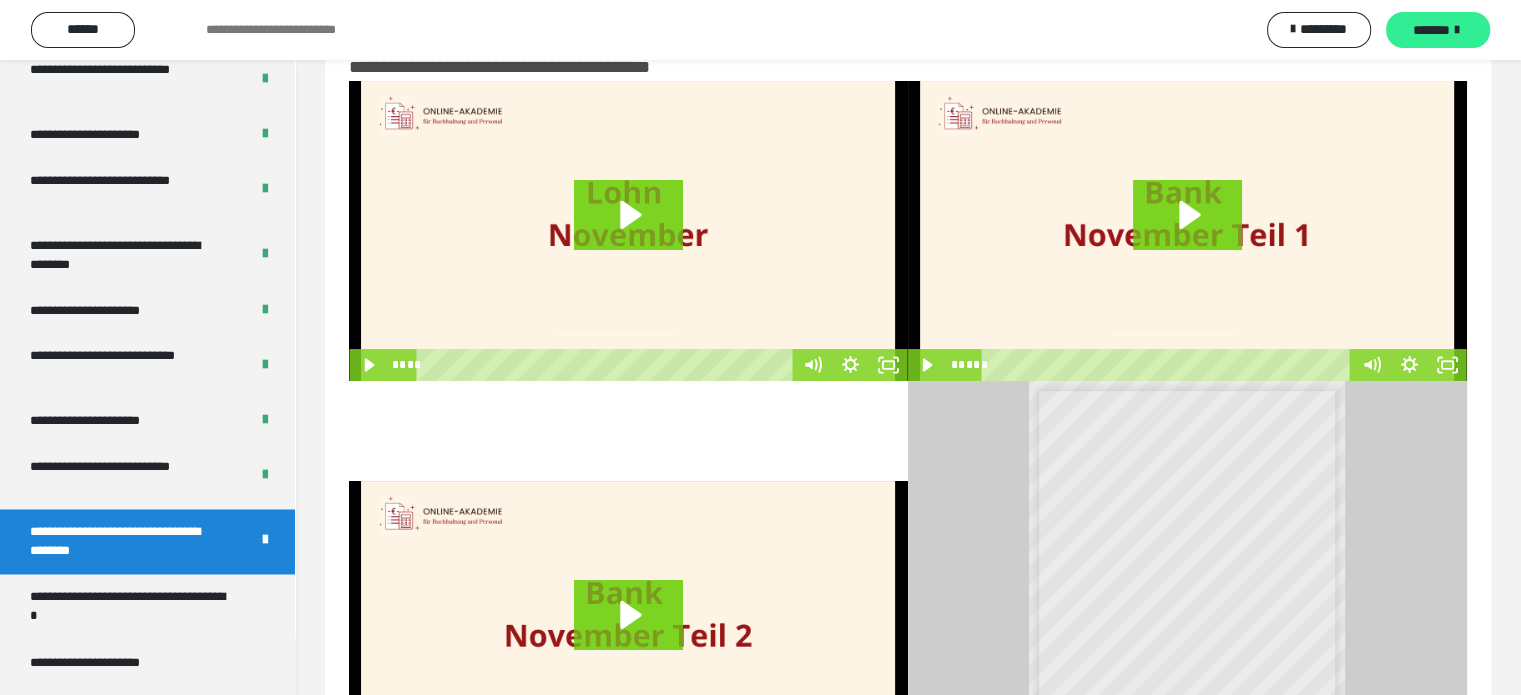 click on "*******" at bounding box center (1431, 30) 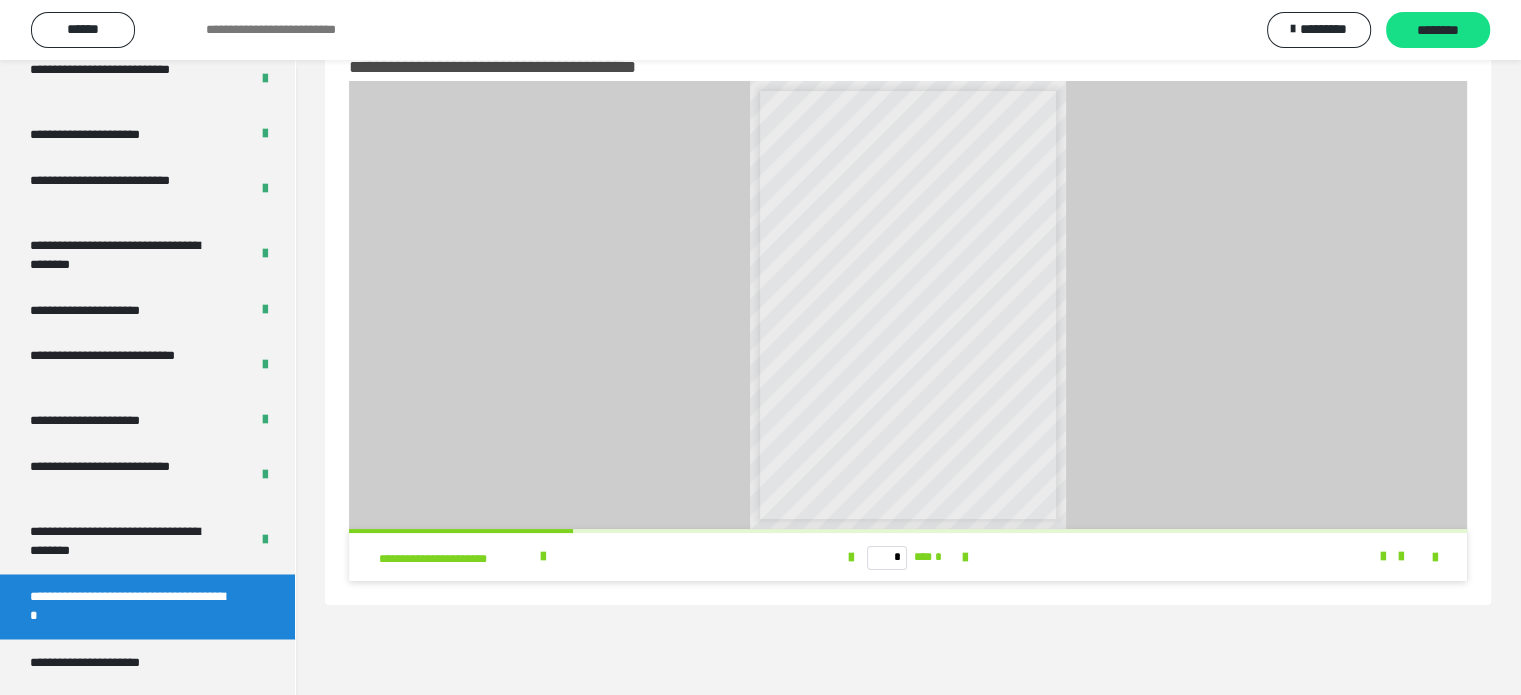 click on "********" at bounding box center [1438, 31] 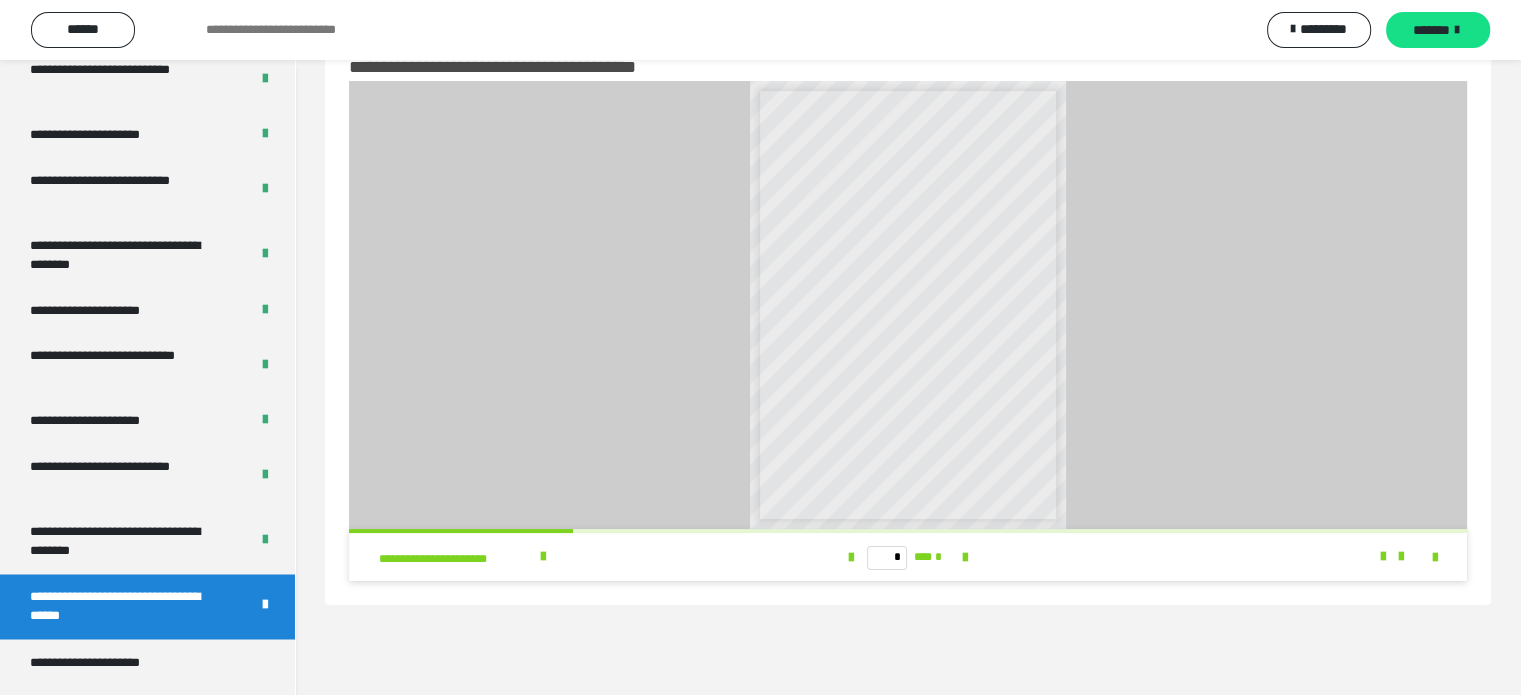 click on "*******" at bounding box center (1431, 30) 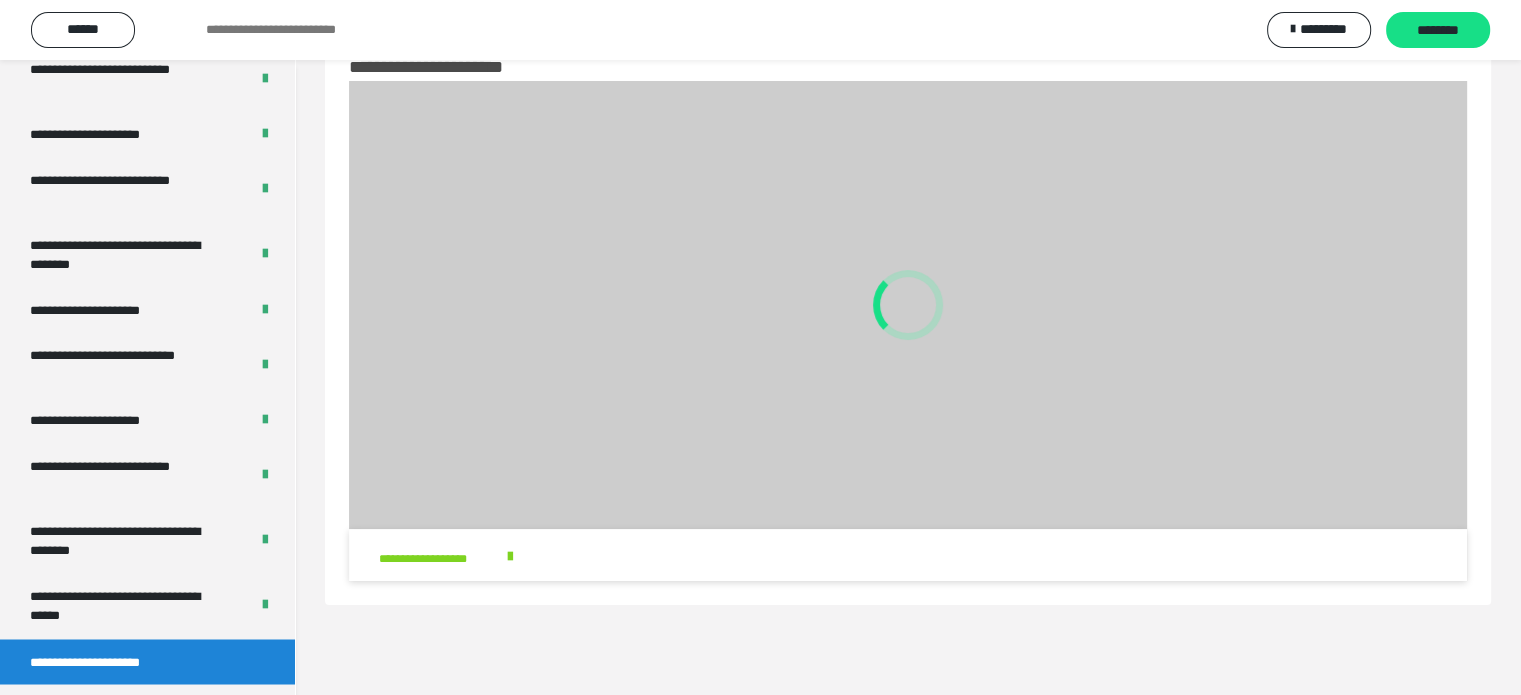 click on "********" at bounding box center [1438, 31] 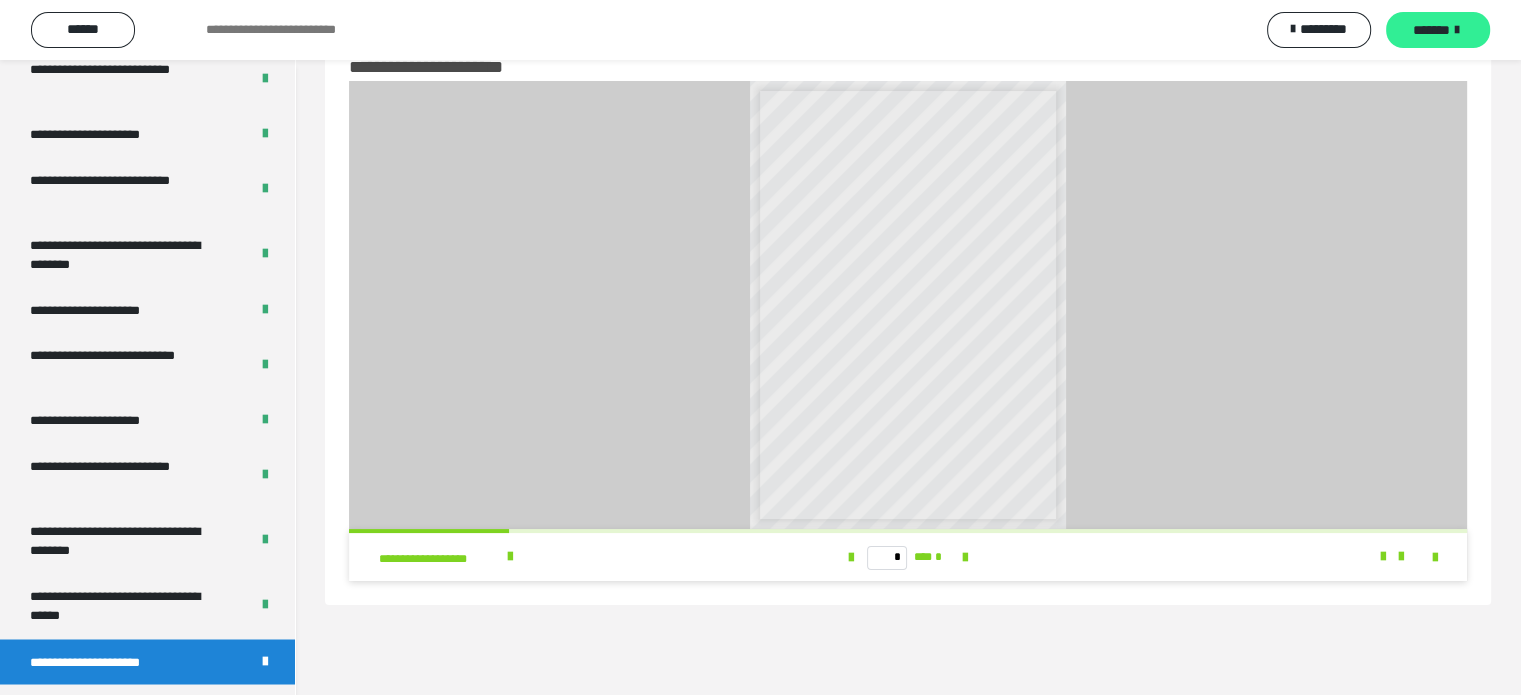 click on "*******" at bounding box center (1431, 30) 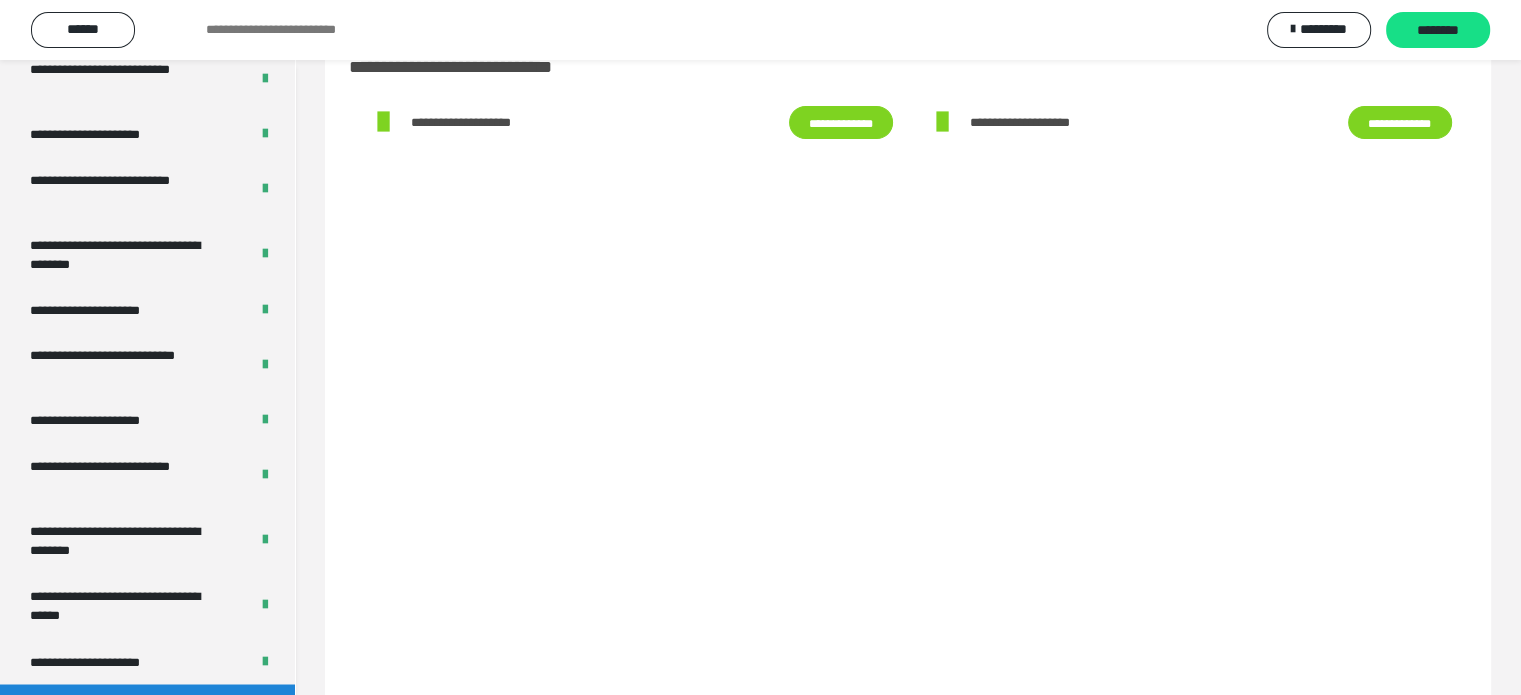 click on "********" at bounding box center (1438, 31) 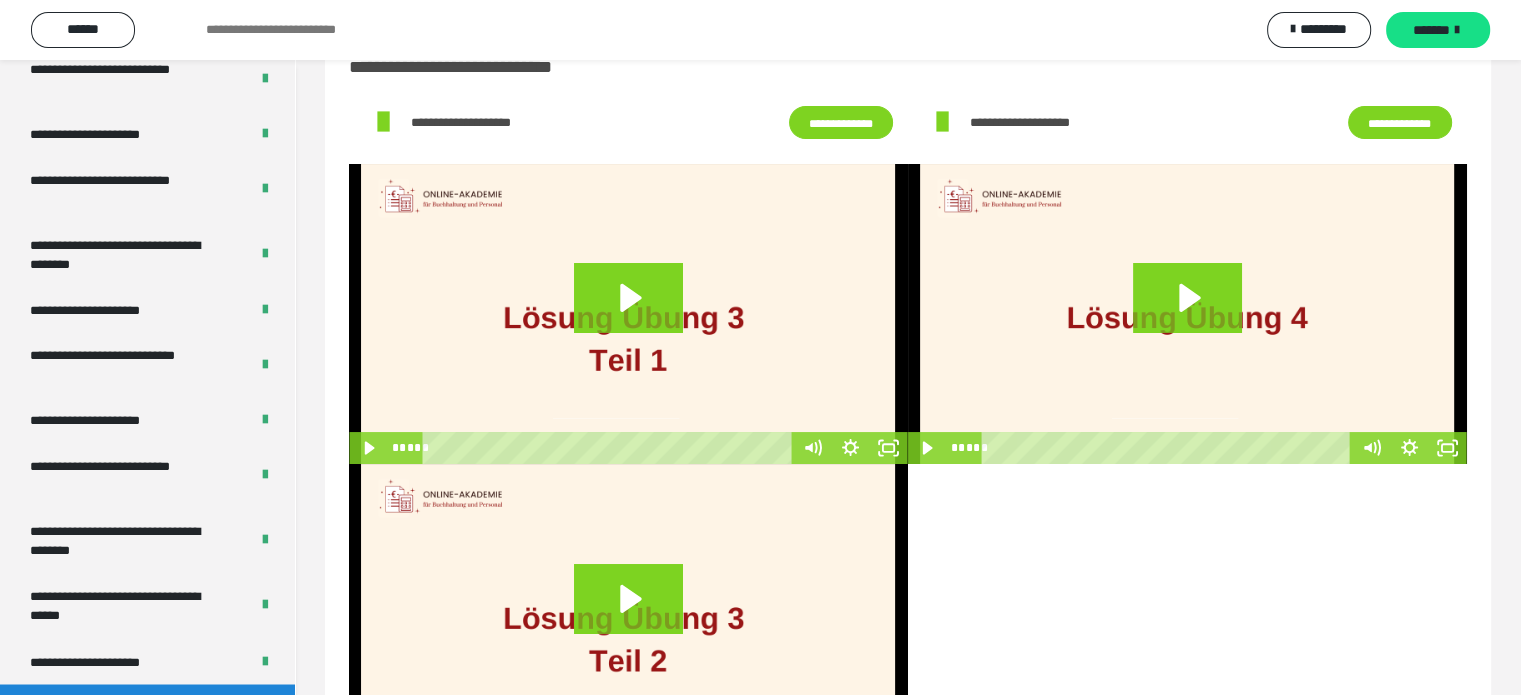 click on "*******" at bounding box center (1431, 30) 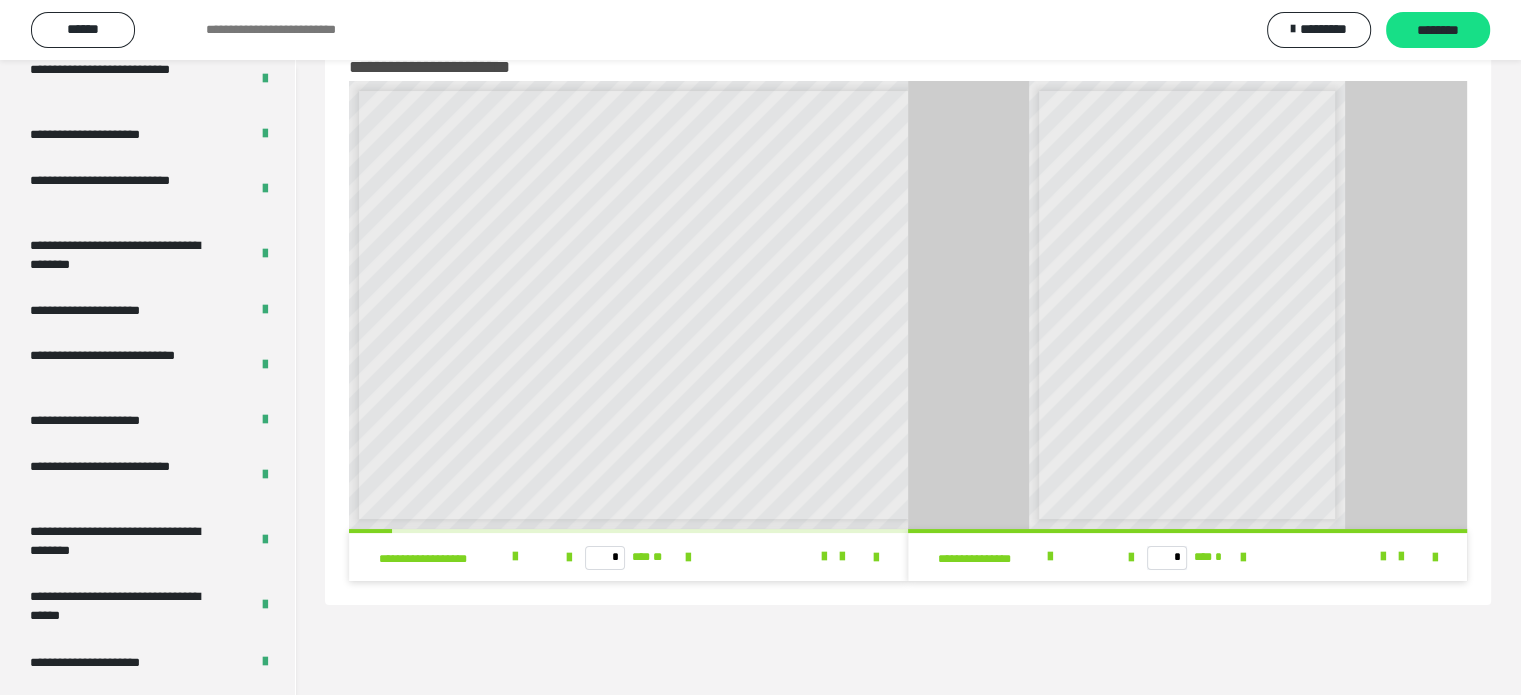 click on "********" at bounding box center (1438, 31) 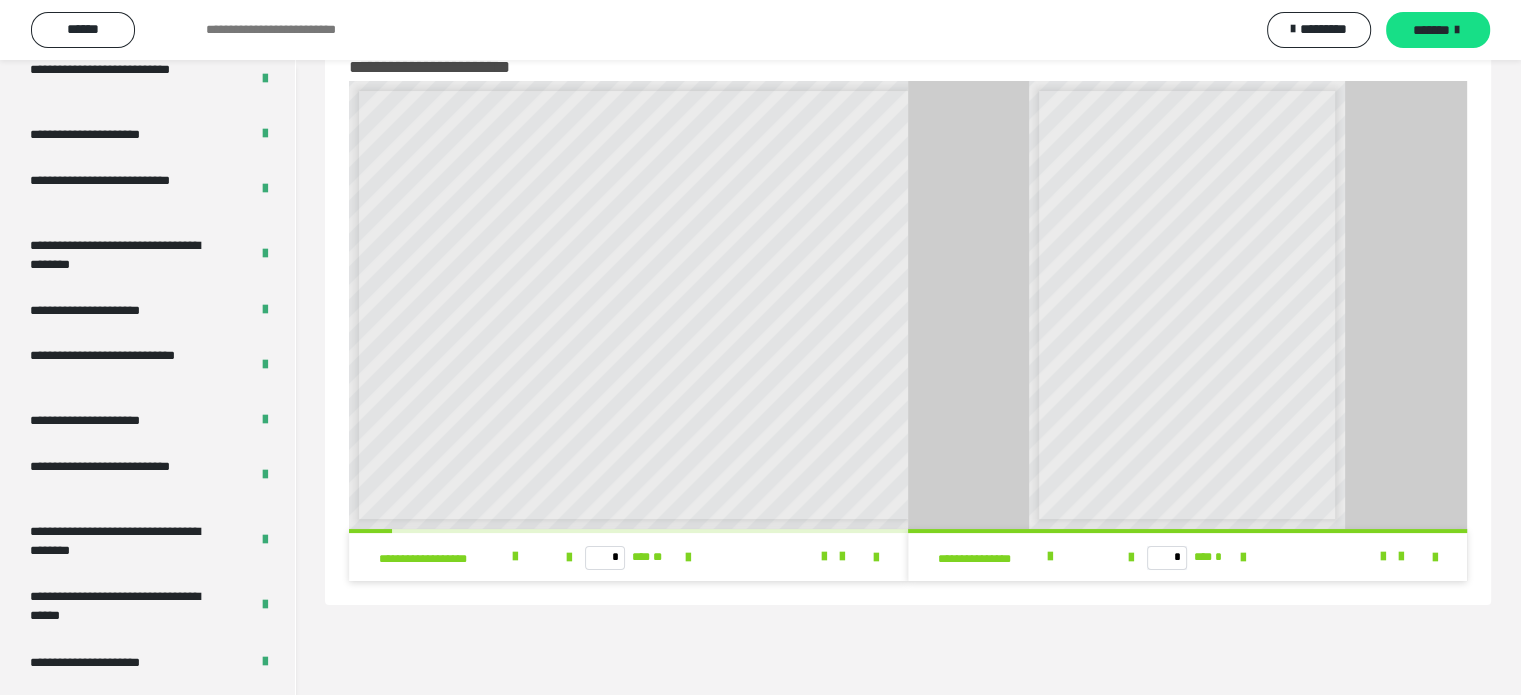 click on "*******" at bounding box center (1431, 30) 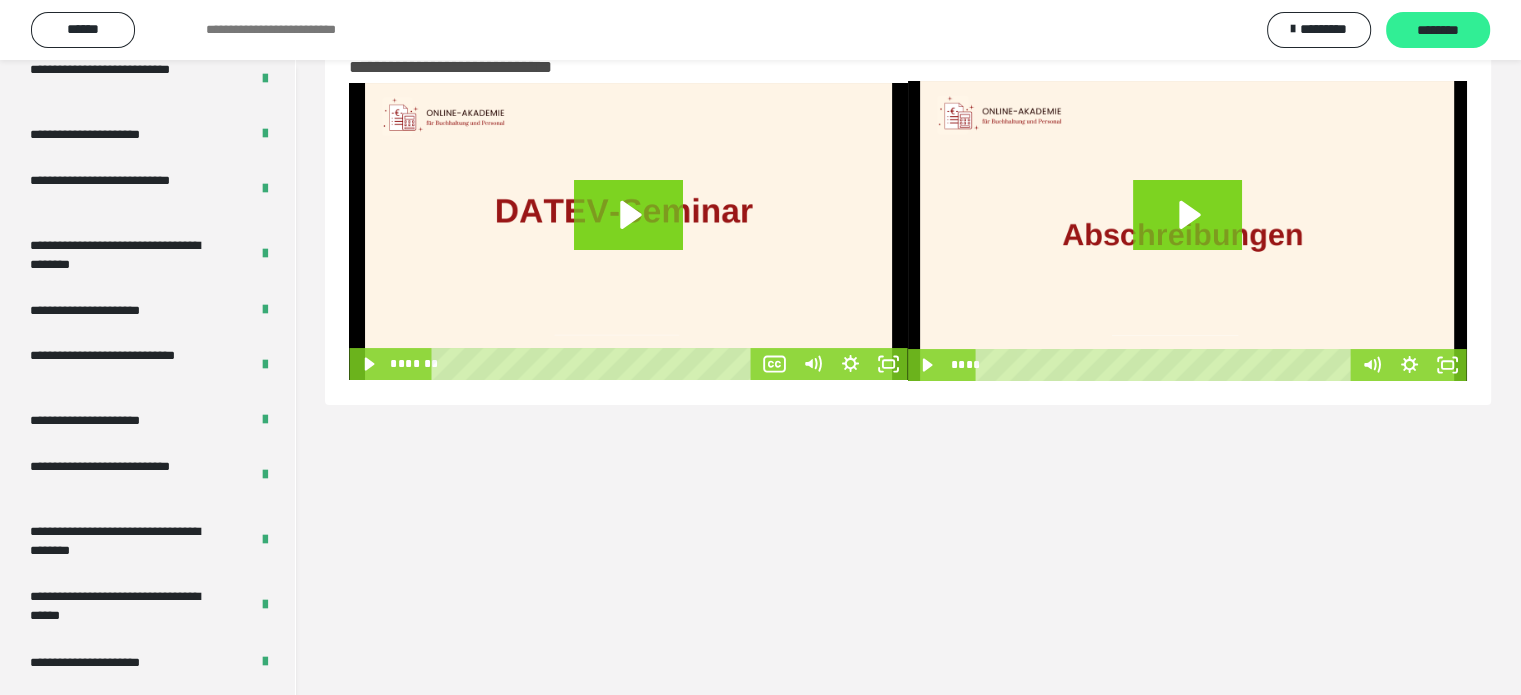 click on "********" at bounding box center (1438, 30) 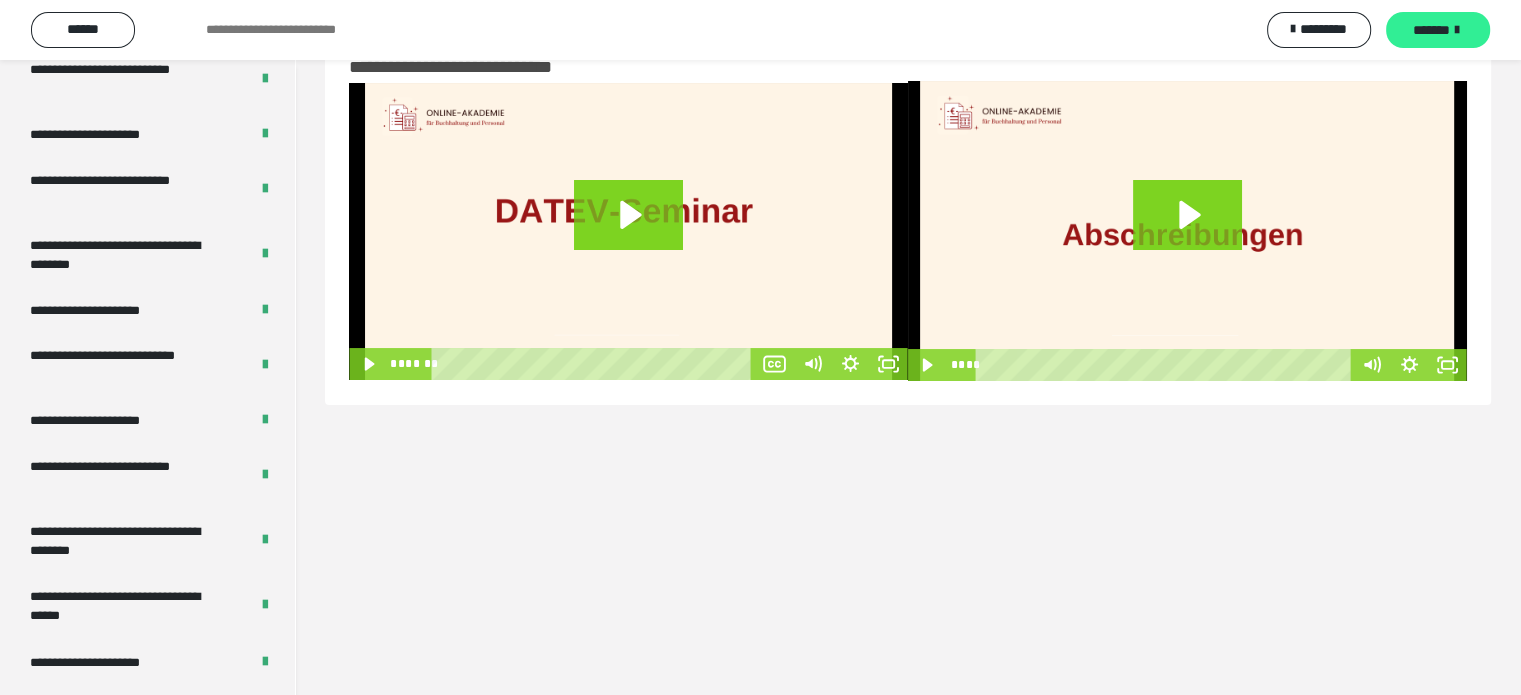 click on "*******" at bounding box center [1431, 30] 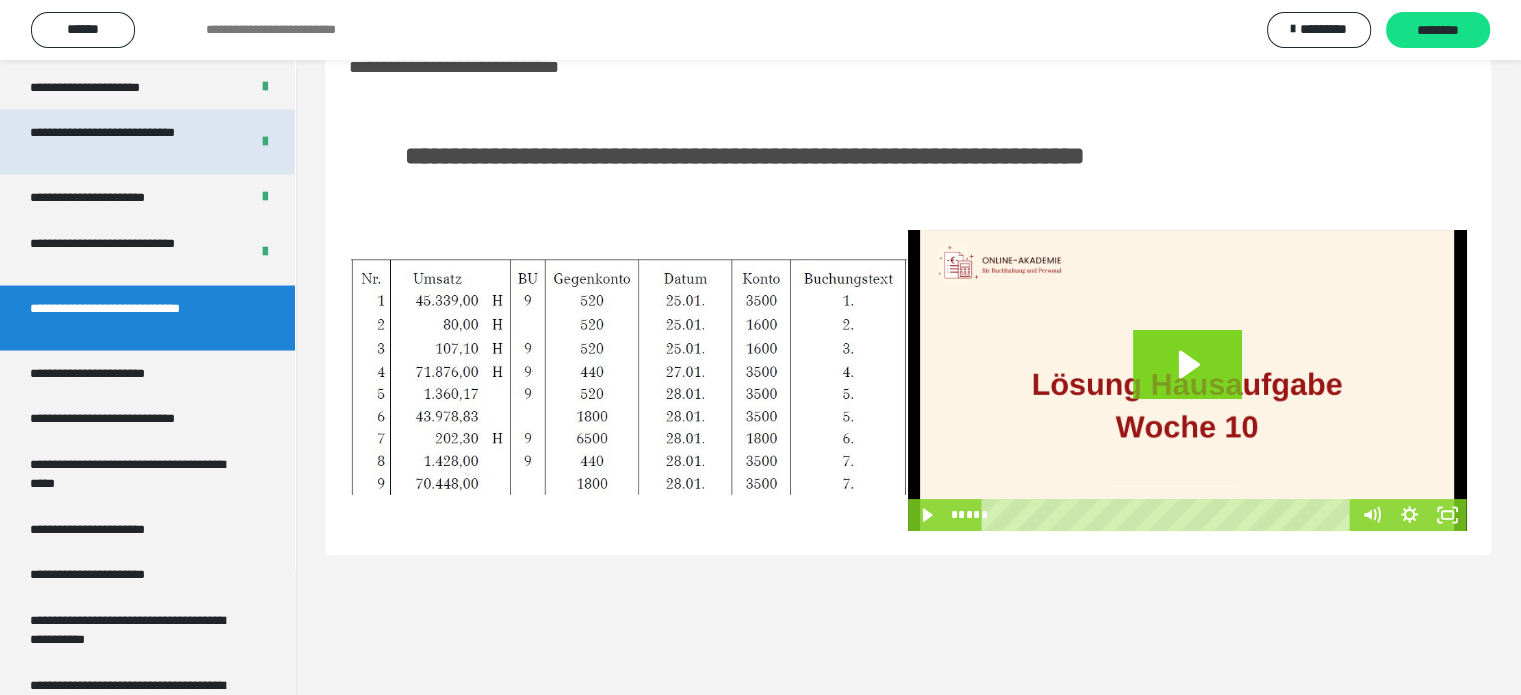 scroll, scrollTop: 3933, scrollLeft: 0, axis: vertical 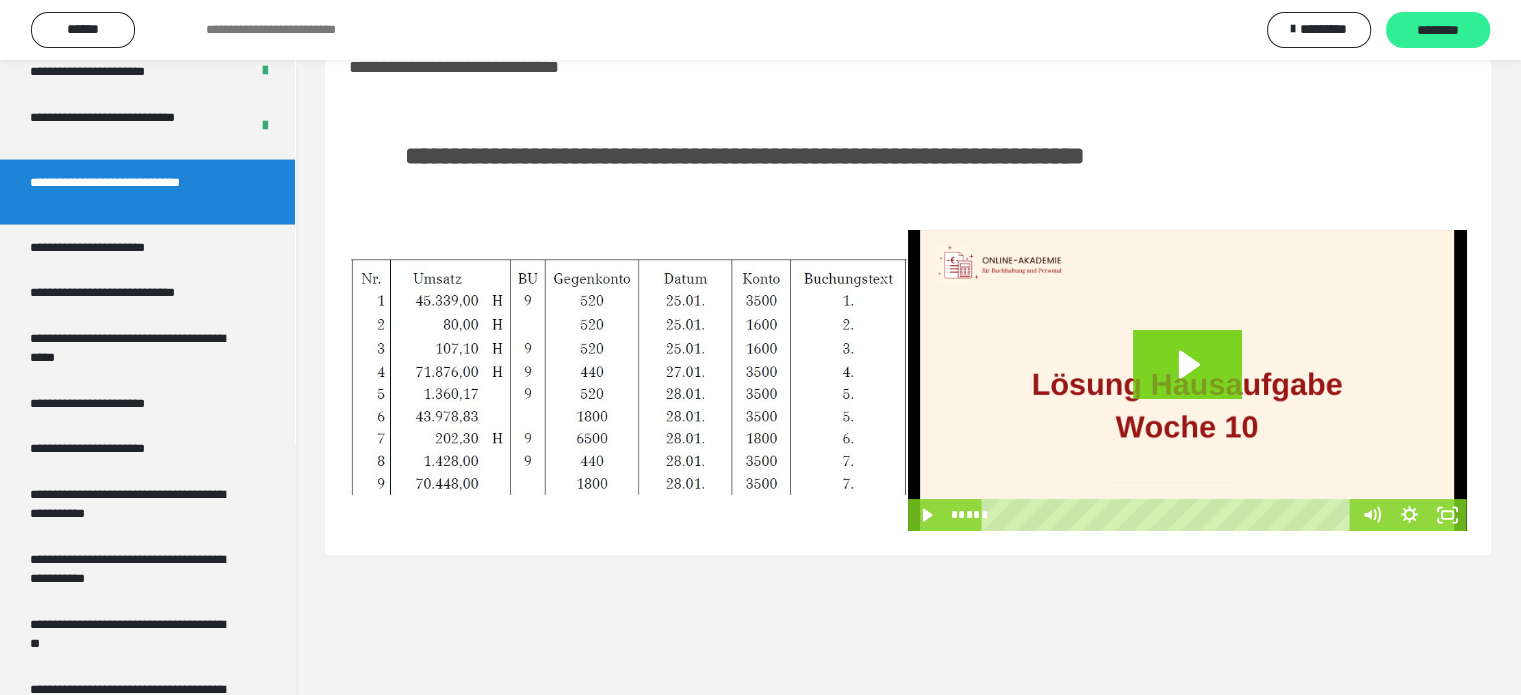 click on "********" at bounding box center (1438, 31) 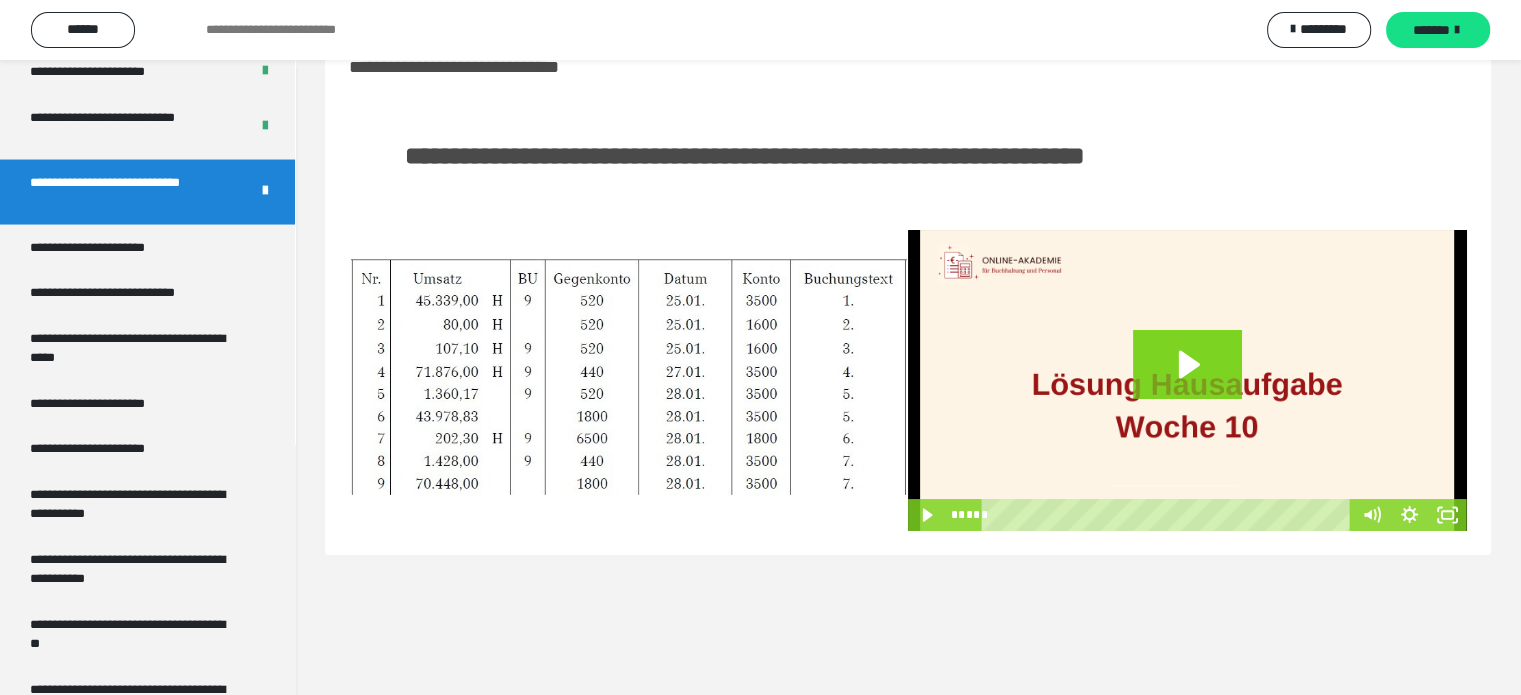 click on "*******" at bounding box center (1431, 30) 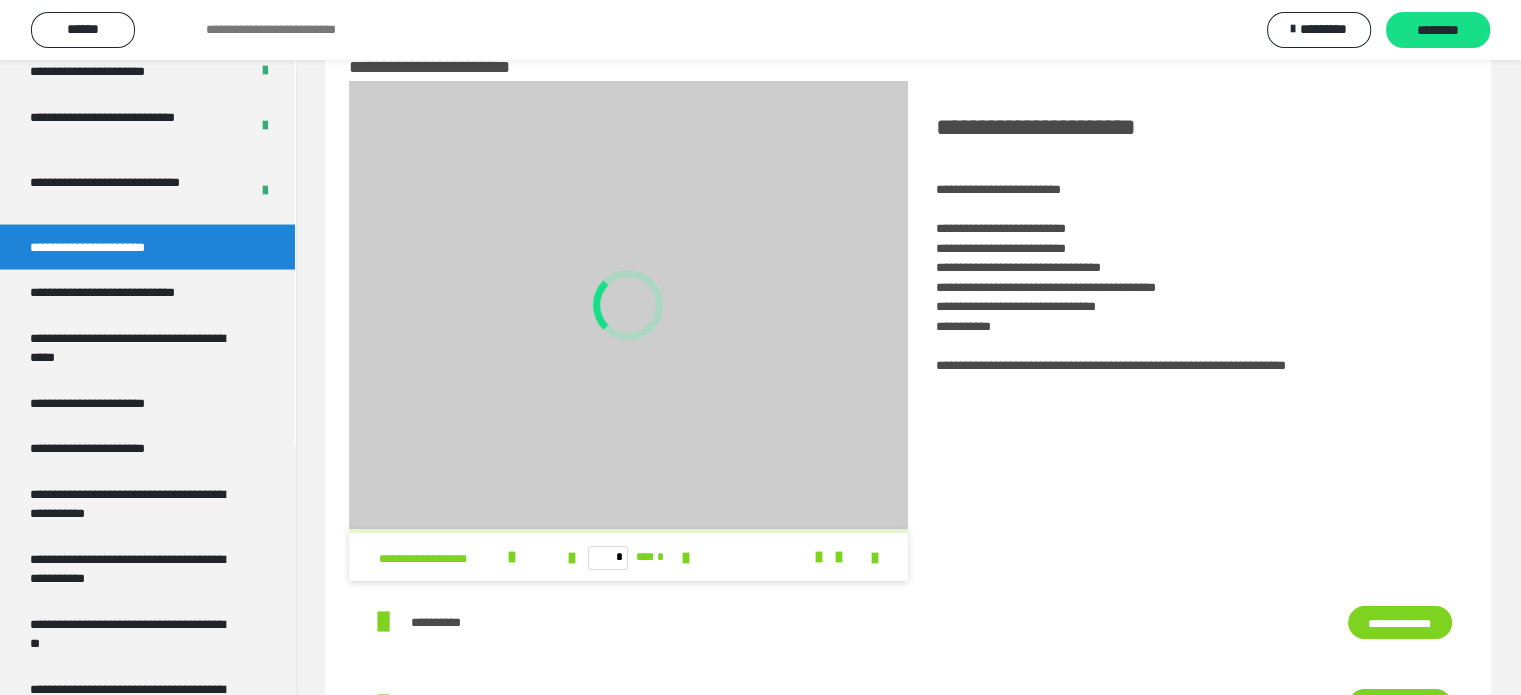 click on "********" at bounding box center (1438, 31) 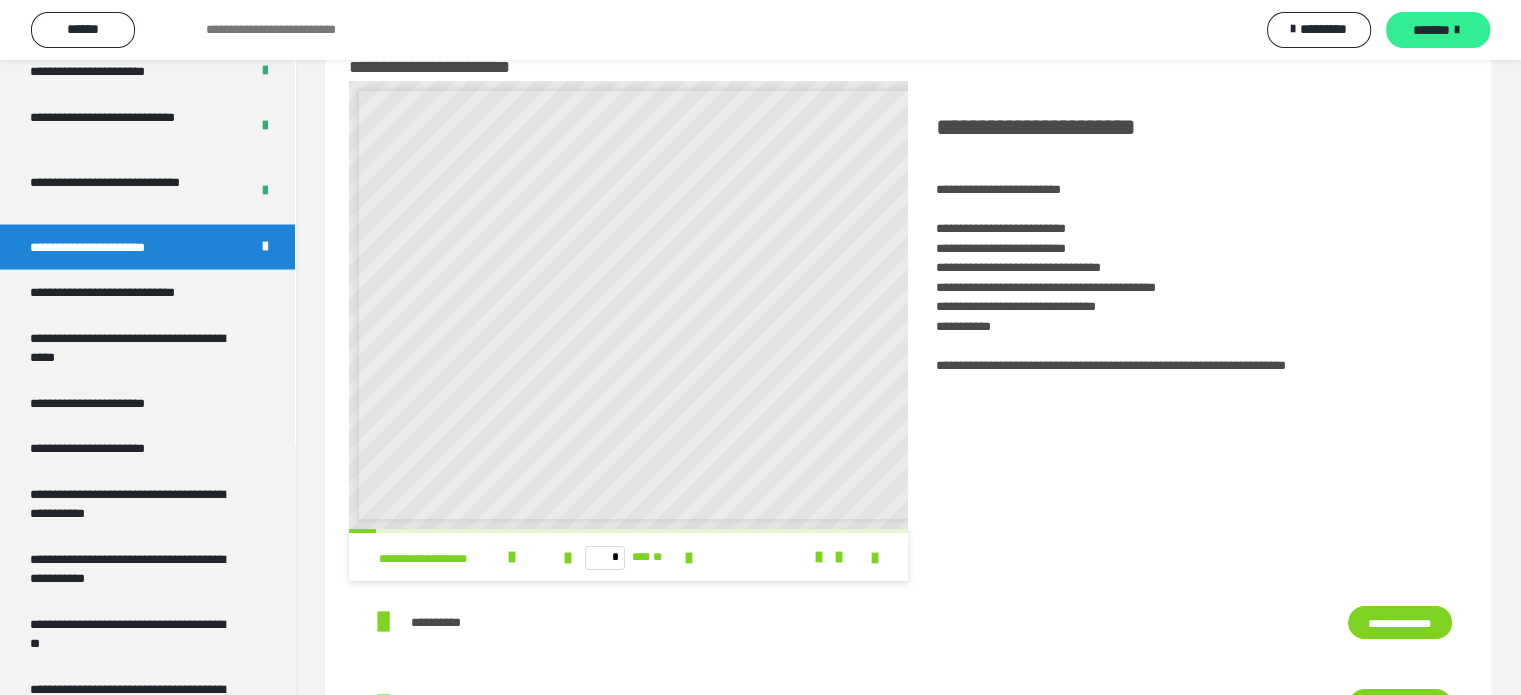 click on "*******" at bounding box center [1431, 30] 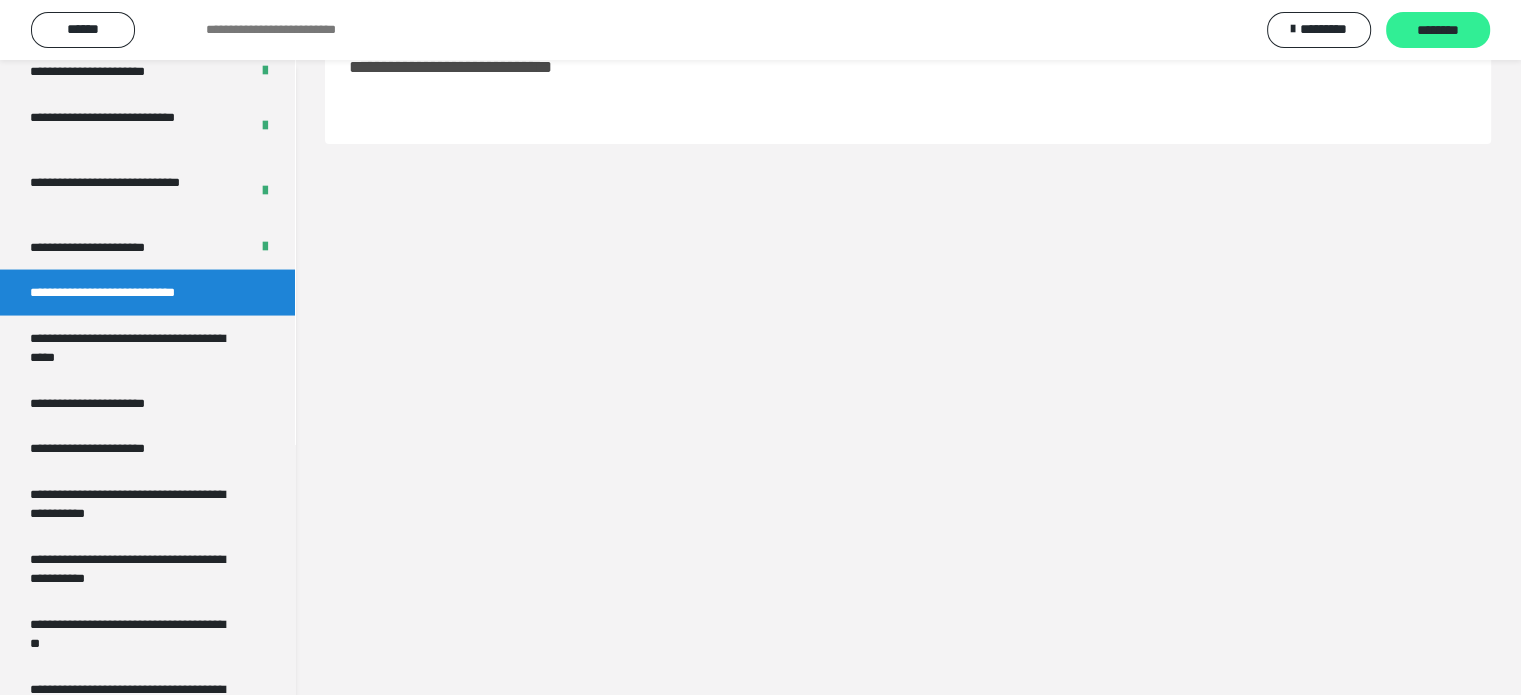 click on "********" at bounding box center (1438, 31) 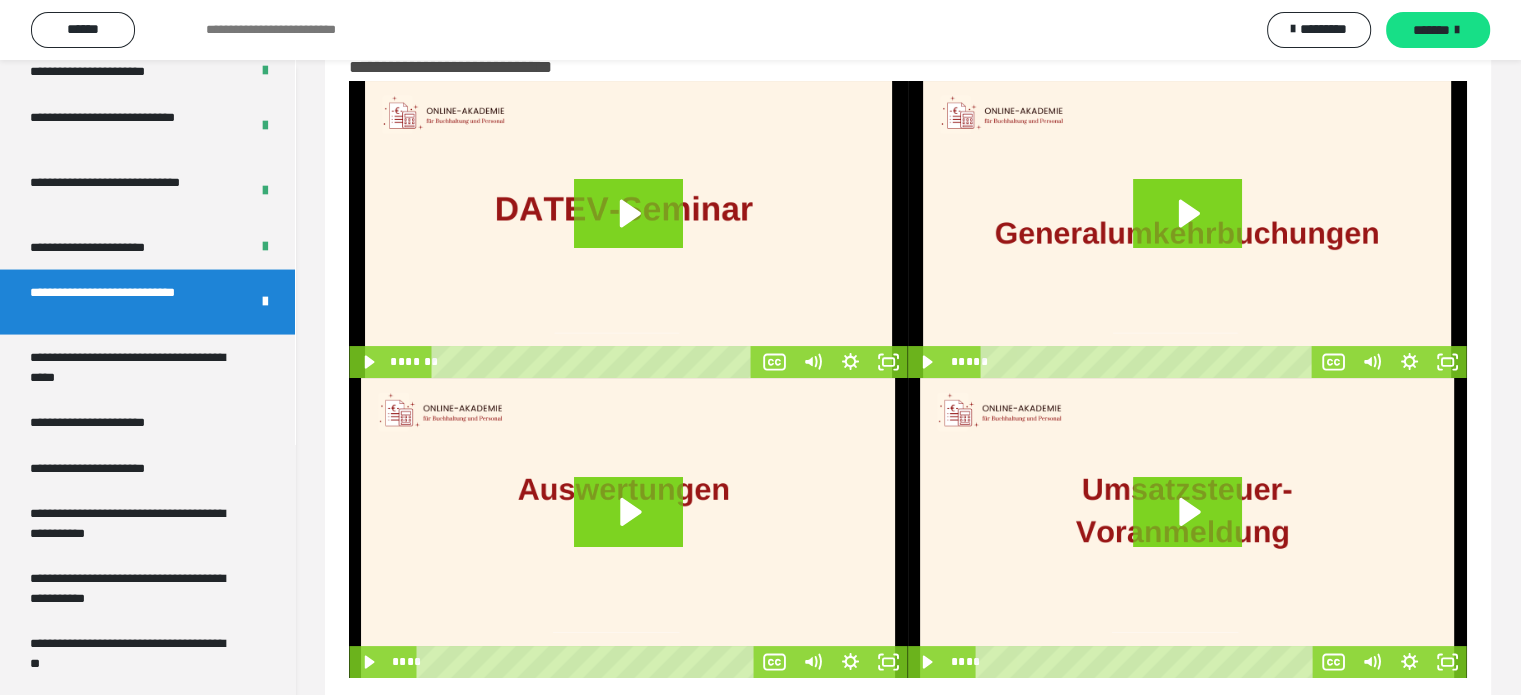 click on "*******" at bounding box center (1431, 30) 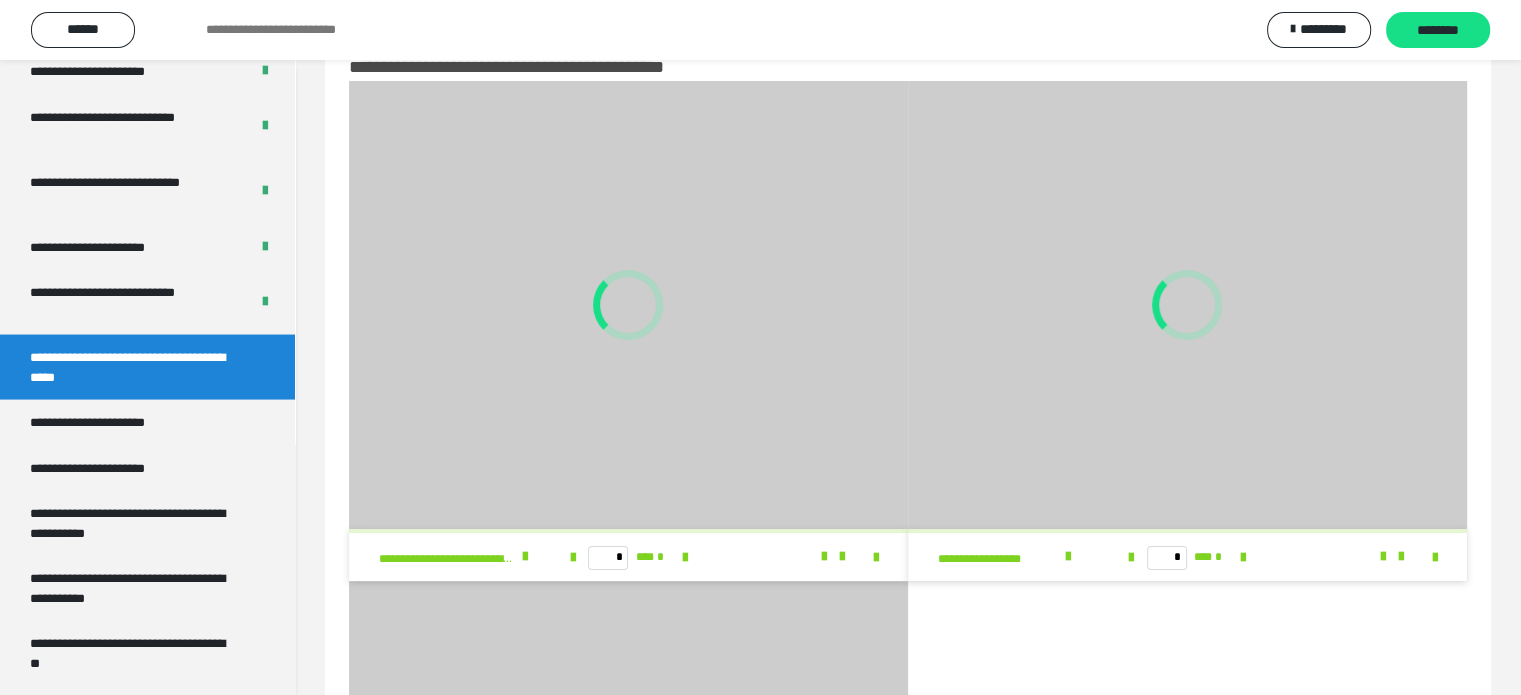 click on "********" at bounding box center (1438, 31) 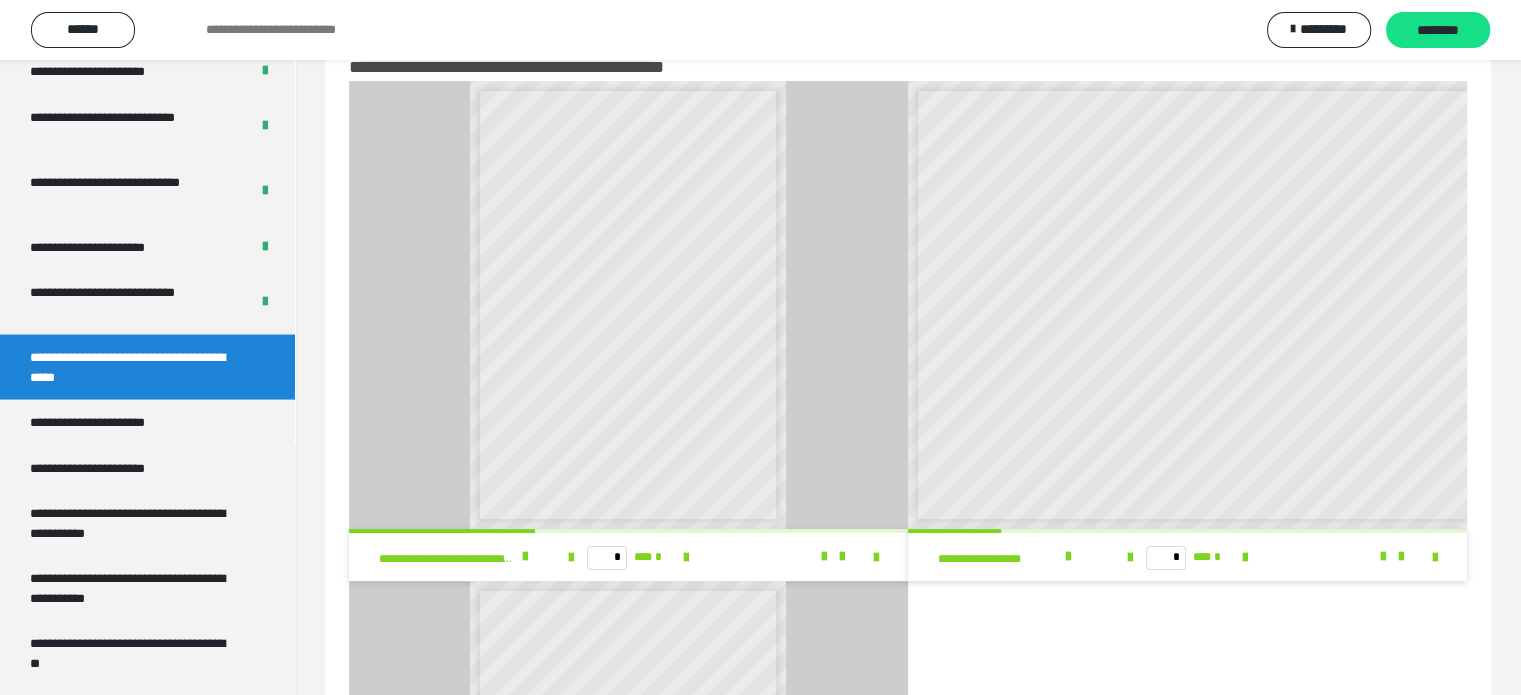 click on "********" at bounding box center (1438, 31) 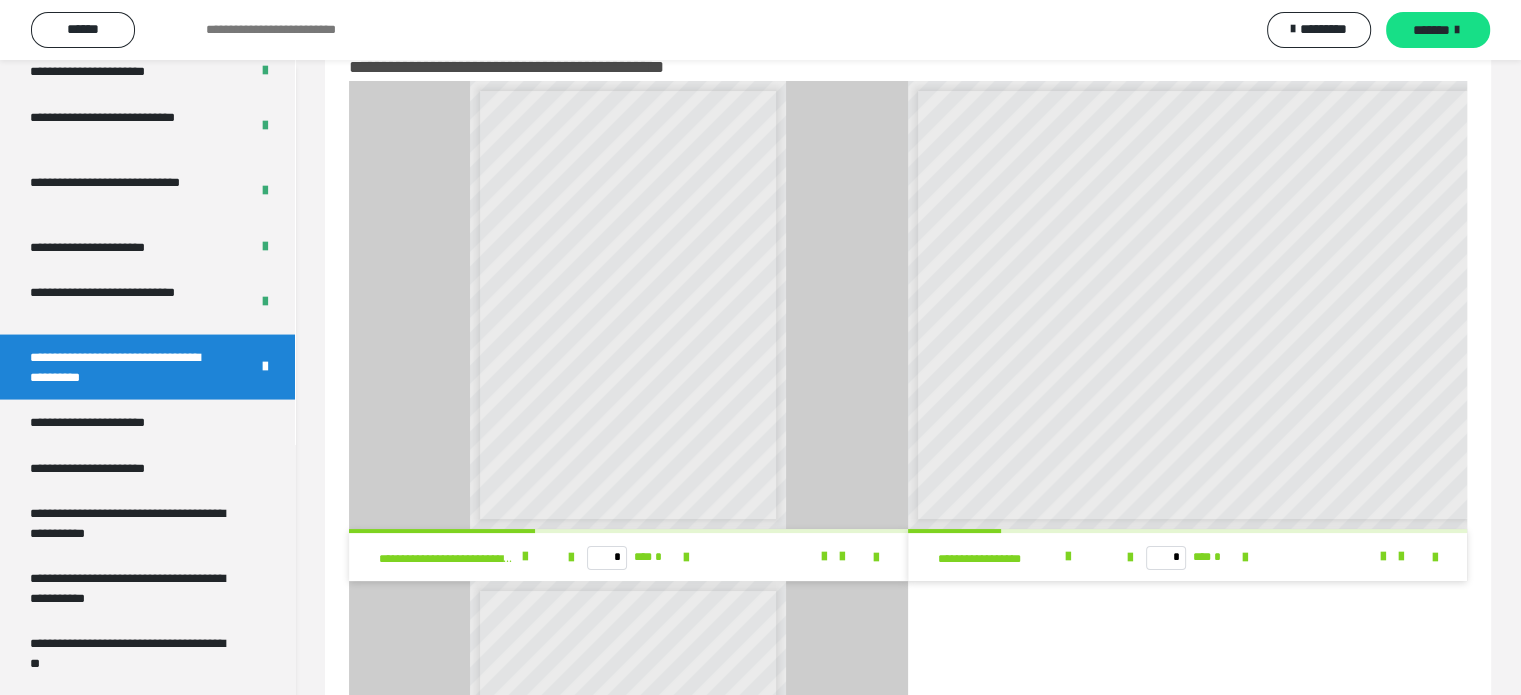 click on "*******" at bounding box center [1431, 30] 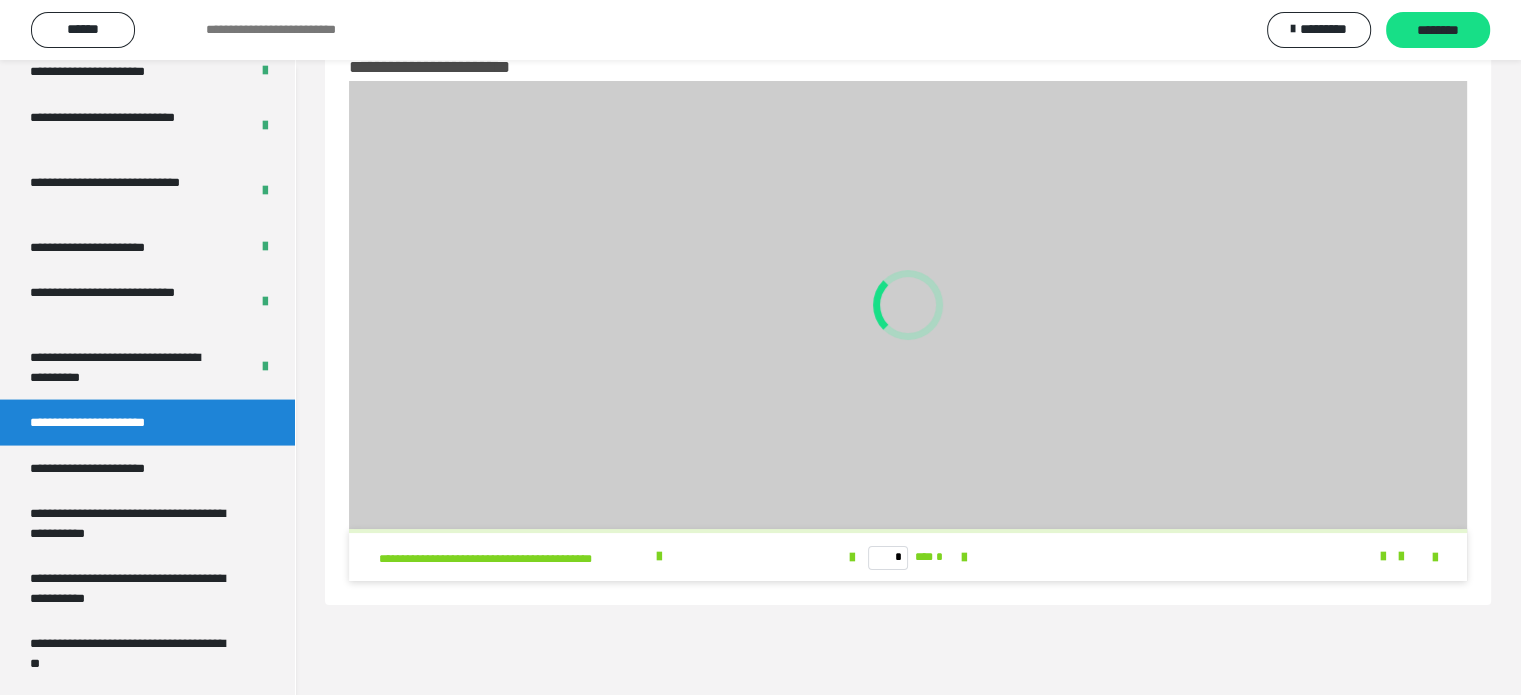 click on "********" at bounding box center [1438, 31] 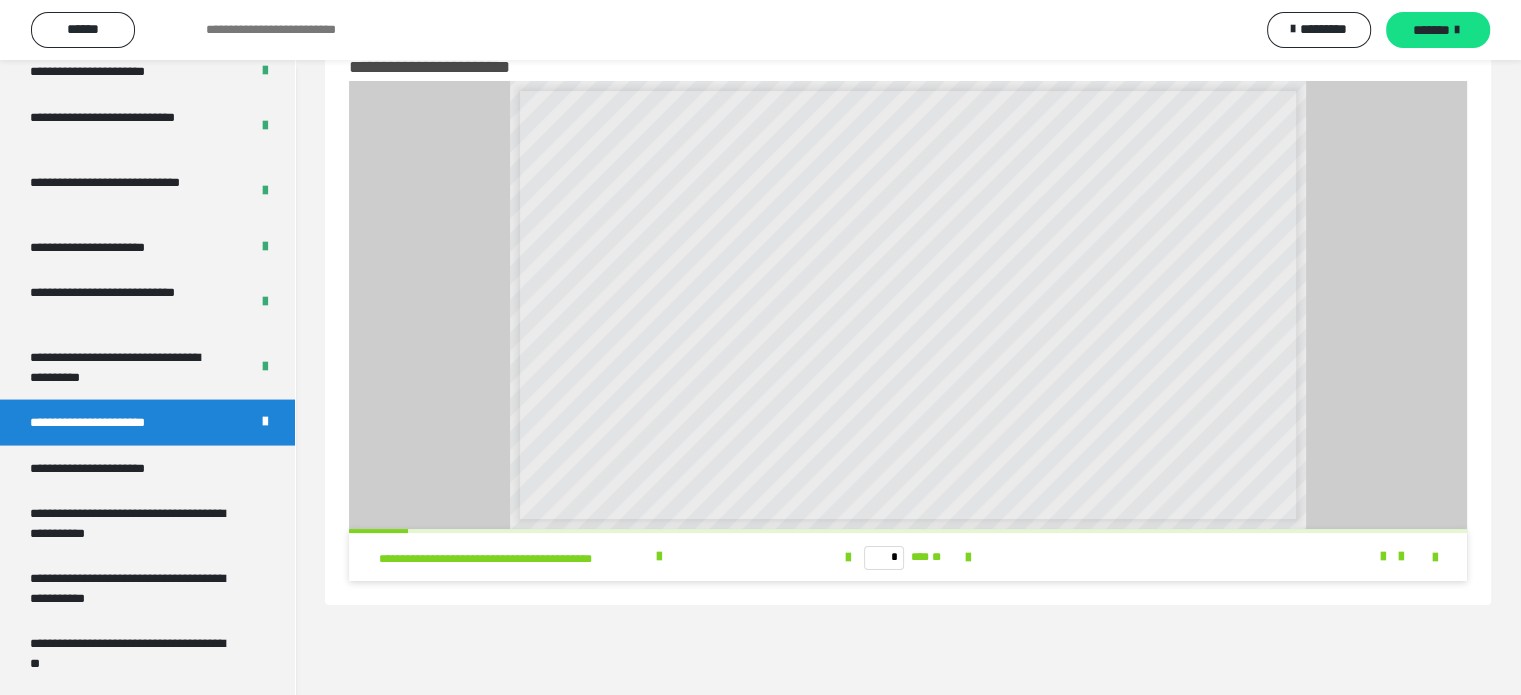 click on "*******" at bounding box center [1431, 30] 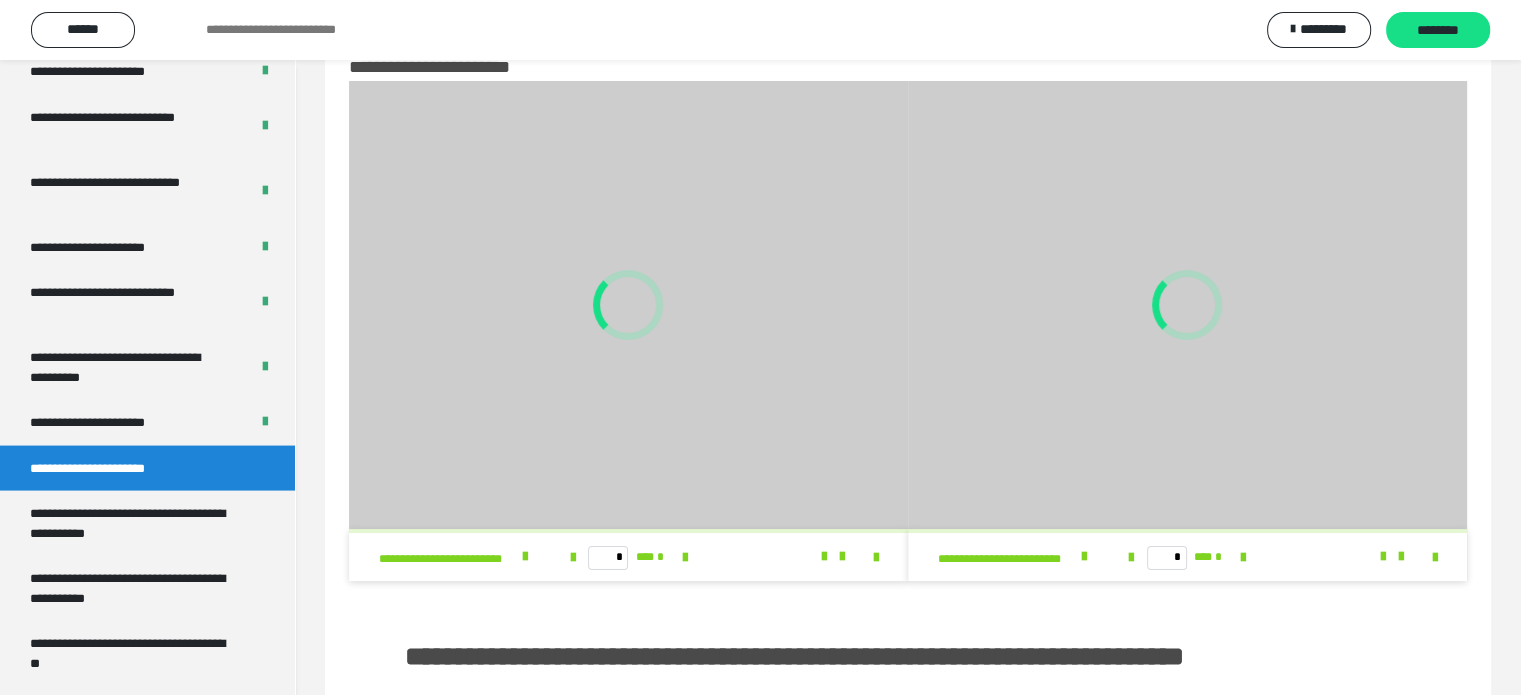 click on "********" at bounding box center [1438, 31] 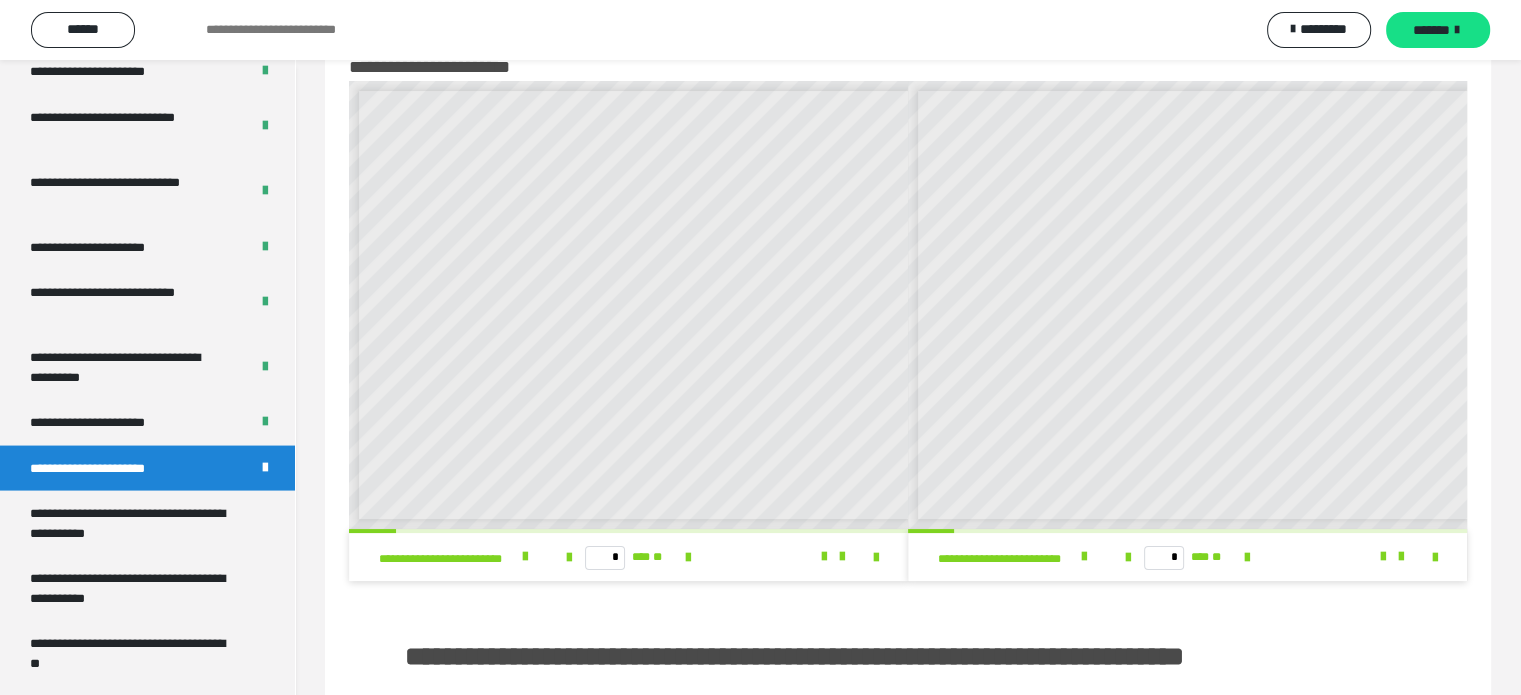 click on "*******" at bounding box center [1431, 30] 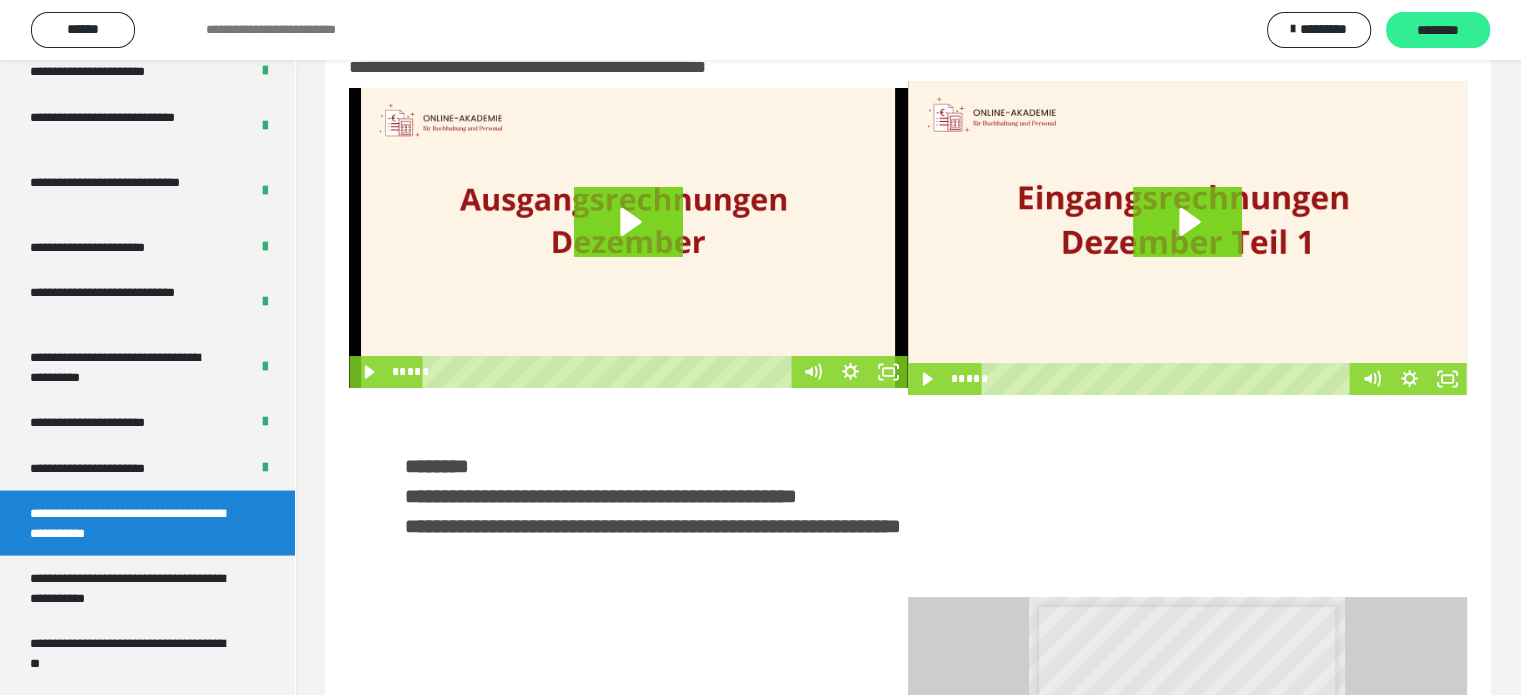 click on "********" at bounding box center (1438, 31) 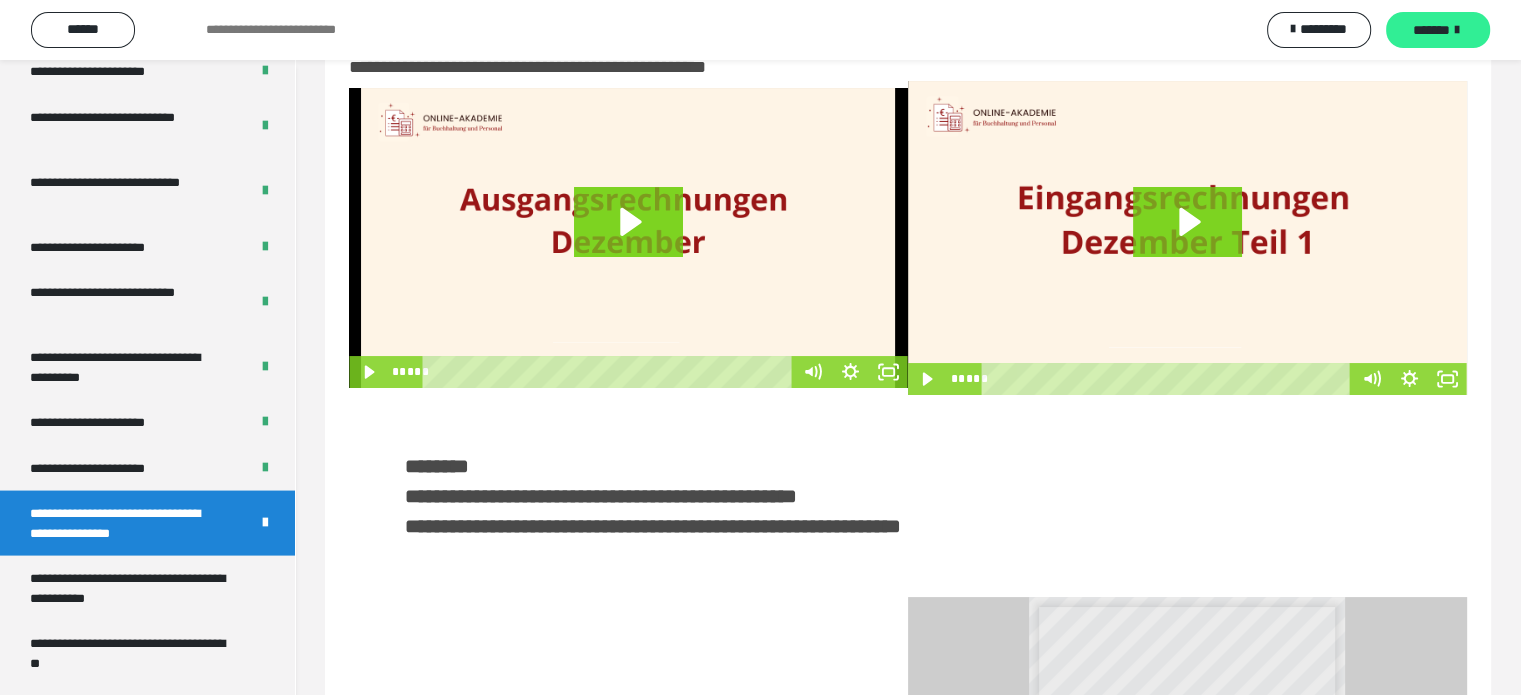 click on "*******" at bounding box center [1438, 30] 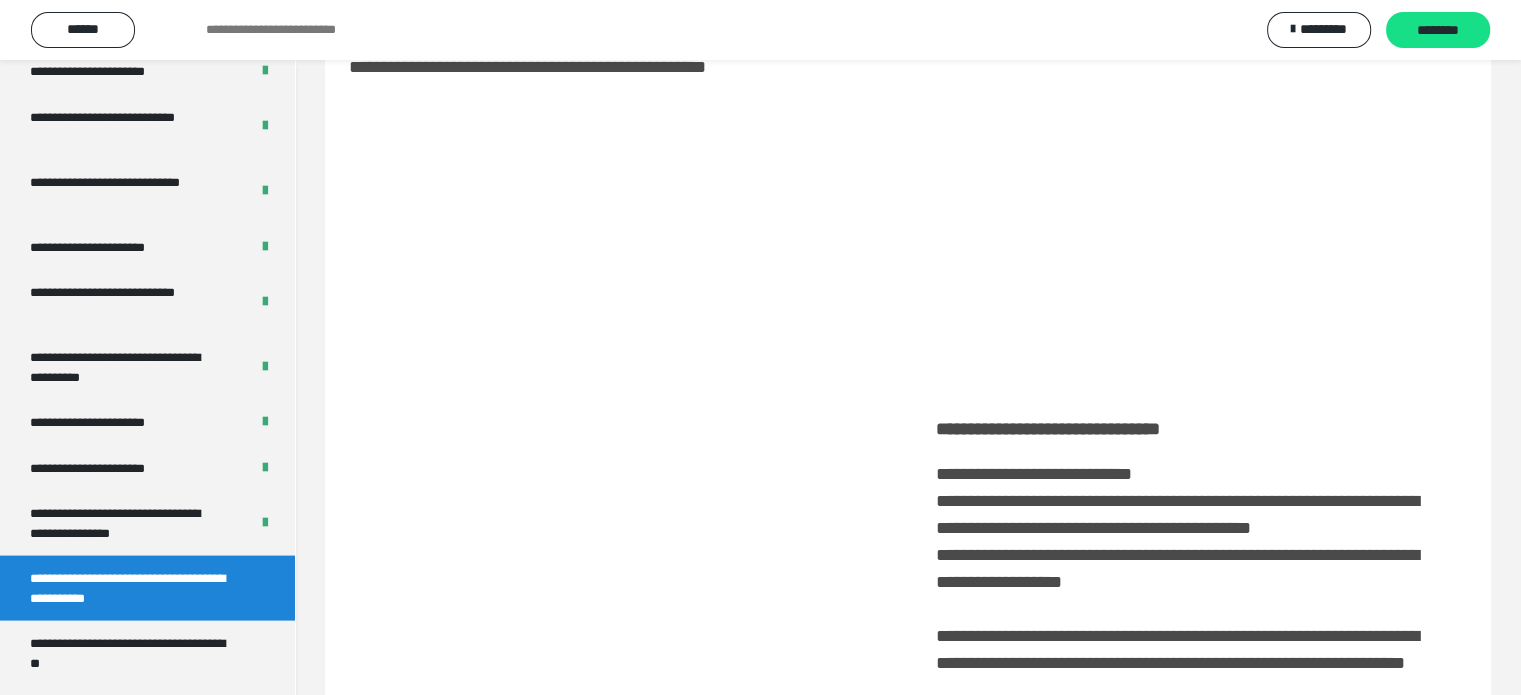 click on "********" at bounding box center (1438, 31) 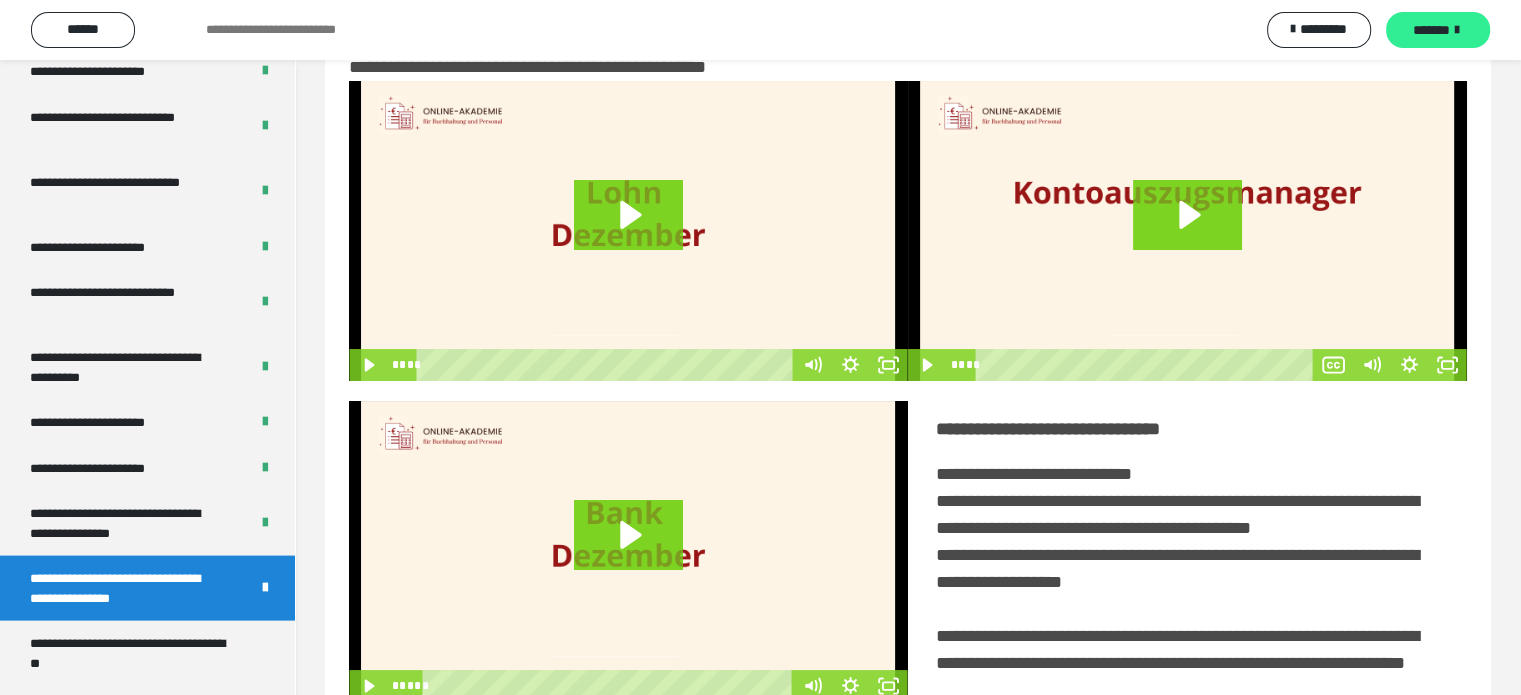 click at bounding box center (1457, 30) 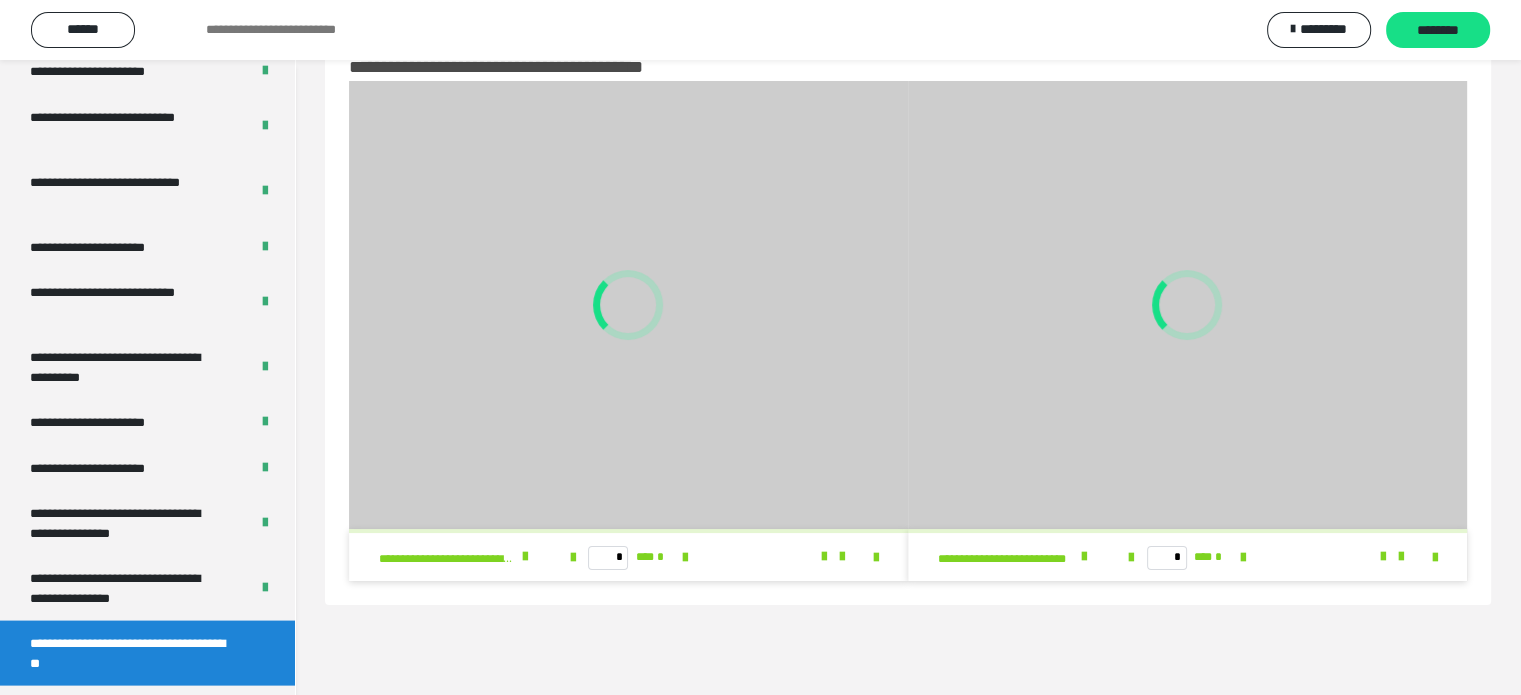 click on "********" at bounding box center [1438, 31] 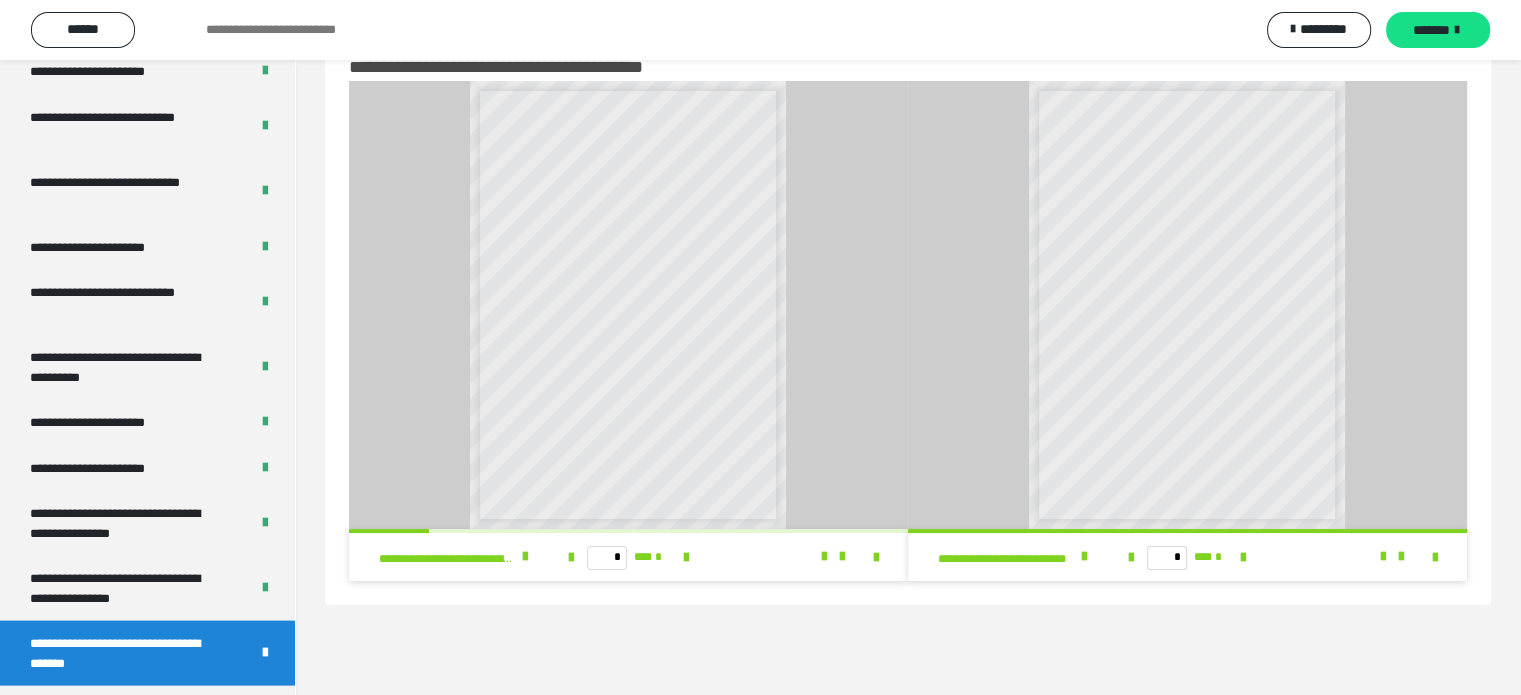 click at bounding box center [1457, 30] 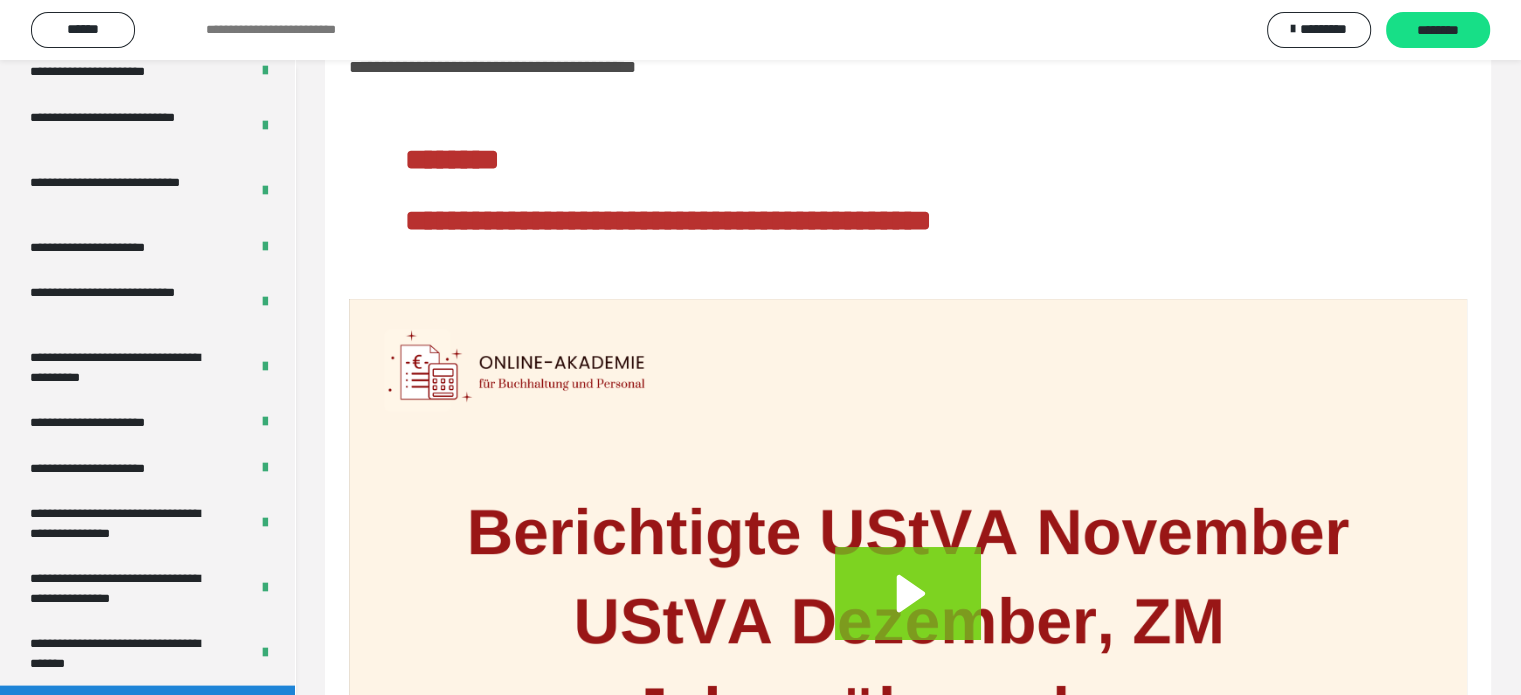 click on "********" at bounding box center [1438, 31] 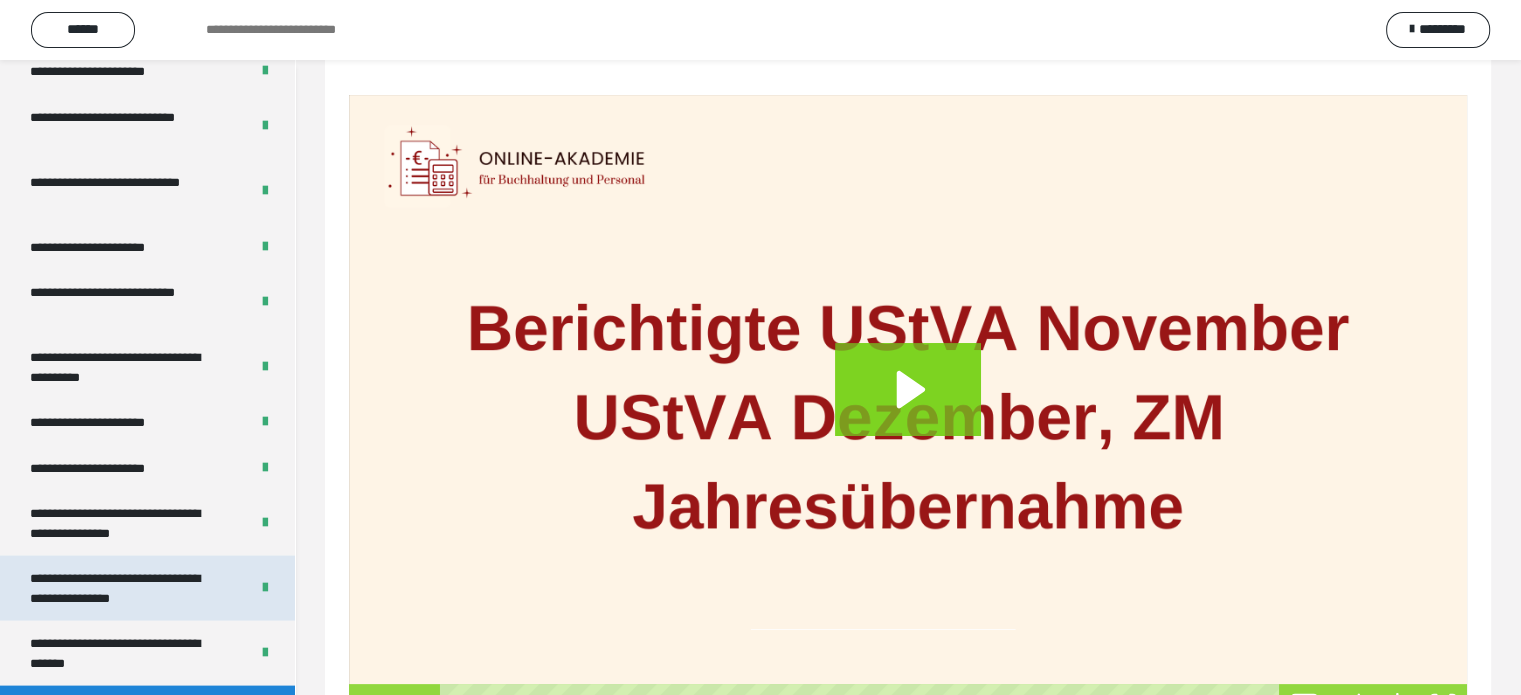 scroll, scrollTop: 346, scrollLeft: 0, axis: vertical 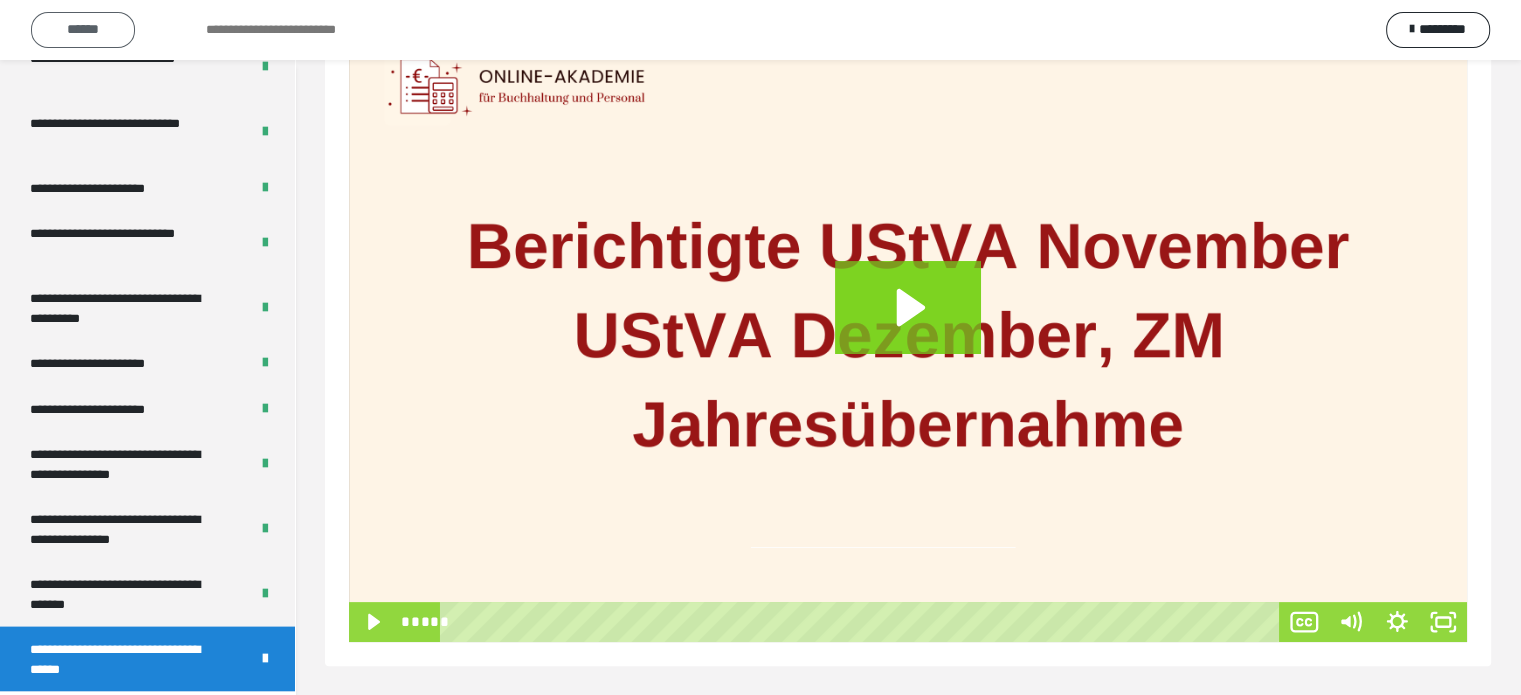 click on "******" at bounding box center [83, 29] 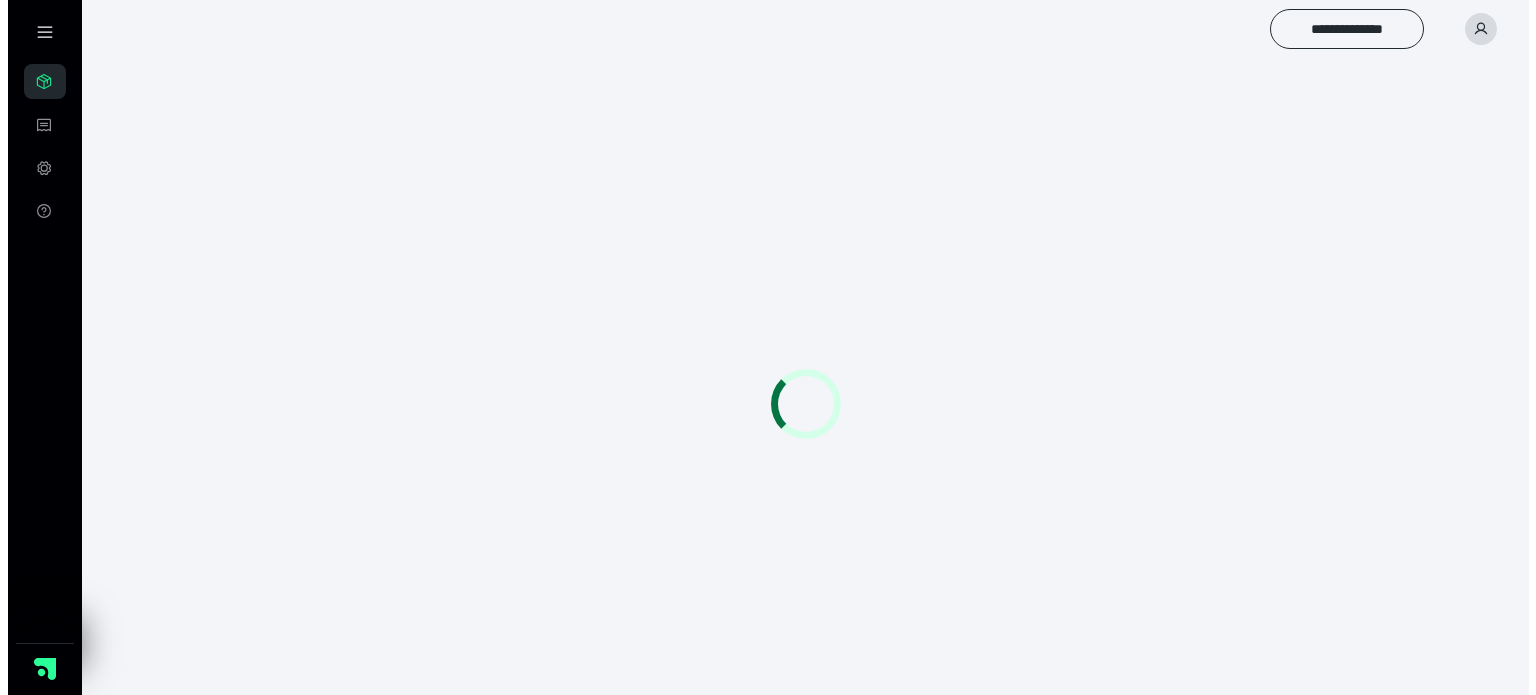 scroll, scrollTop: 0, scrollLeft: 0, axis: both 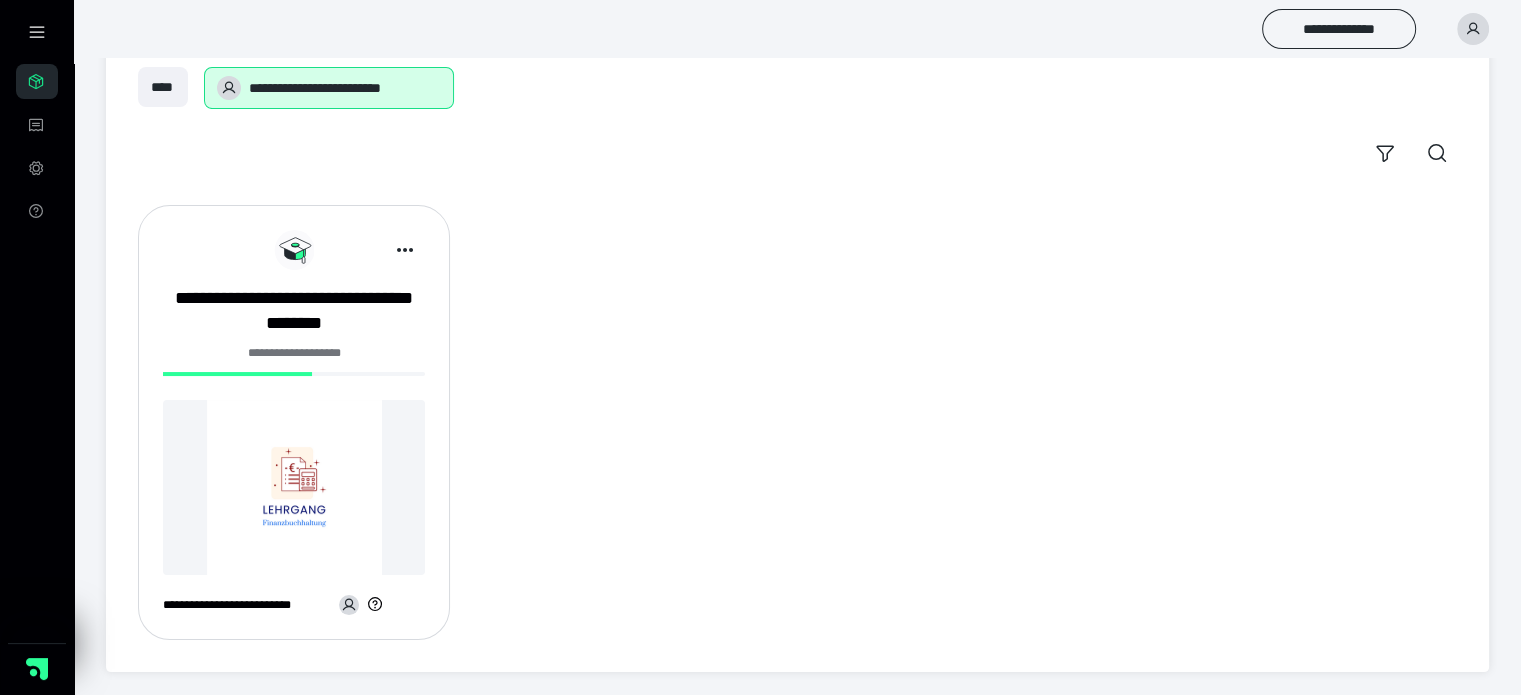 click at bounding box center (294, 487) 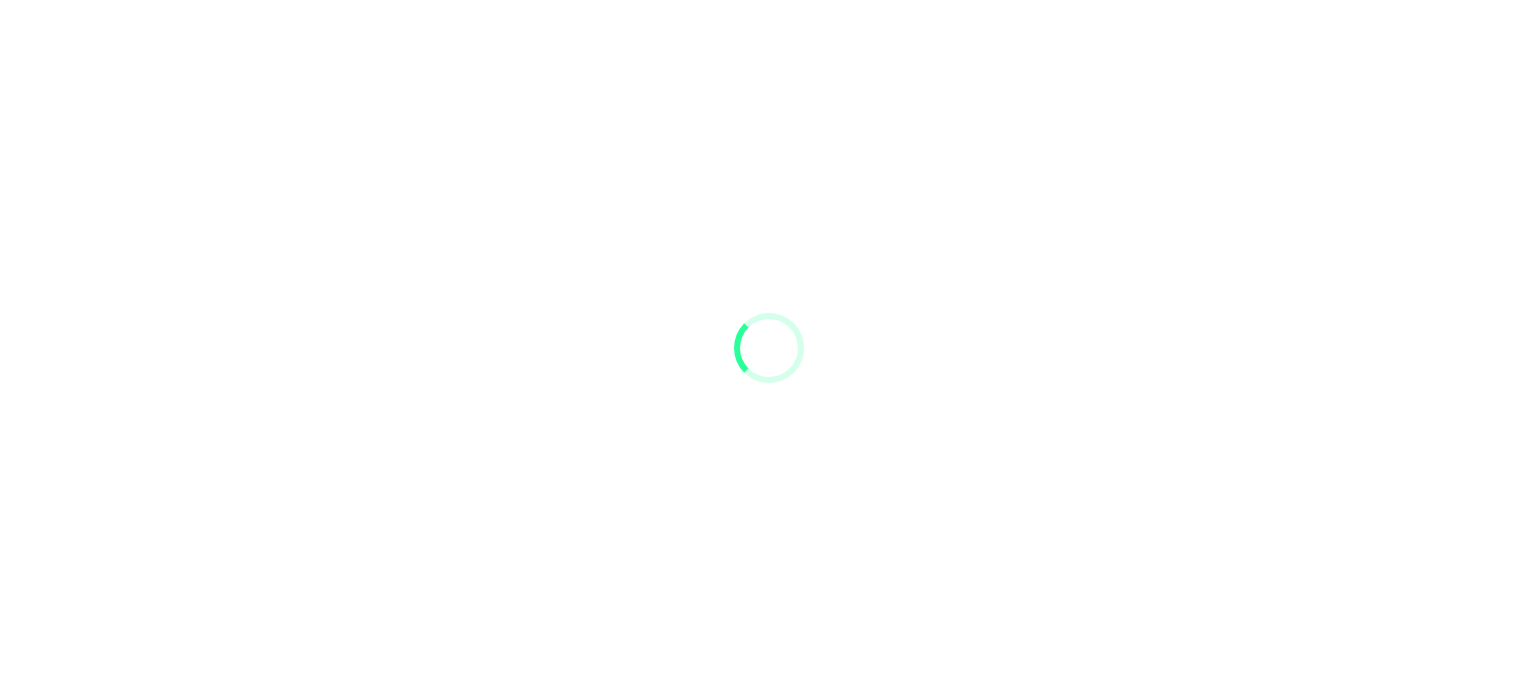 scroll, scrollTop: 0, scrollLeft: 0, axis: both 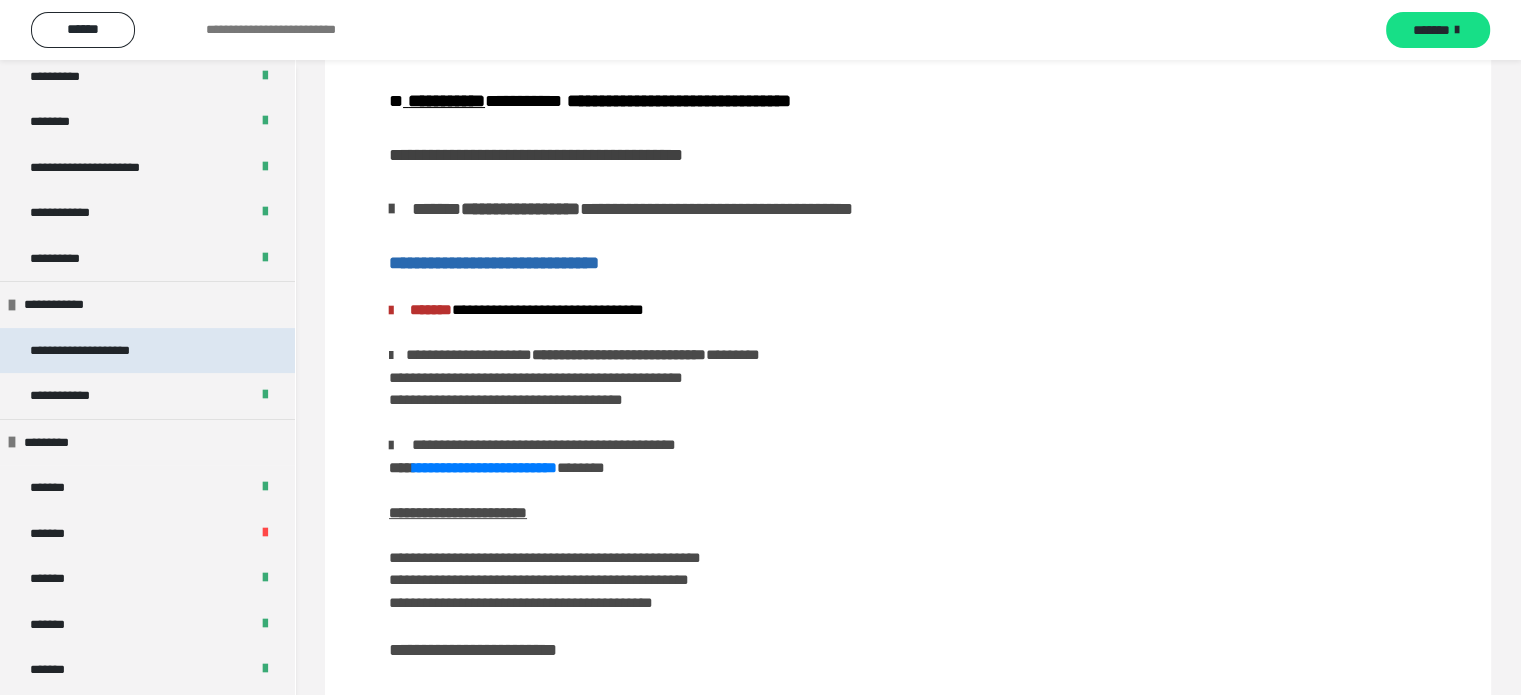 click on "**********" at bounding box center (100, 351) 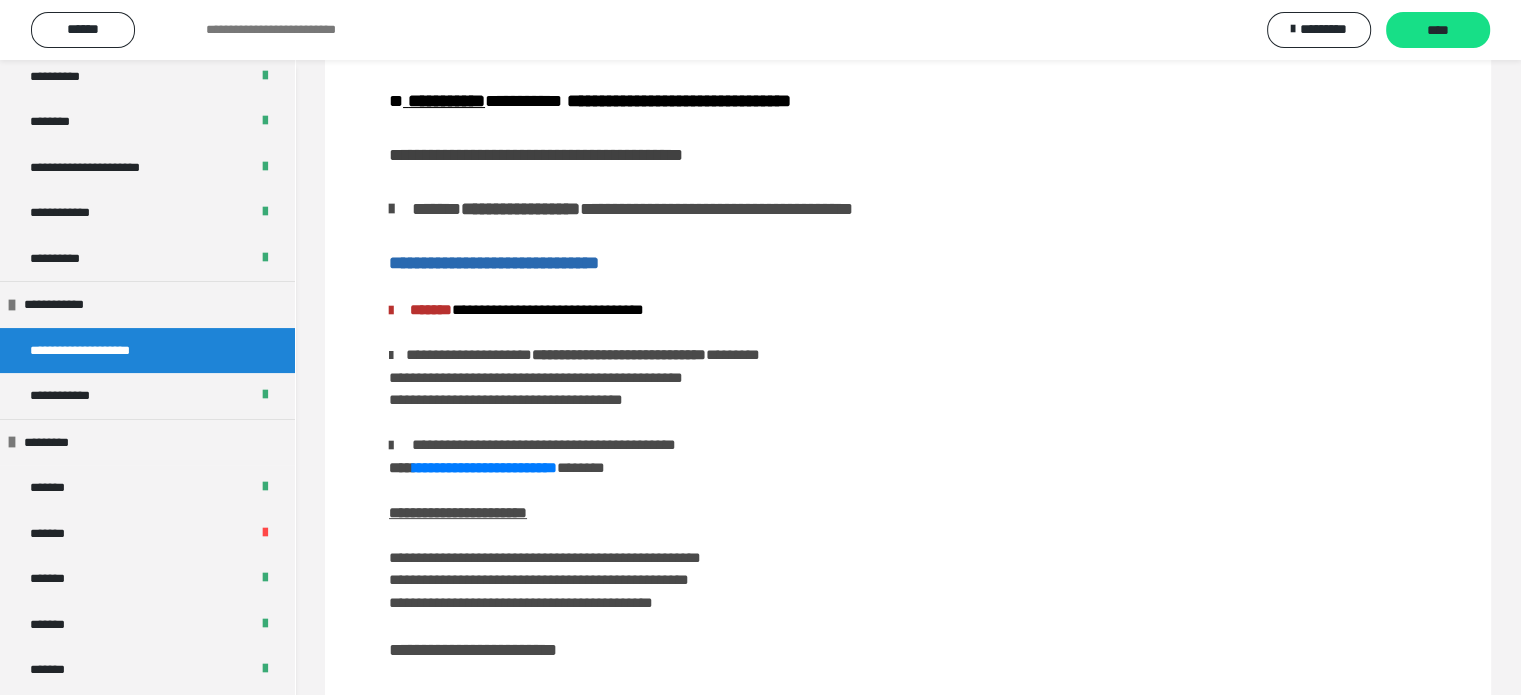 scroll, scrollTop: 107, scrollLeft: 0, axis: vertical 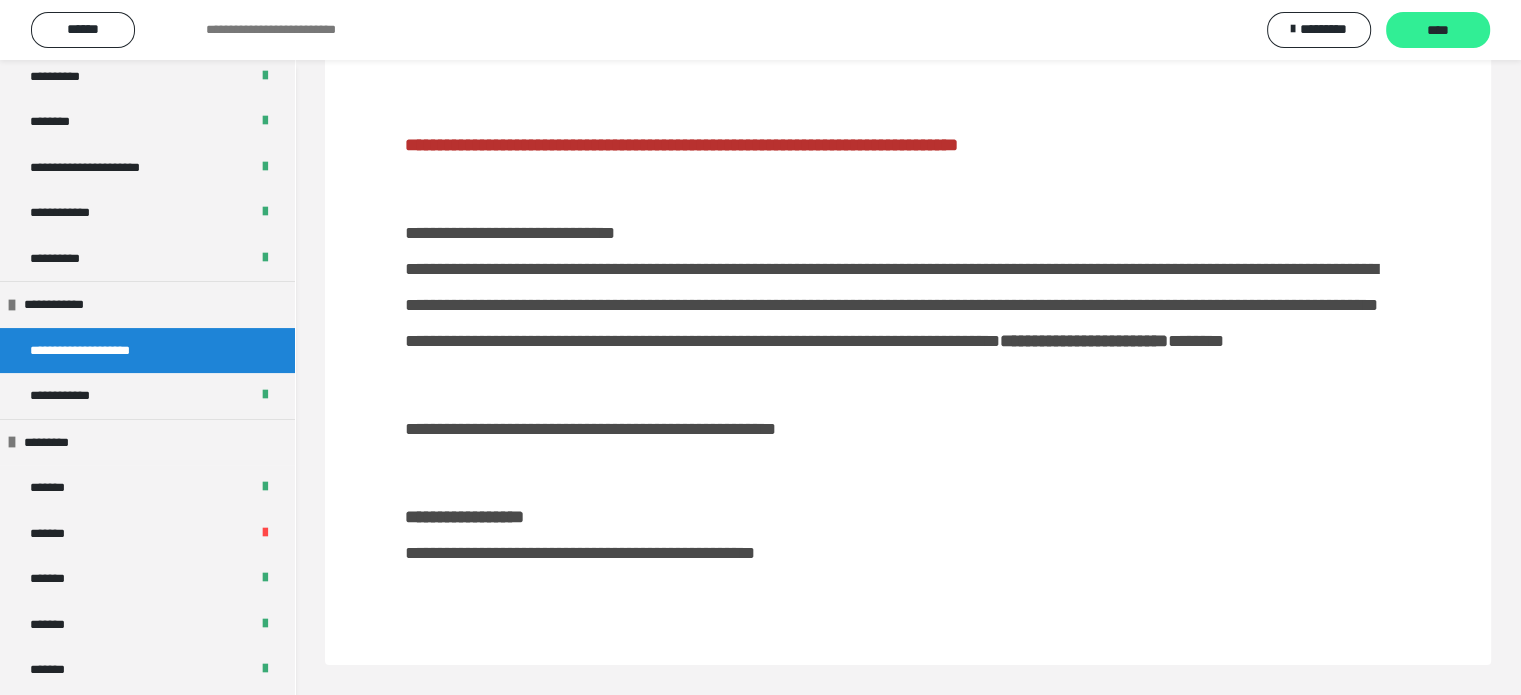 click on "****" at bounding box center [1438, 31] 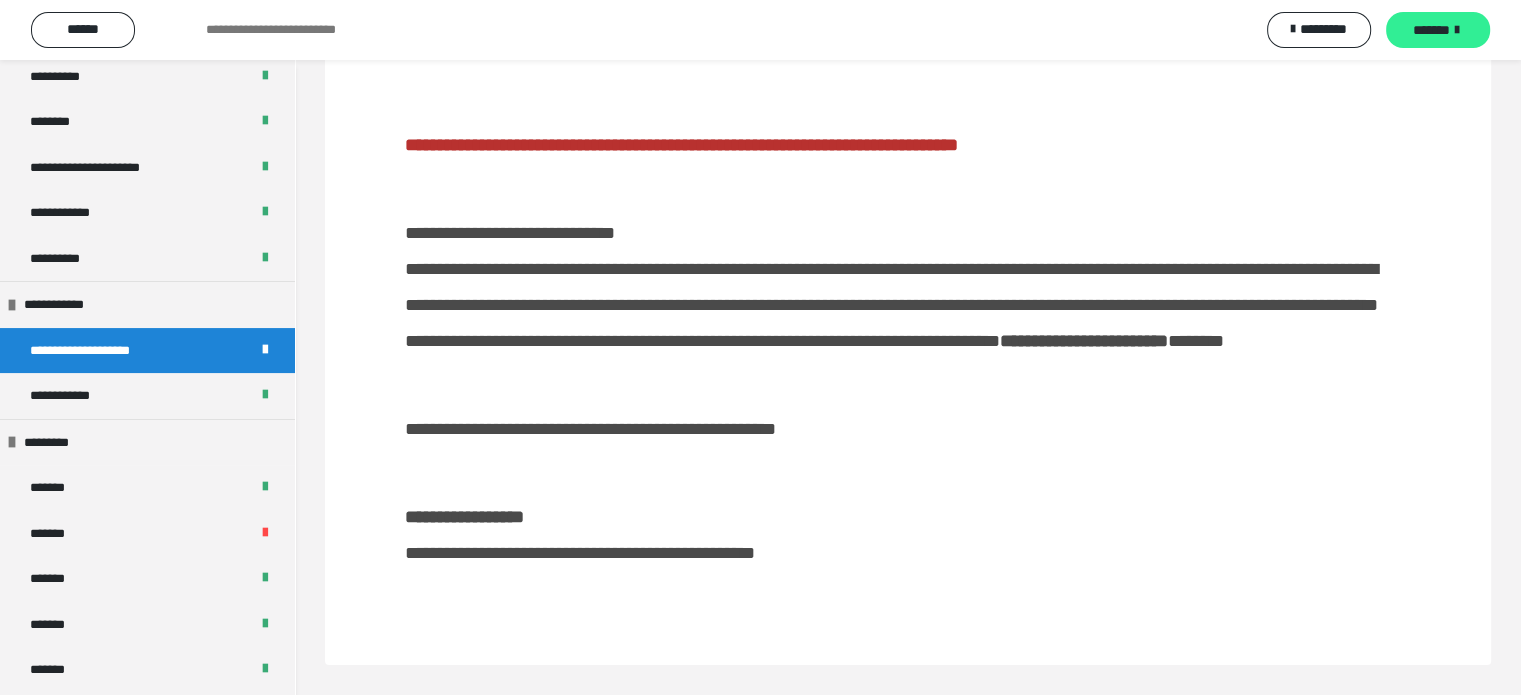 click on "*******" at bounding box center [1431, 30] 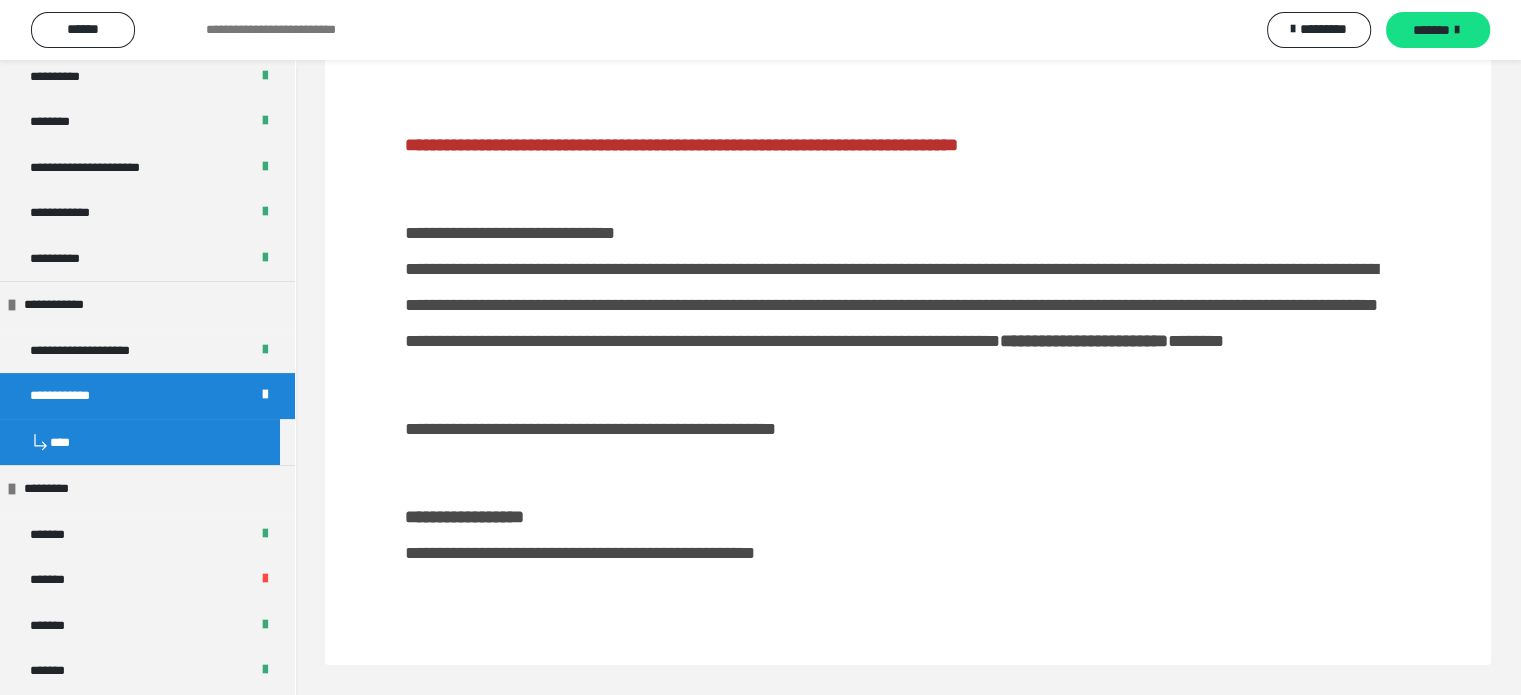 scroll, scrollTop: 519, scrollLeft: 0, axis: vertical 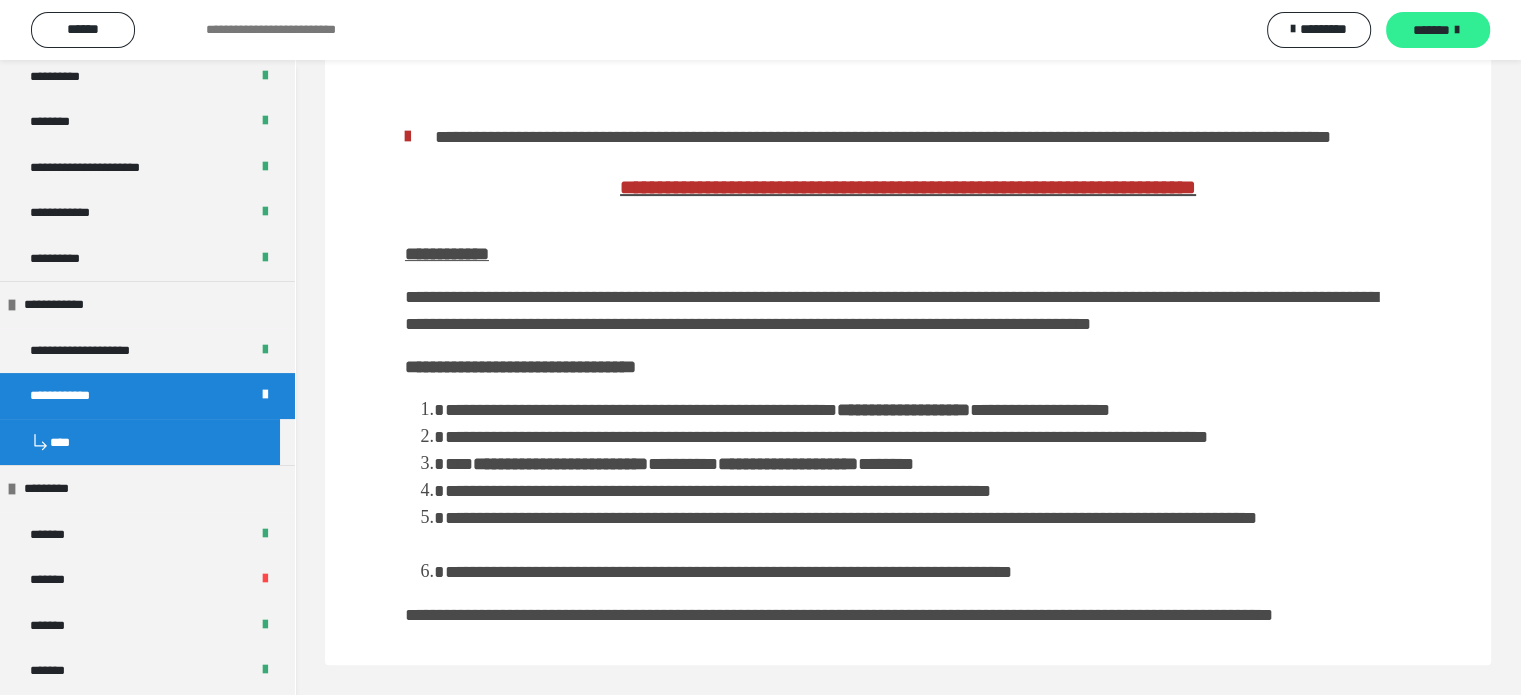 click on "*******" at bounding box center (1431, 30) 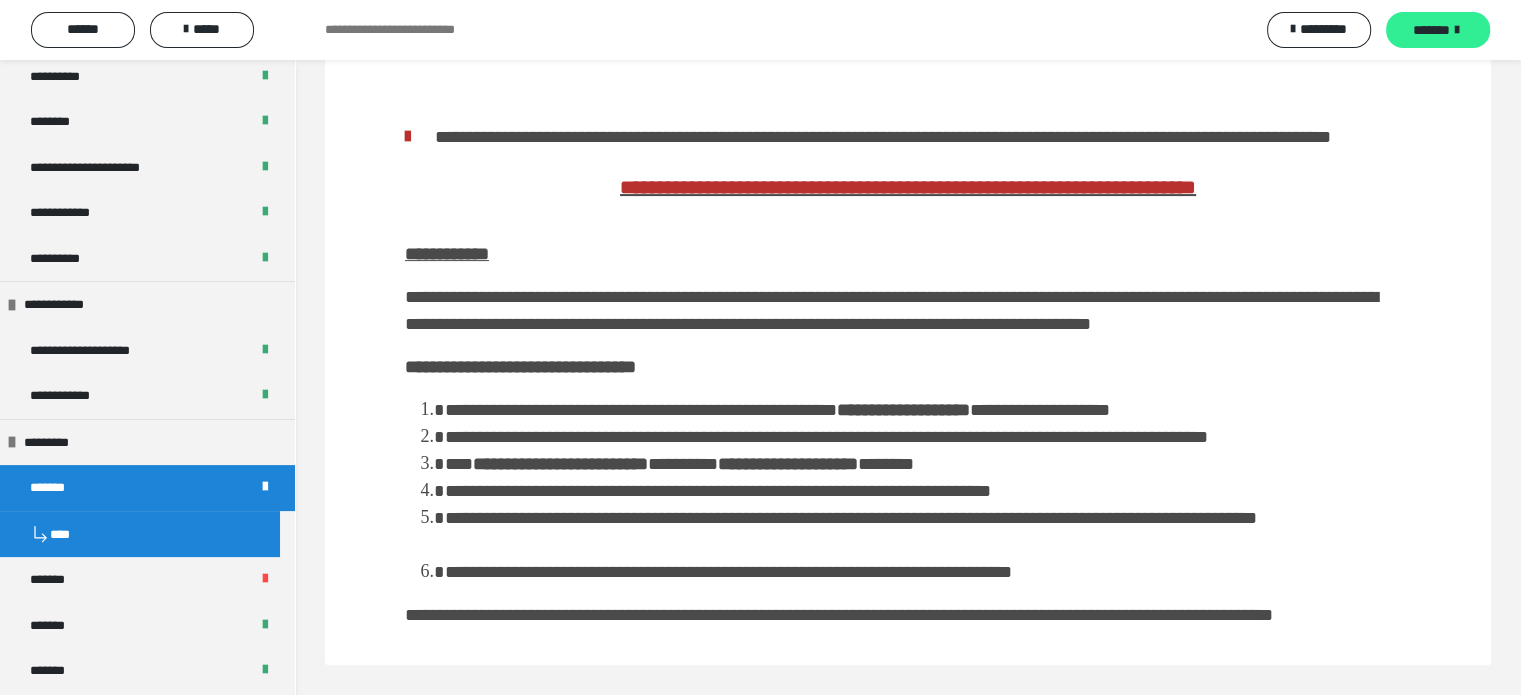 scroll, scrollTop: 569, scrollLeft: 0, axis: vertical 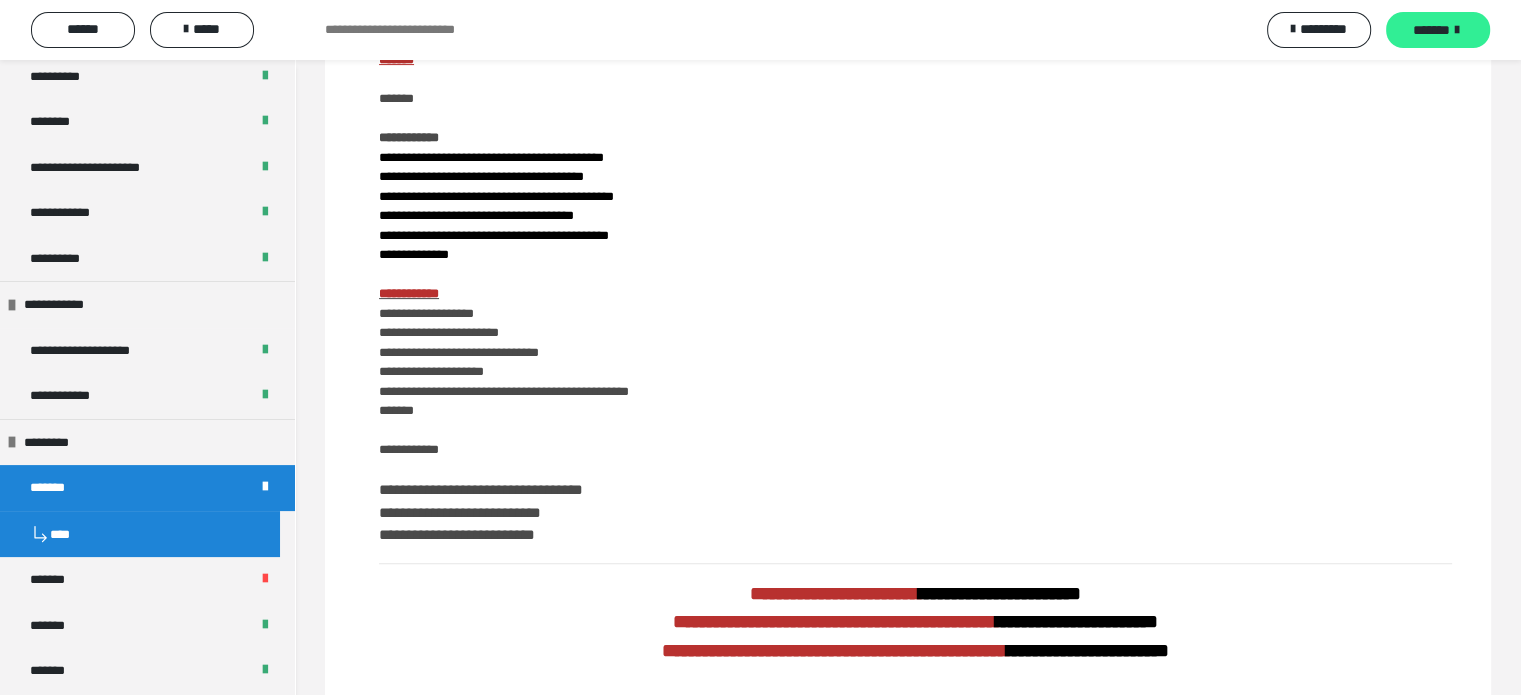 click on "*******" at bounding box center (1431, 30) 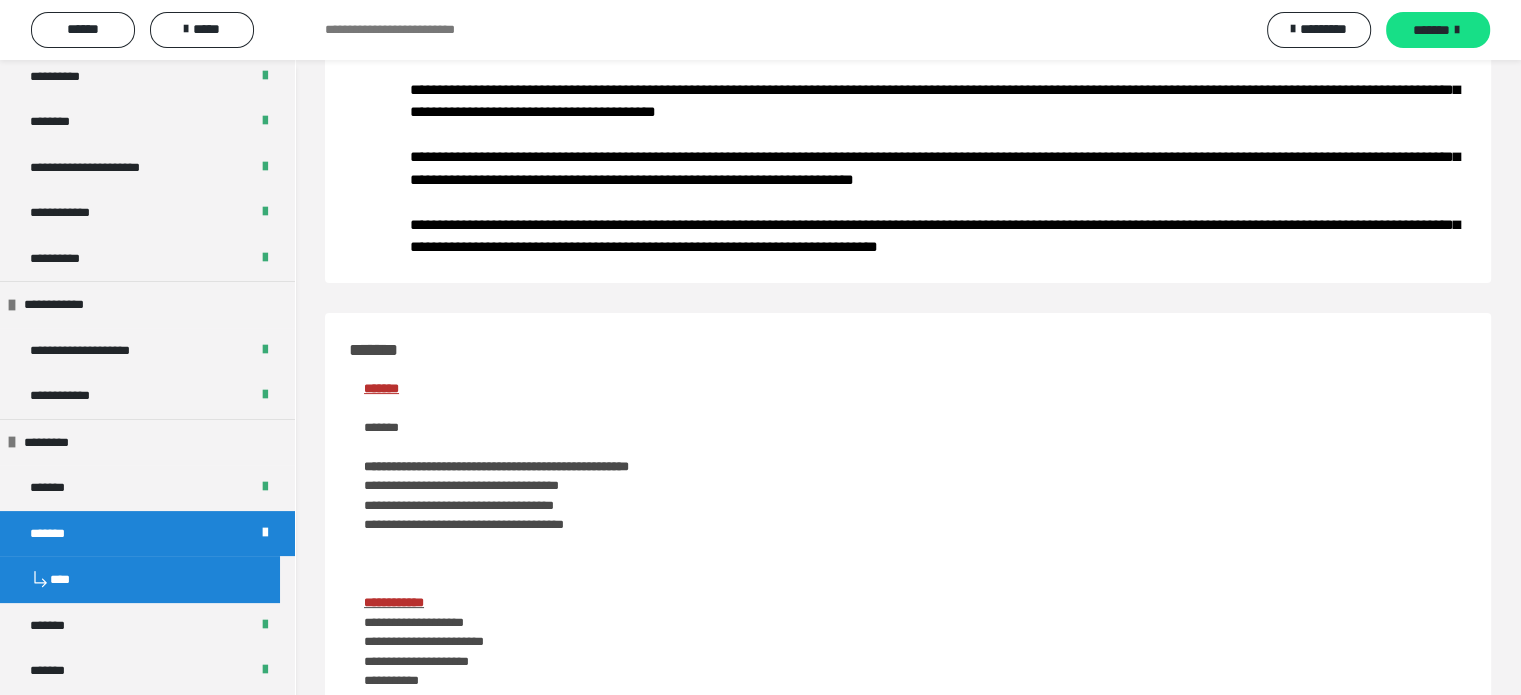 scroll, scrollTop: 400, scrollLeft: 0, axis: vertical 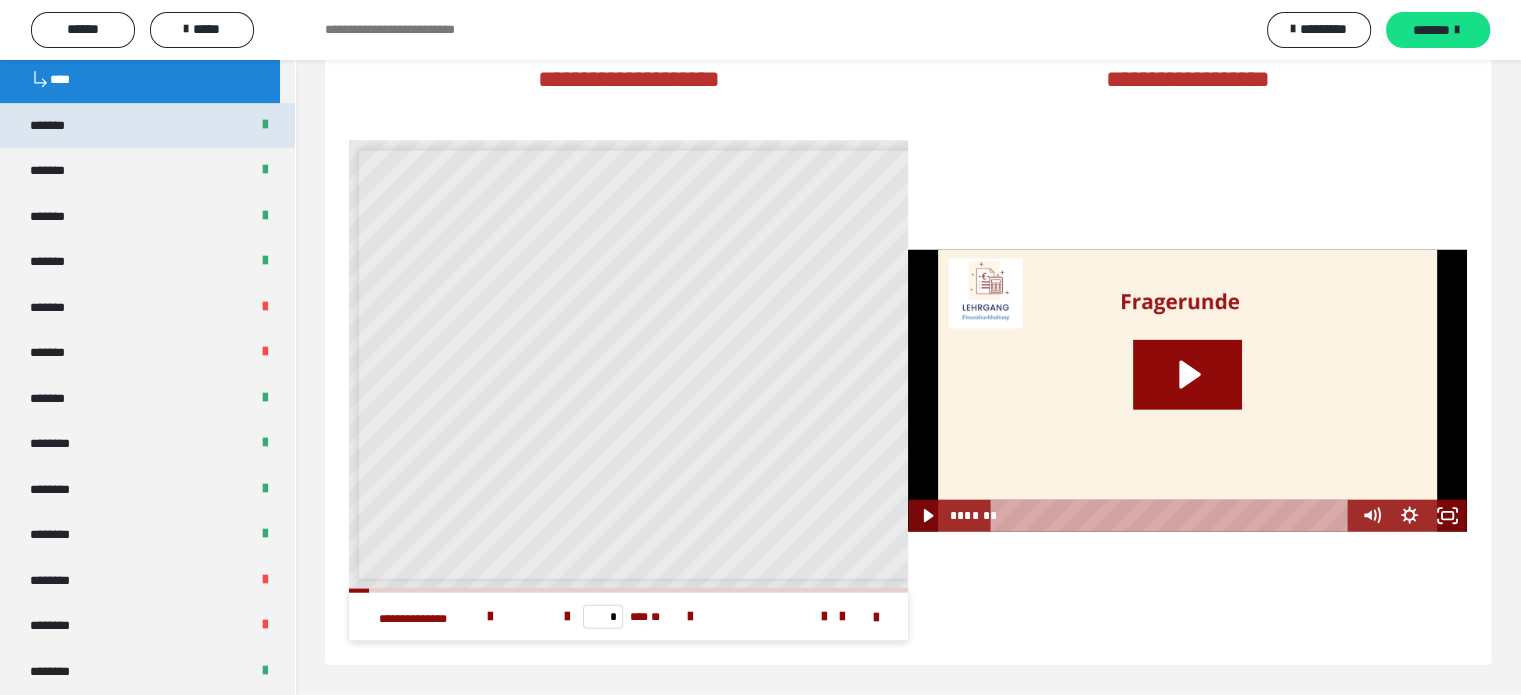 click on "*******" at bounding box center (147, 126) 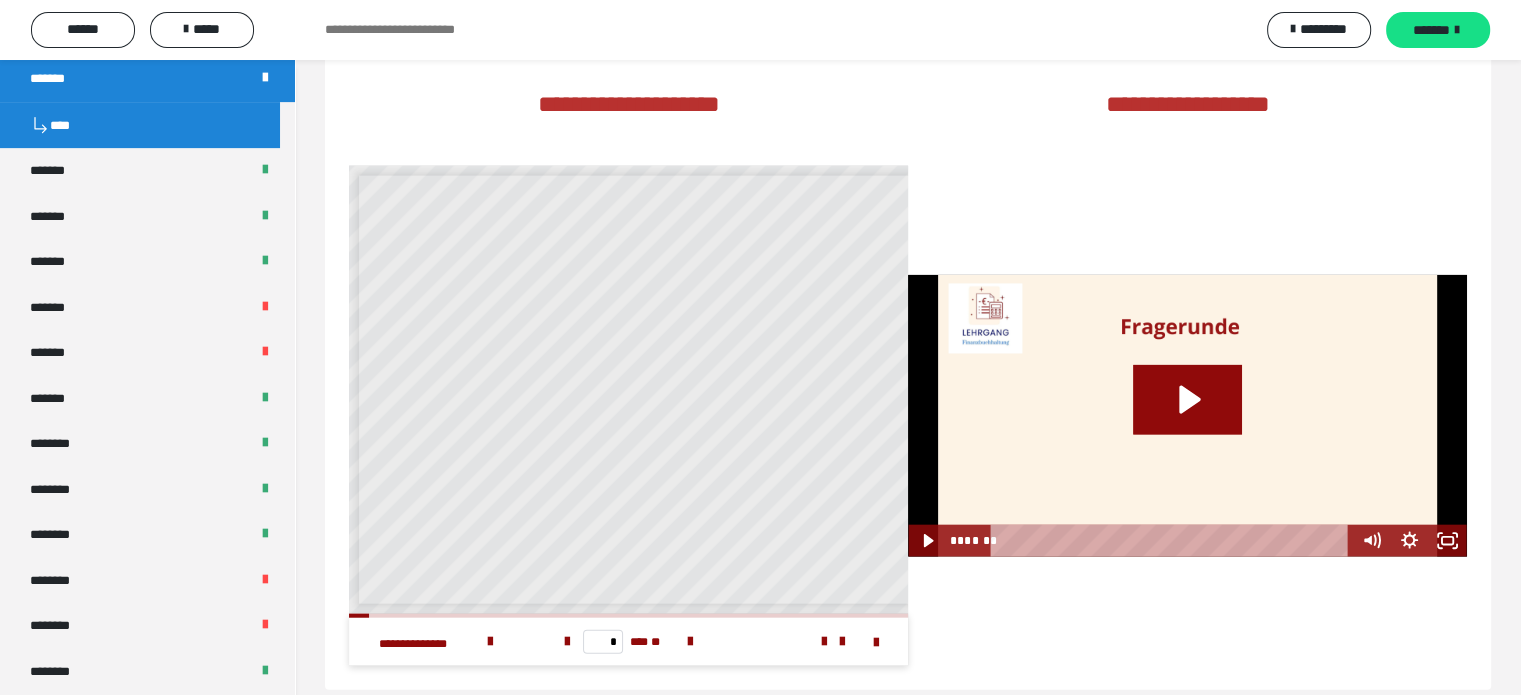 scroll, scrollTop: 4619, scrollLeft: 0, axis: vertical 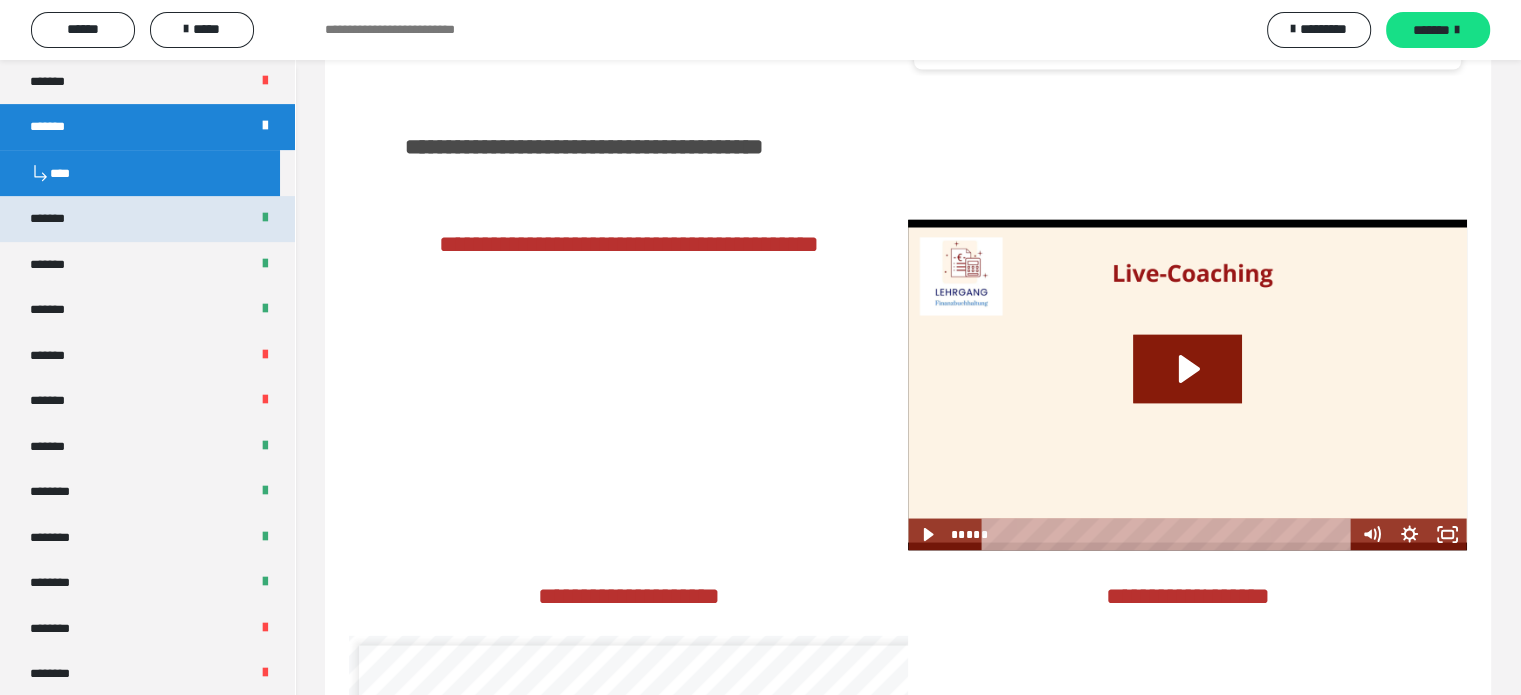 click on "*******" at bounding box center [147, 219] 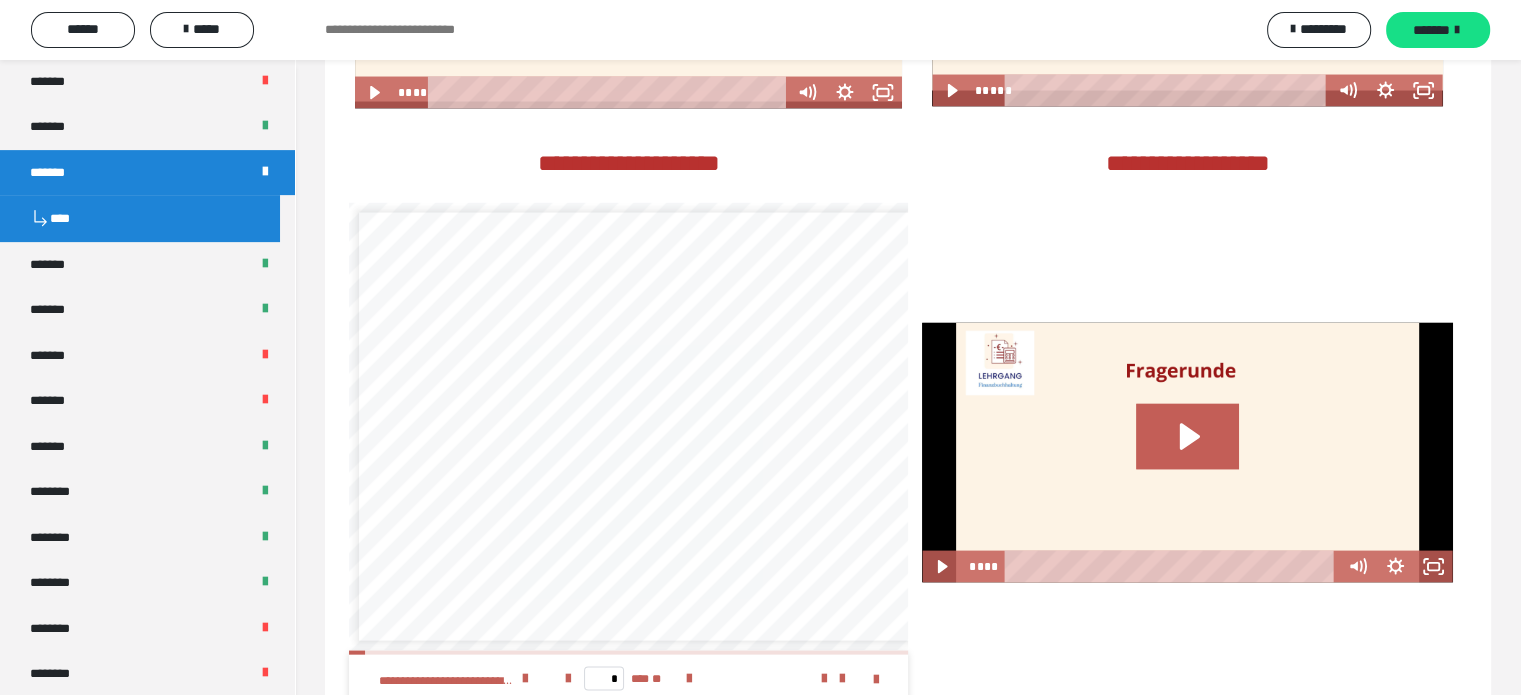 scroll, scrollTop: 4023, scrollLeft: 0, axis: vertical 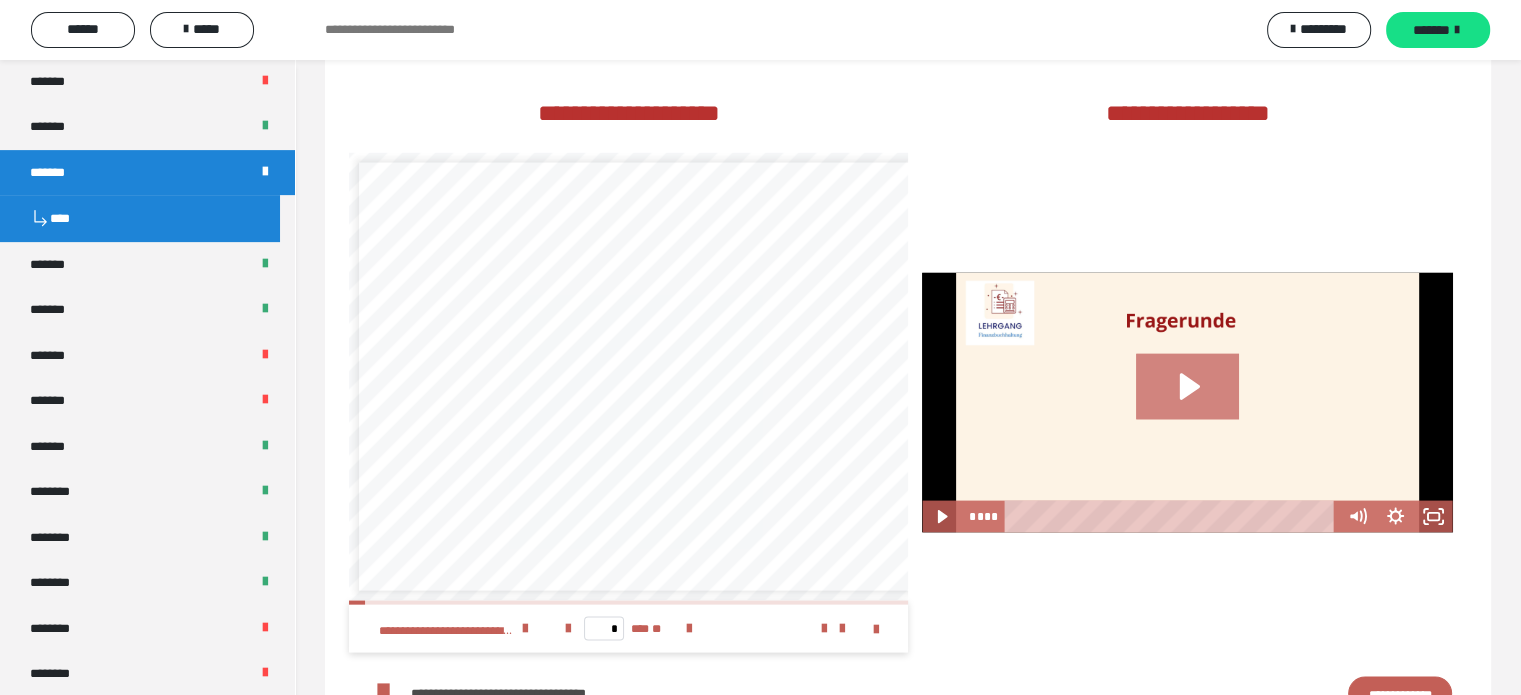 click 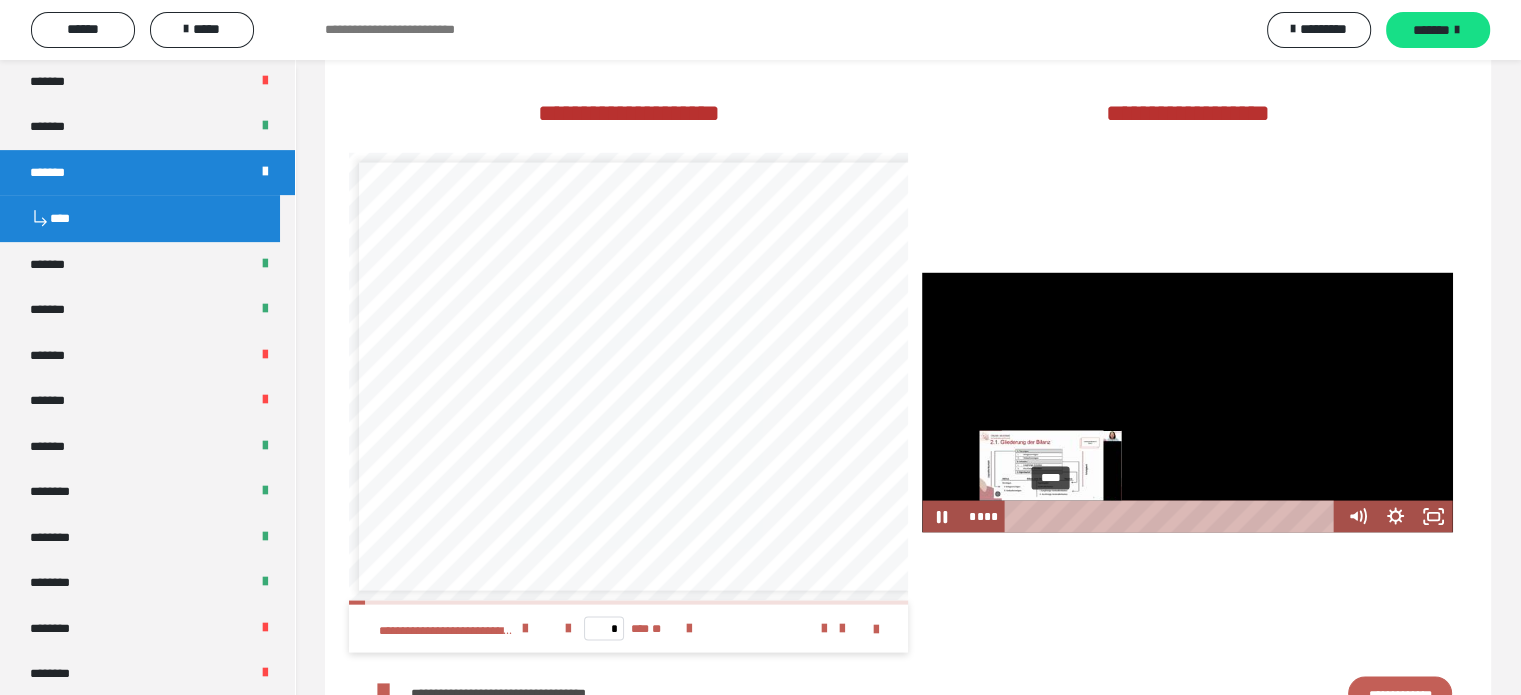 click on "****" at bounding box center [1174, 517] 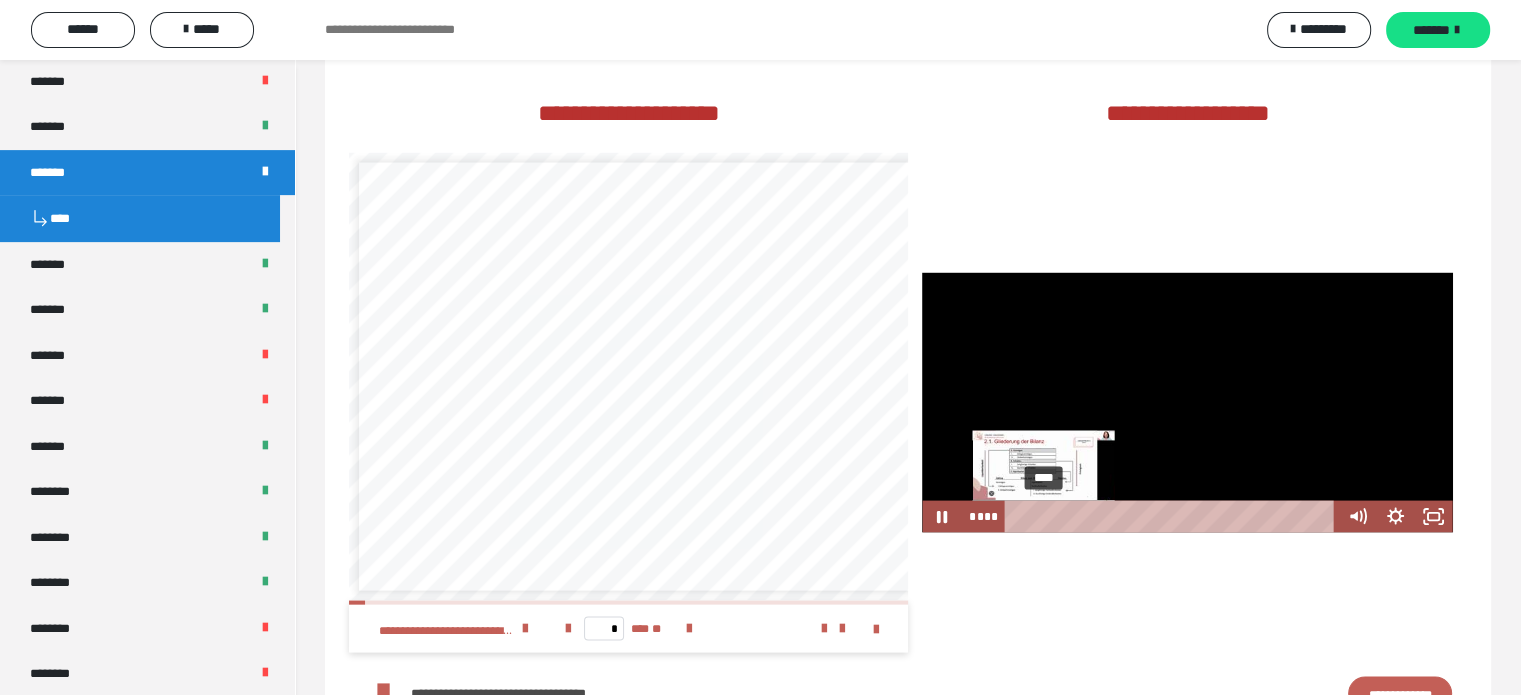 click on "****" at bounding box center (1174, 517) 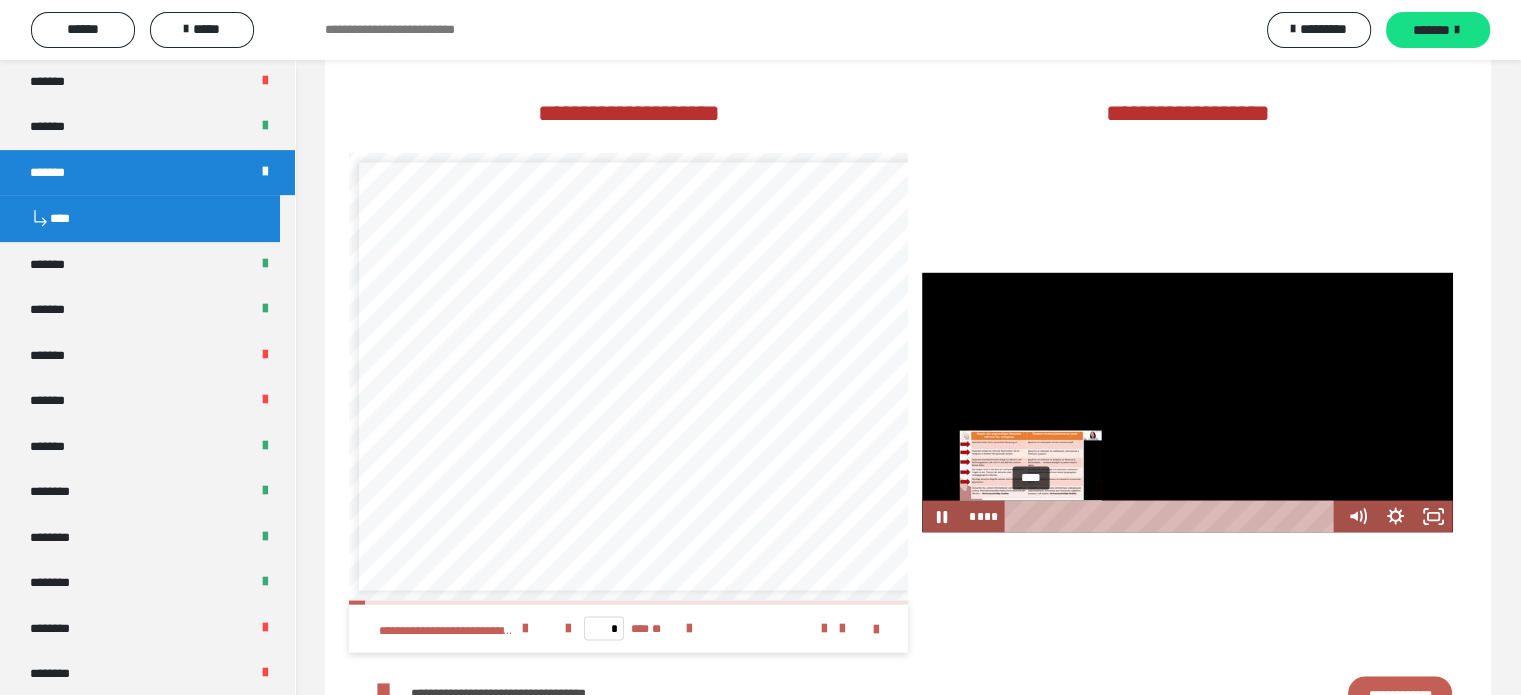 click on "****" at bounding box center (1174, 517) 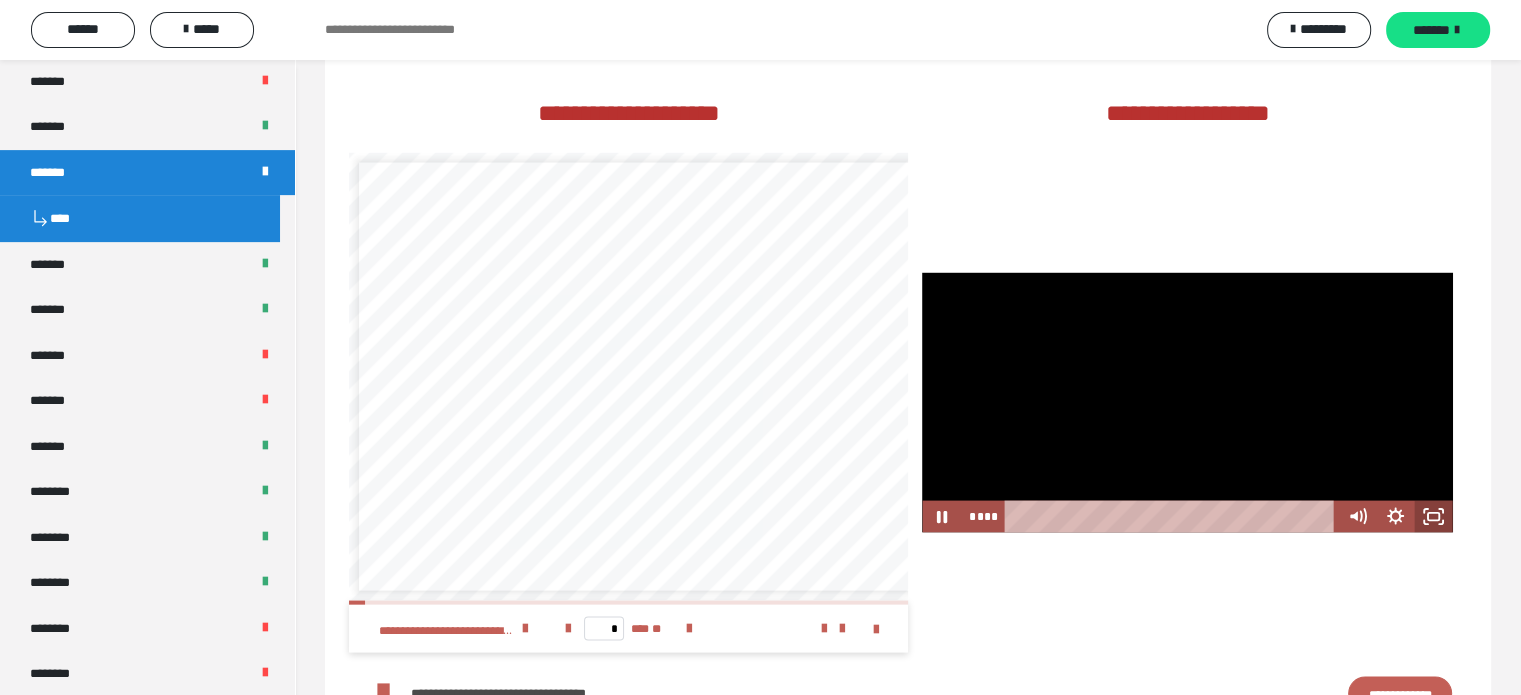 click 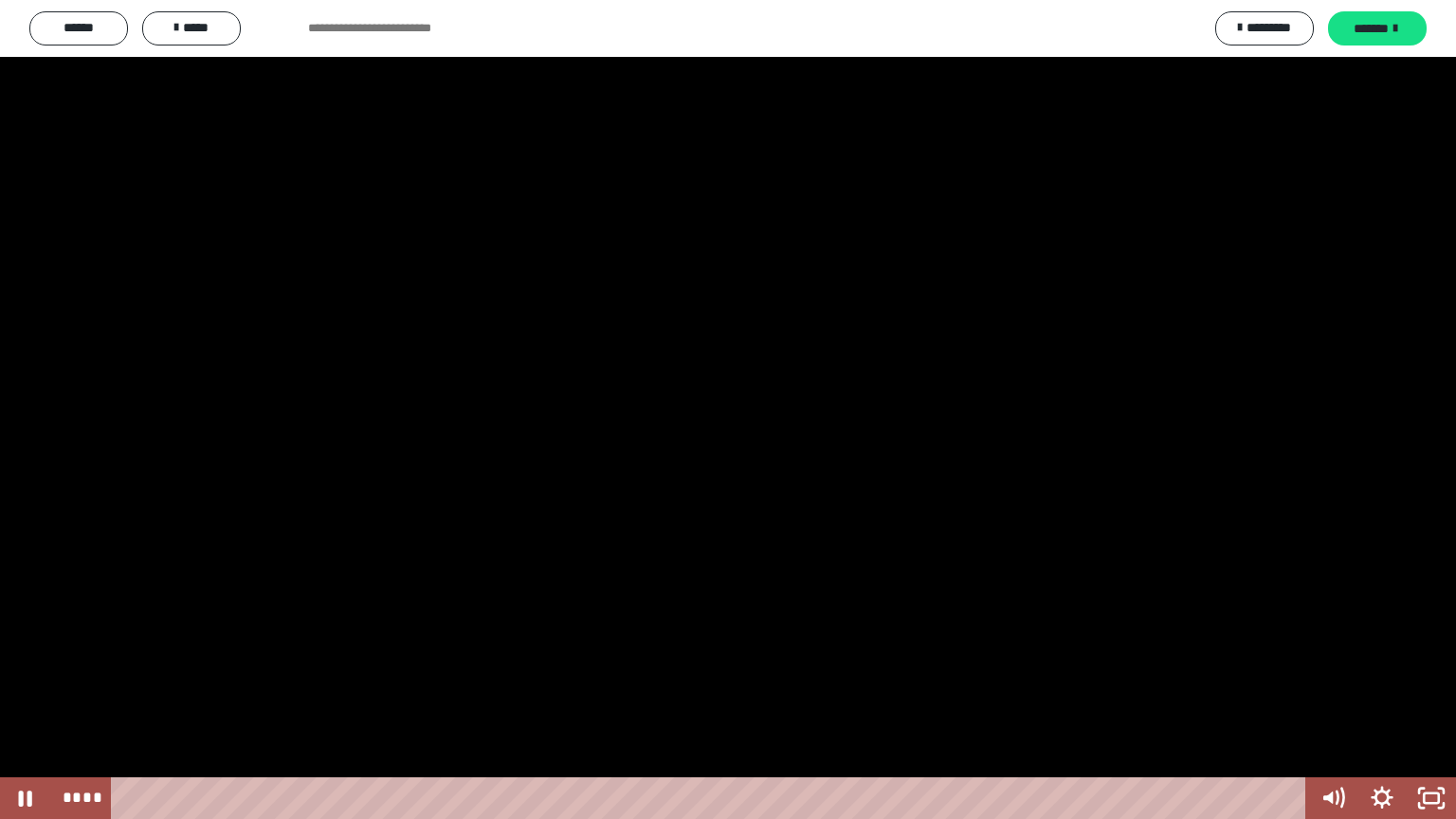click at bounding box center (728, 410) 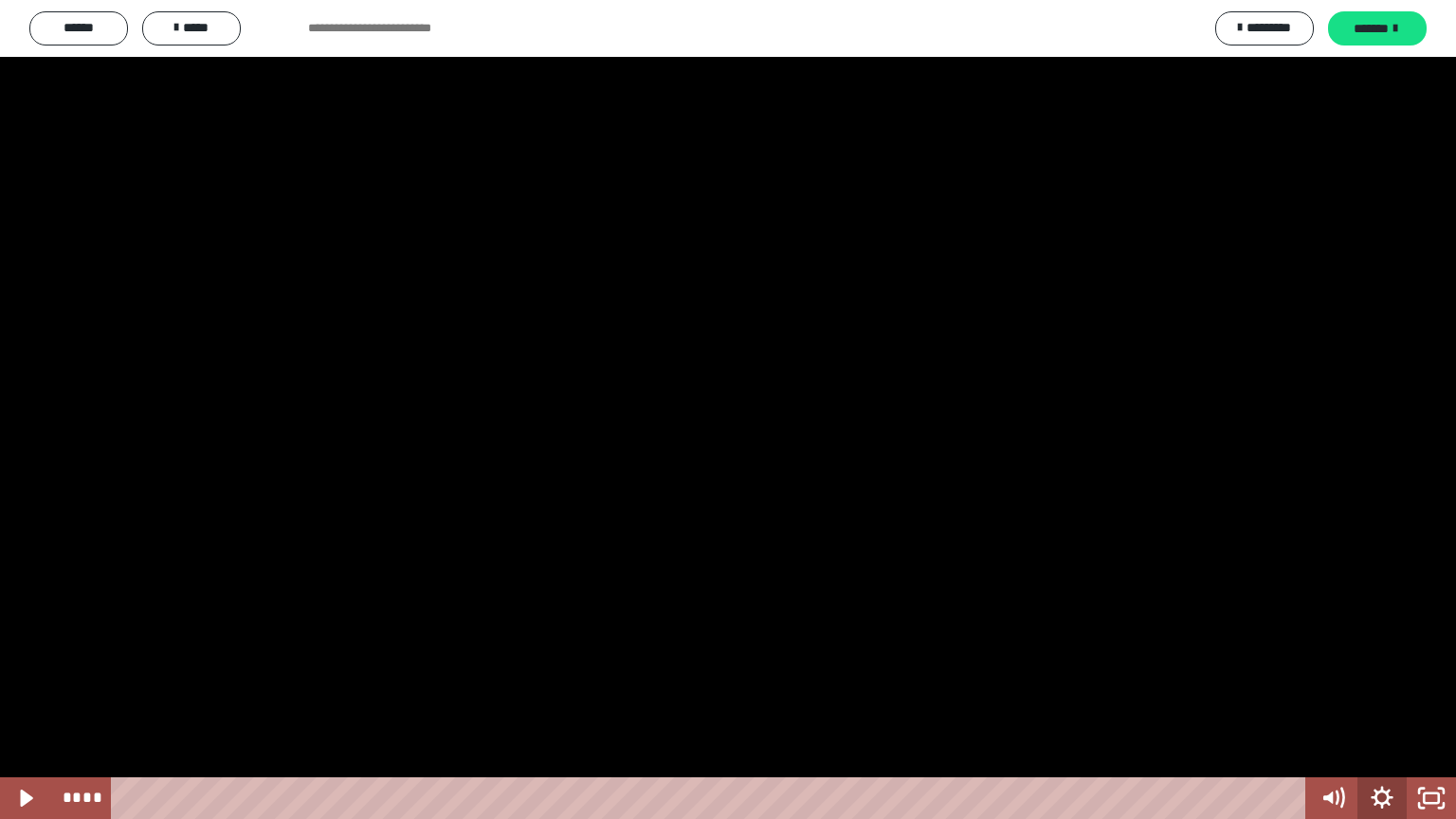 click 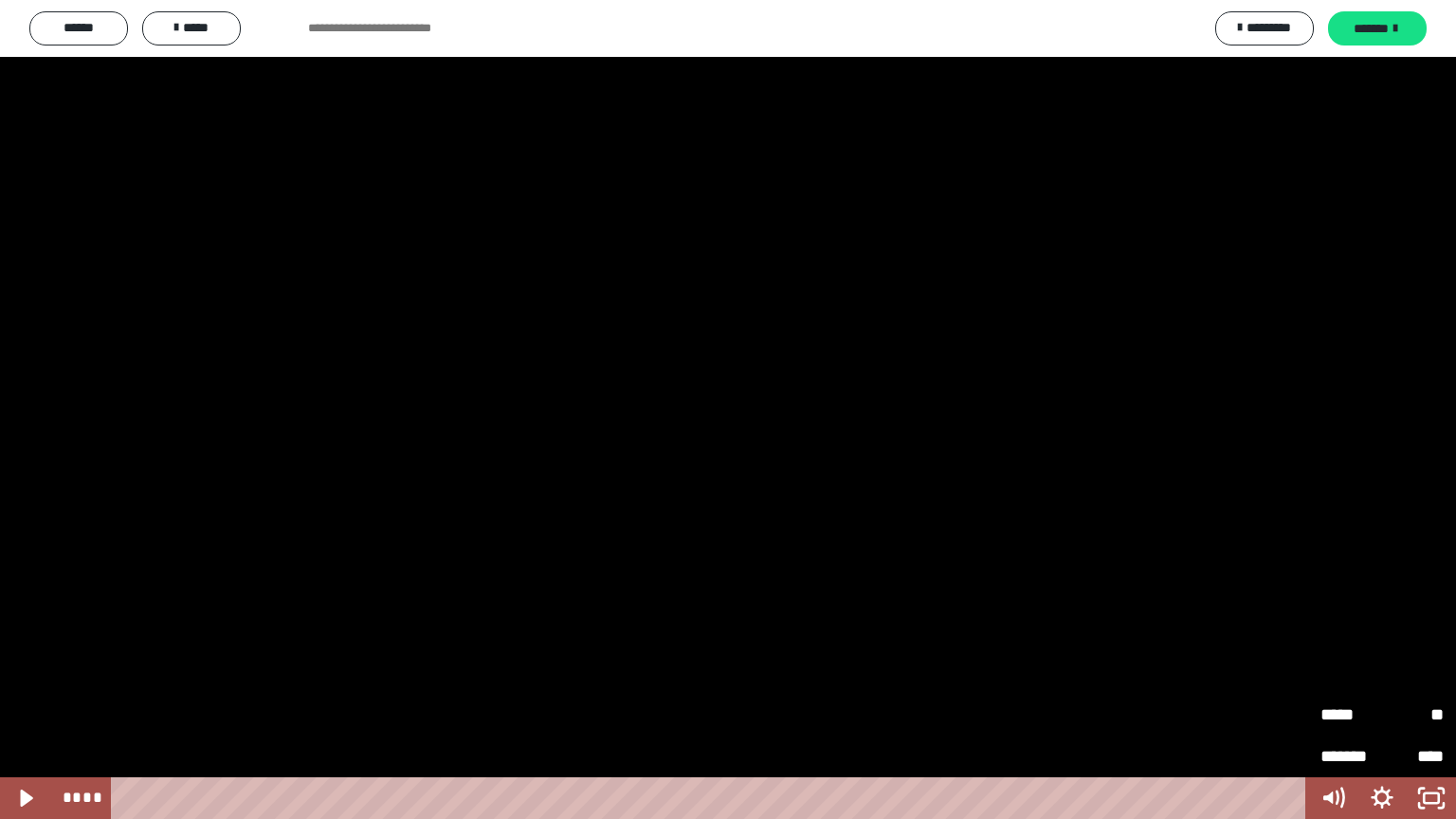click on "**" at bounding box center (1412, 715) 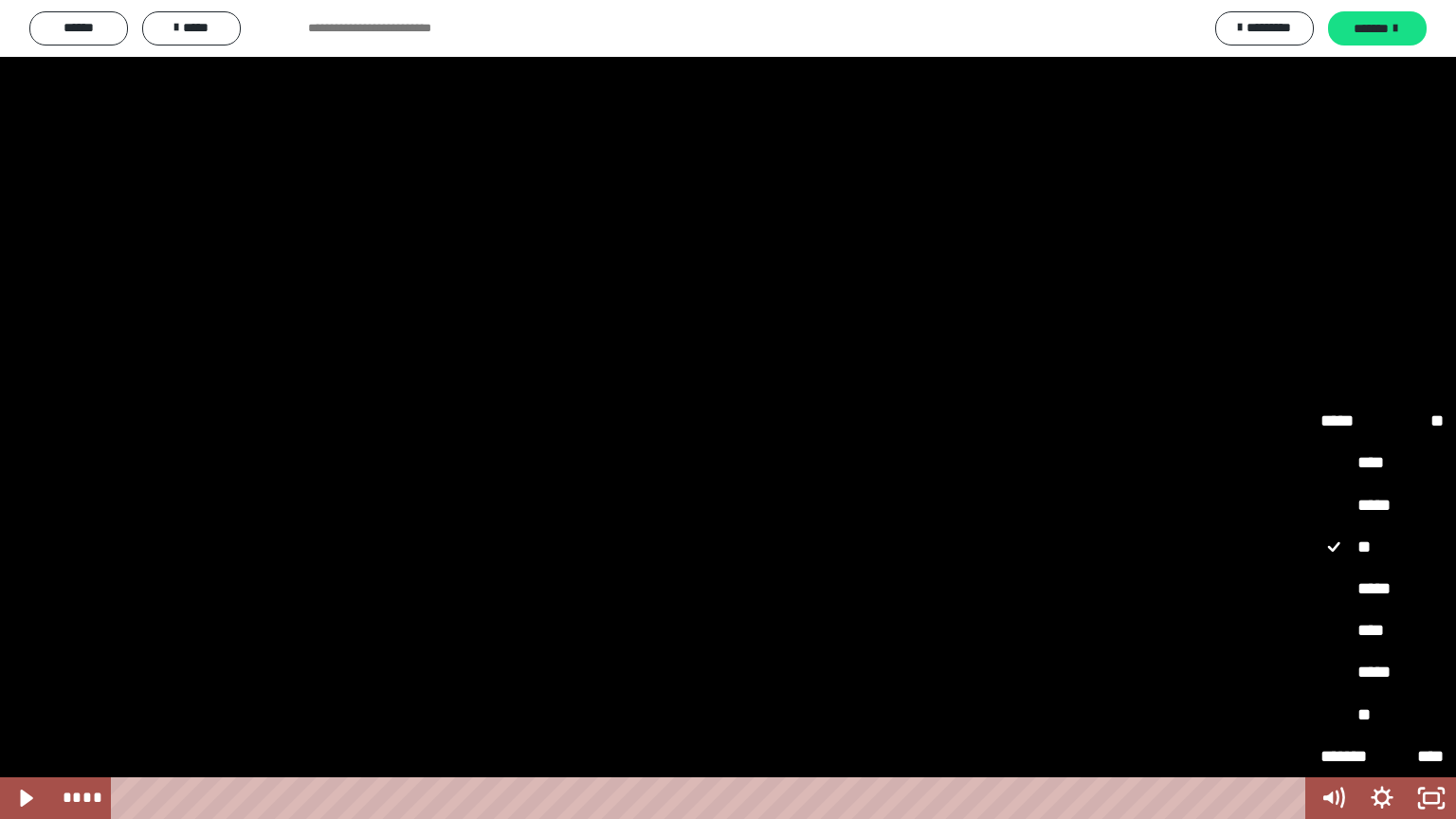 click on "****" at bounding box center (1382, 631) 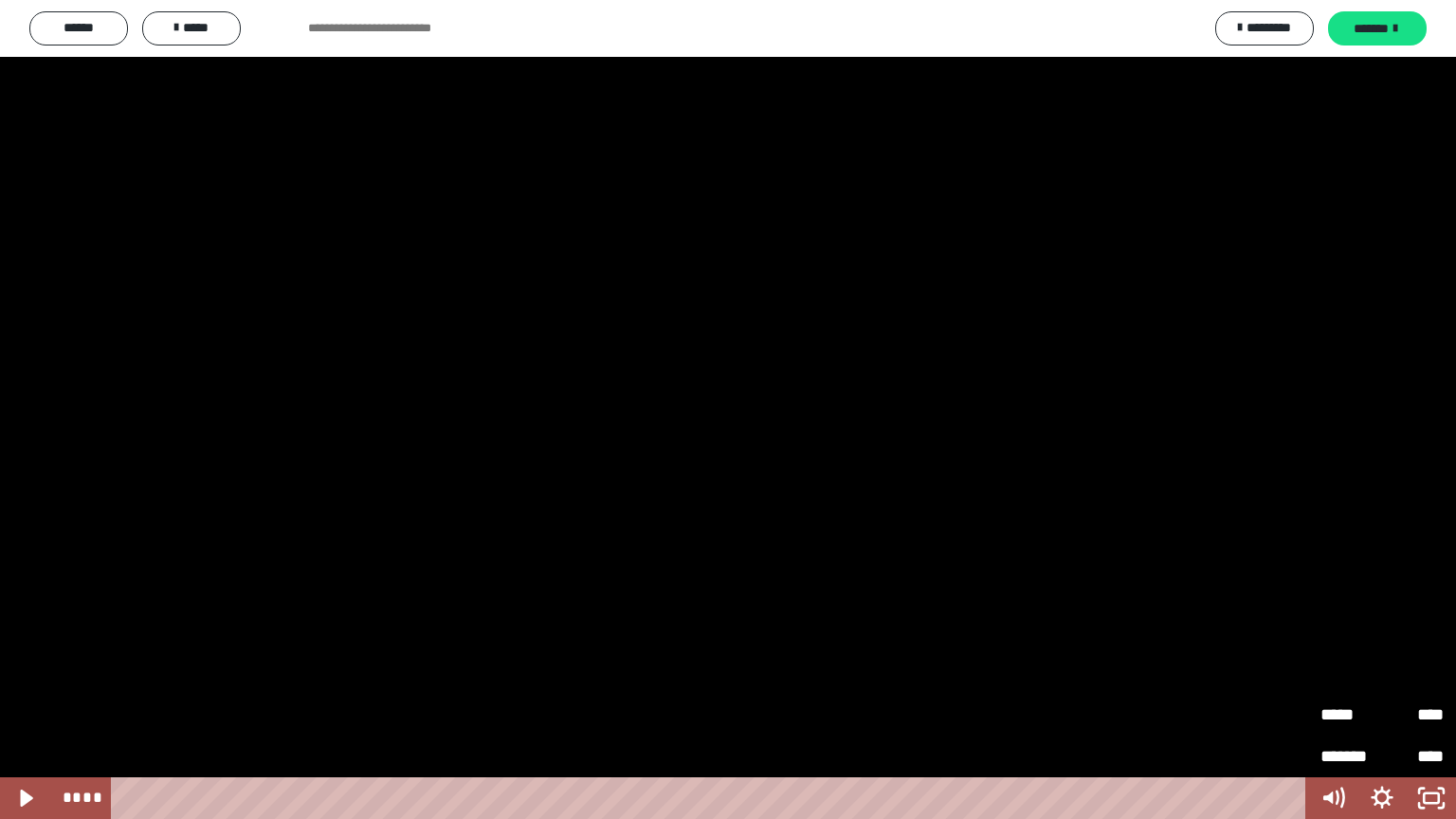 click at bounding box center [728, 410] 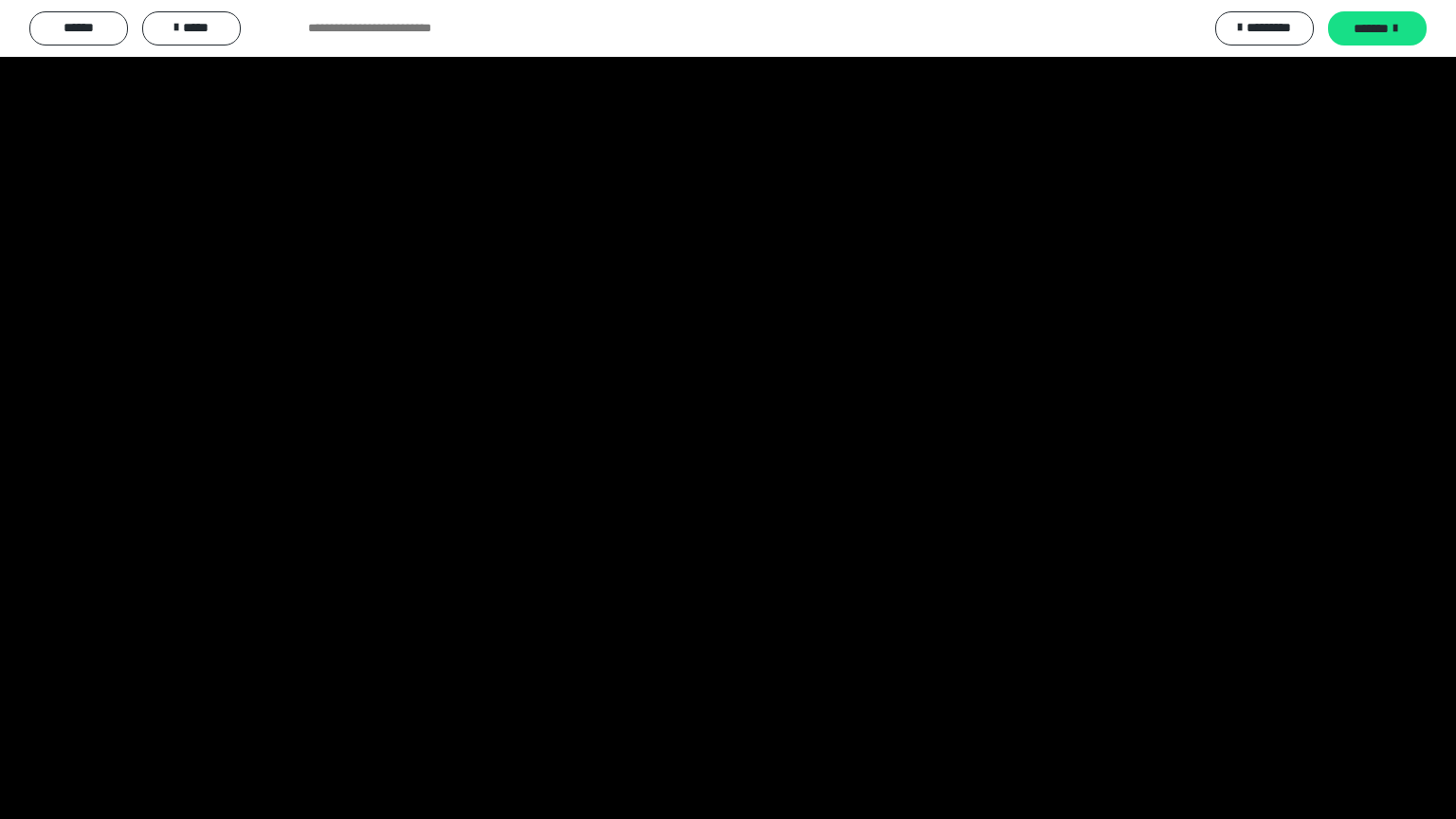 drag, startPoint x: 648, startPoint y: 375, endPoint x: 638, endPoint y: 404, distance: 30.67572 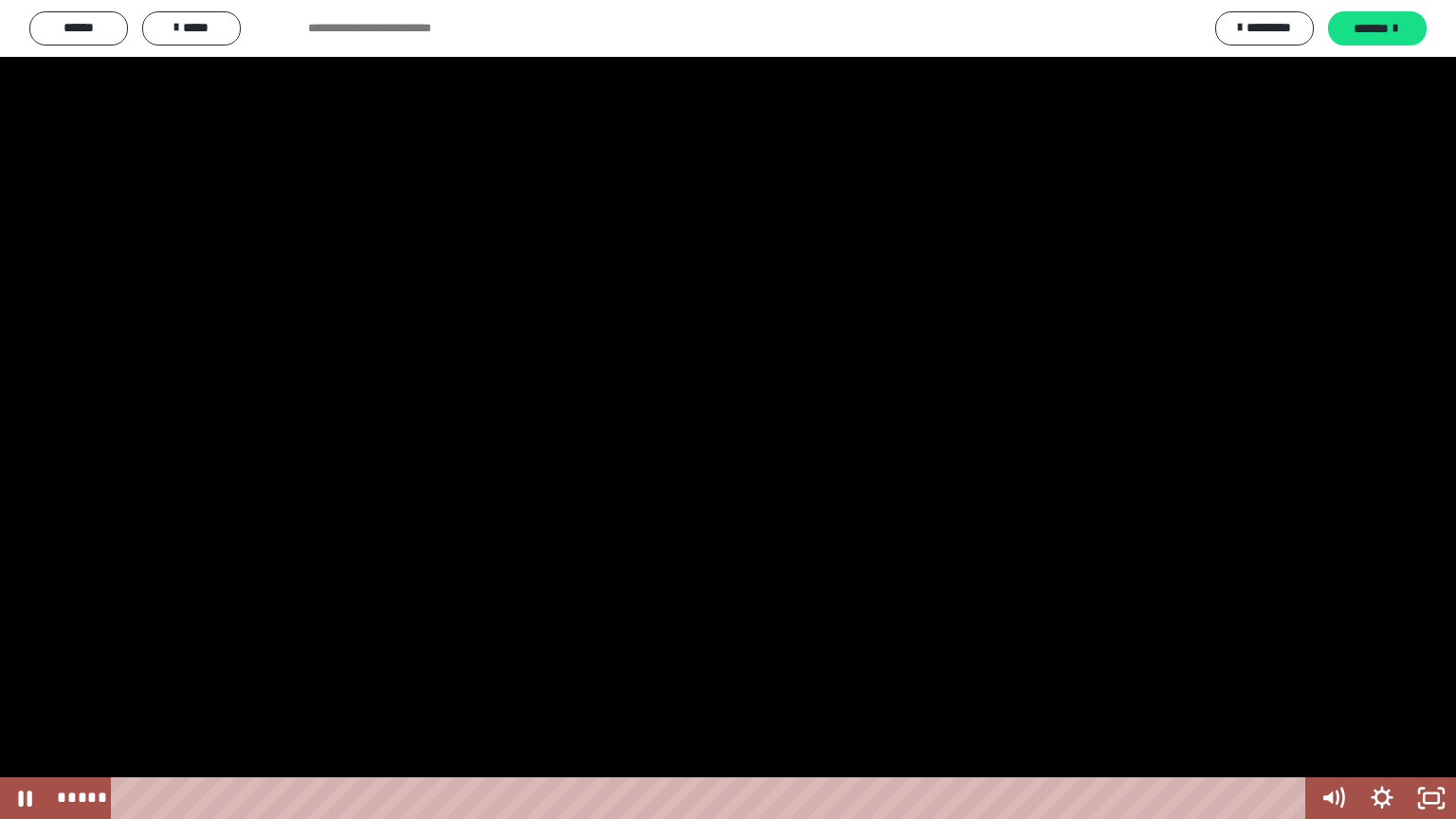 click at bounding box center (728, 410) 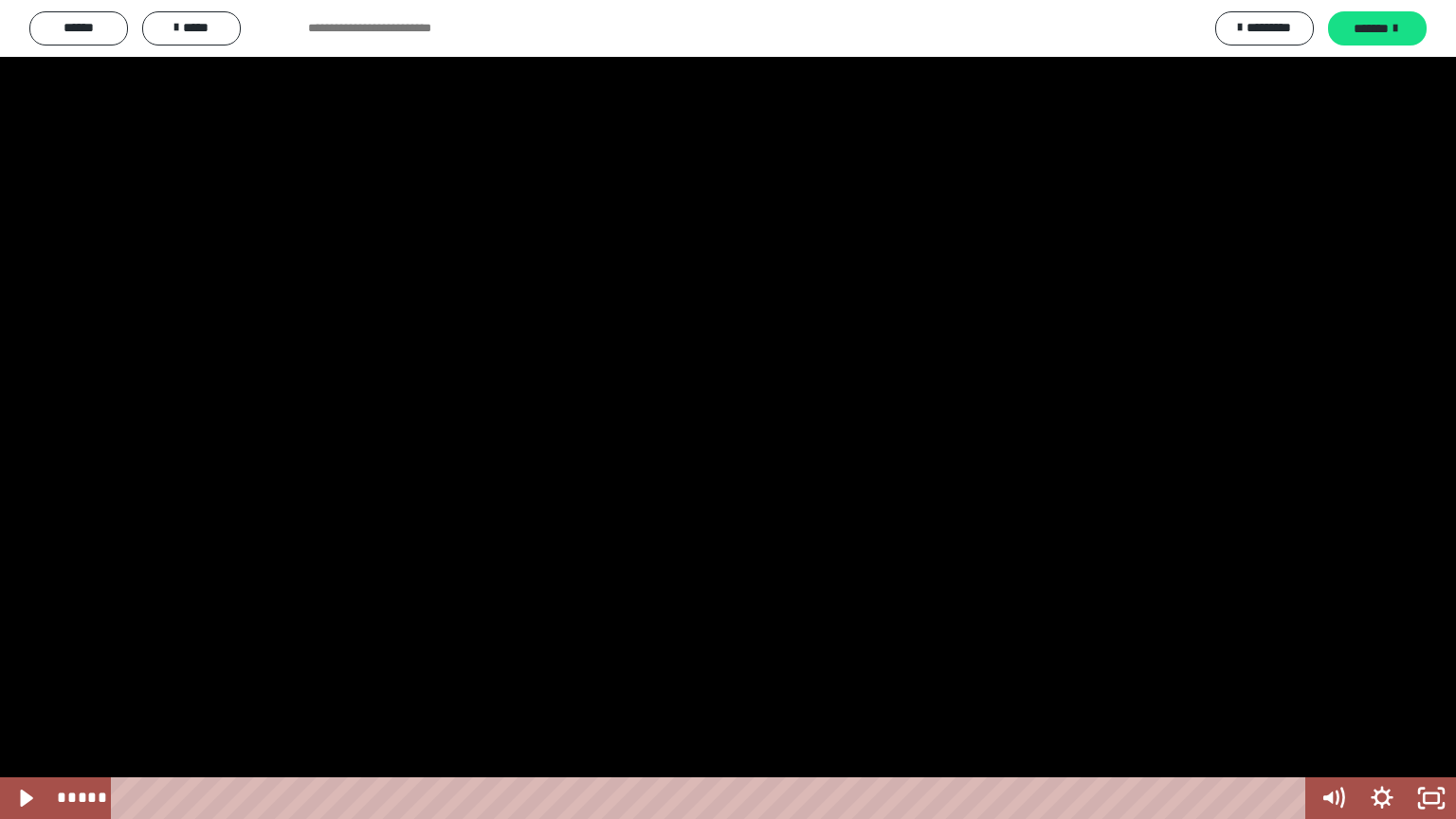 click at bounding box center (728, 410) 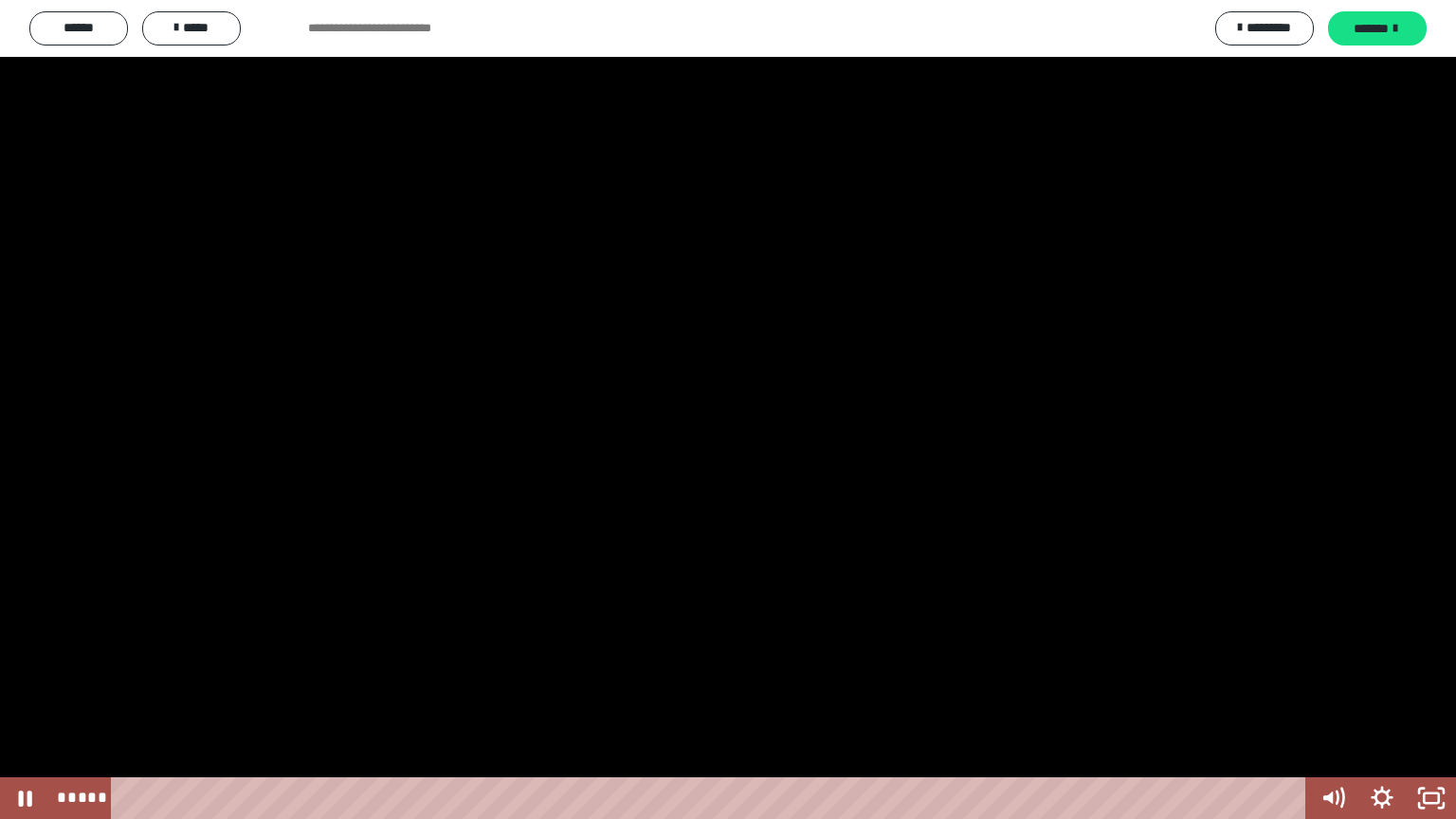 click at bounding box center [728, 410] 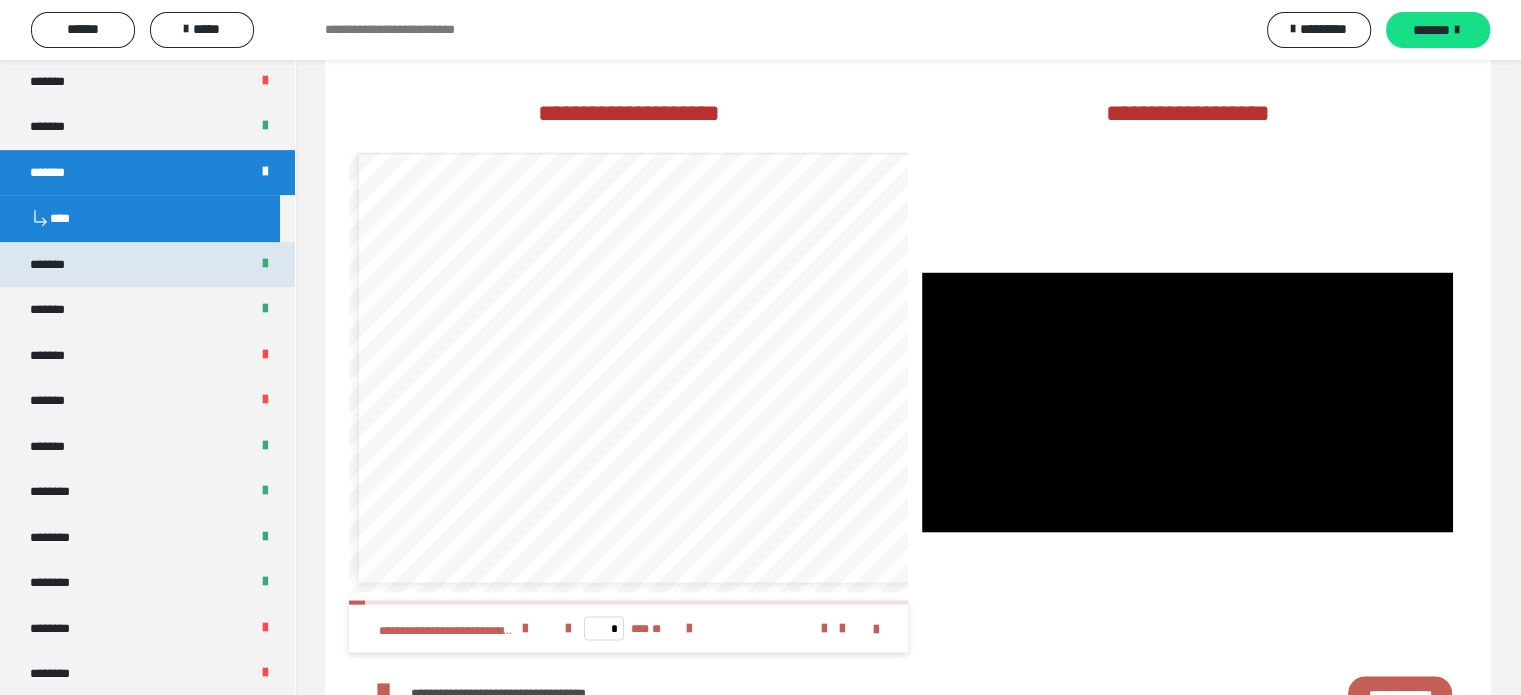 click on "*******" at bounding box center (147, 265) 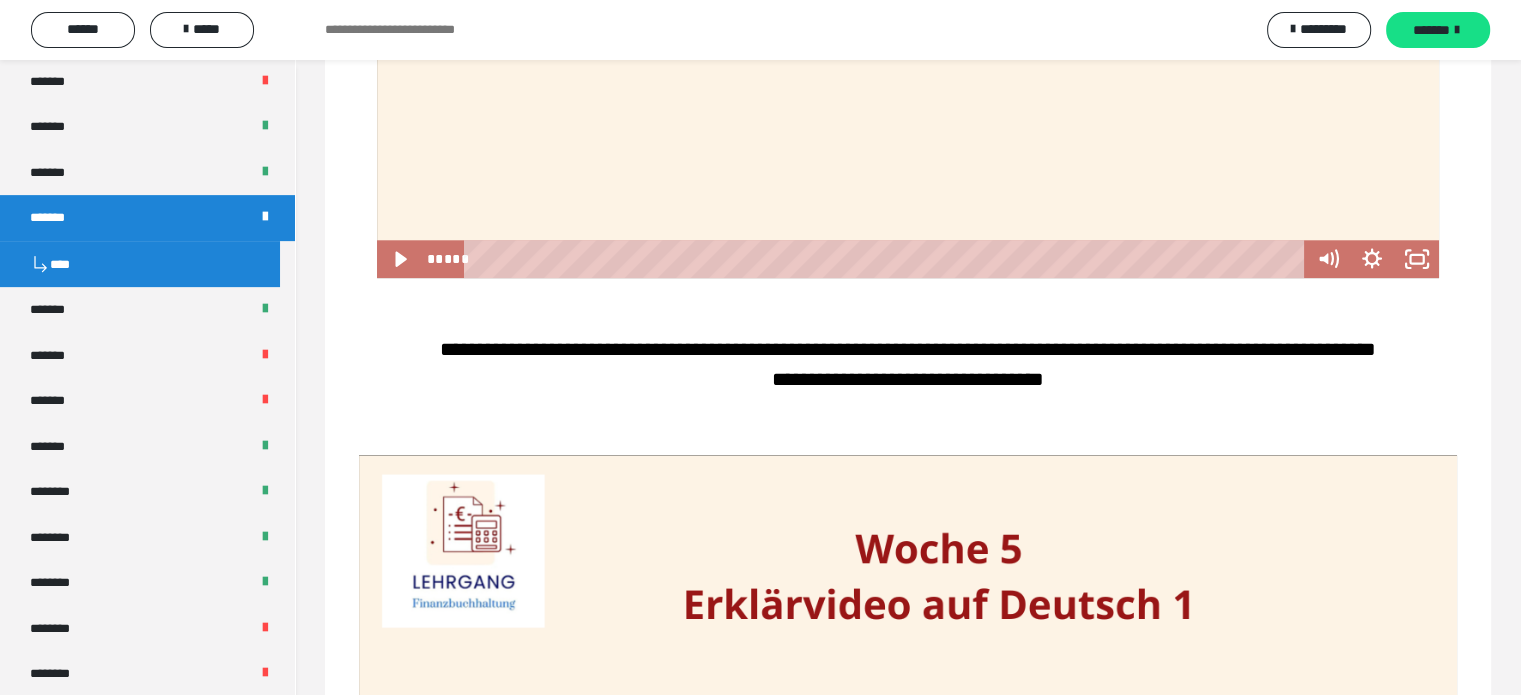 scroll, scrollTop: 1600, scrollLeft: 0, axis: vertical 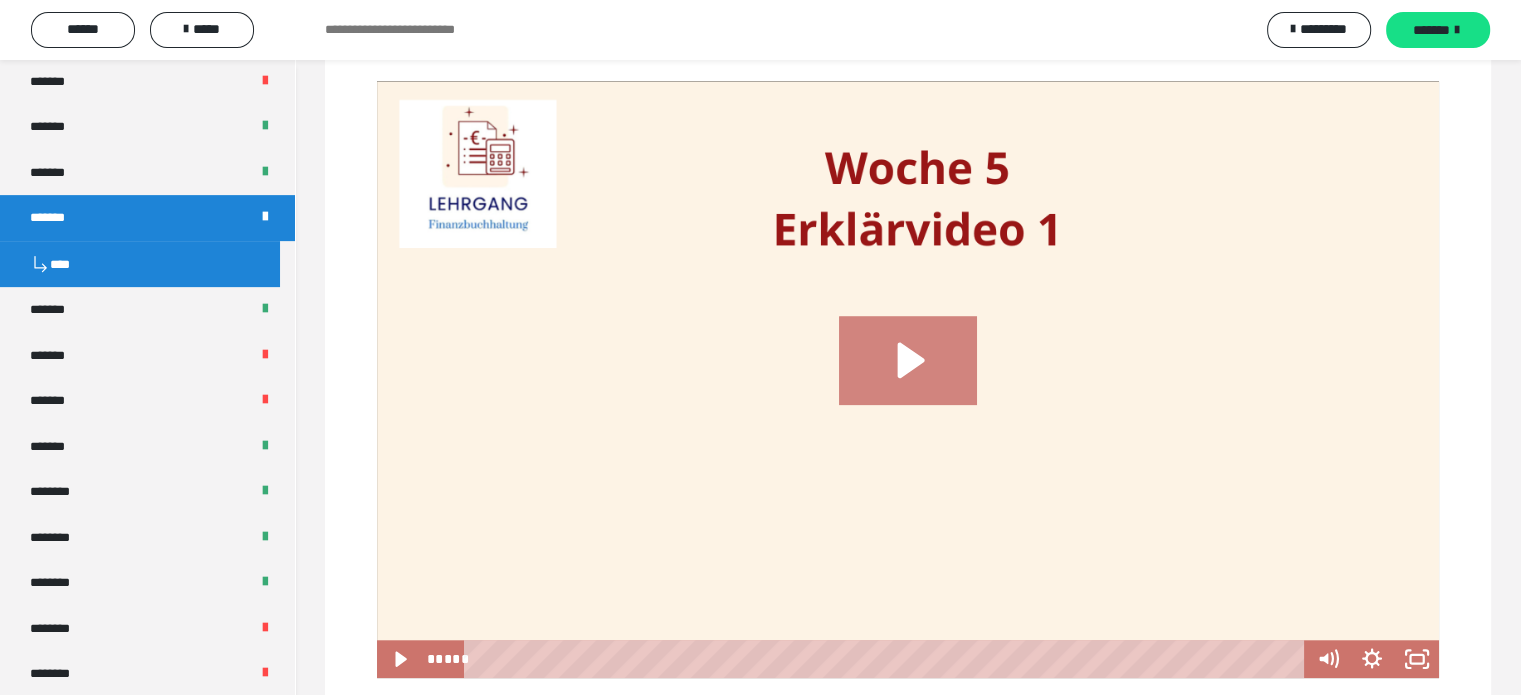 click 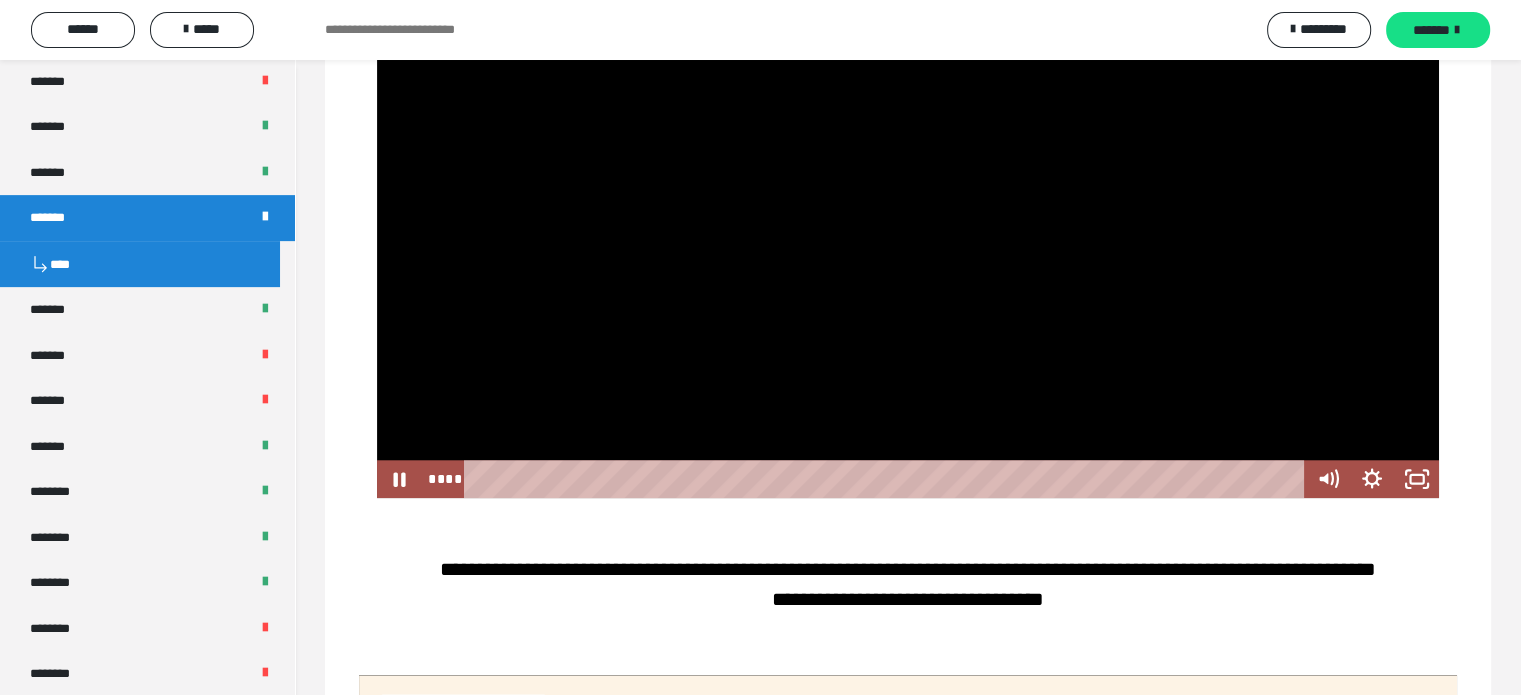 scroll, scrollTop: 1800, scrollLeft: 0, axis: vertical 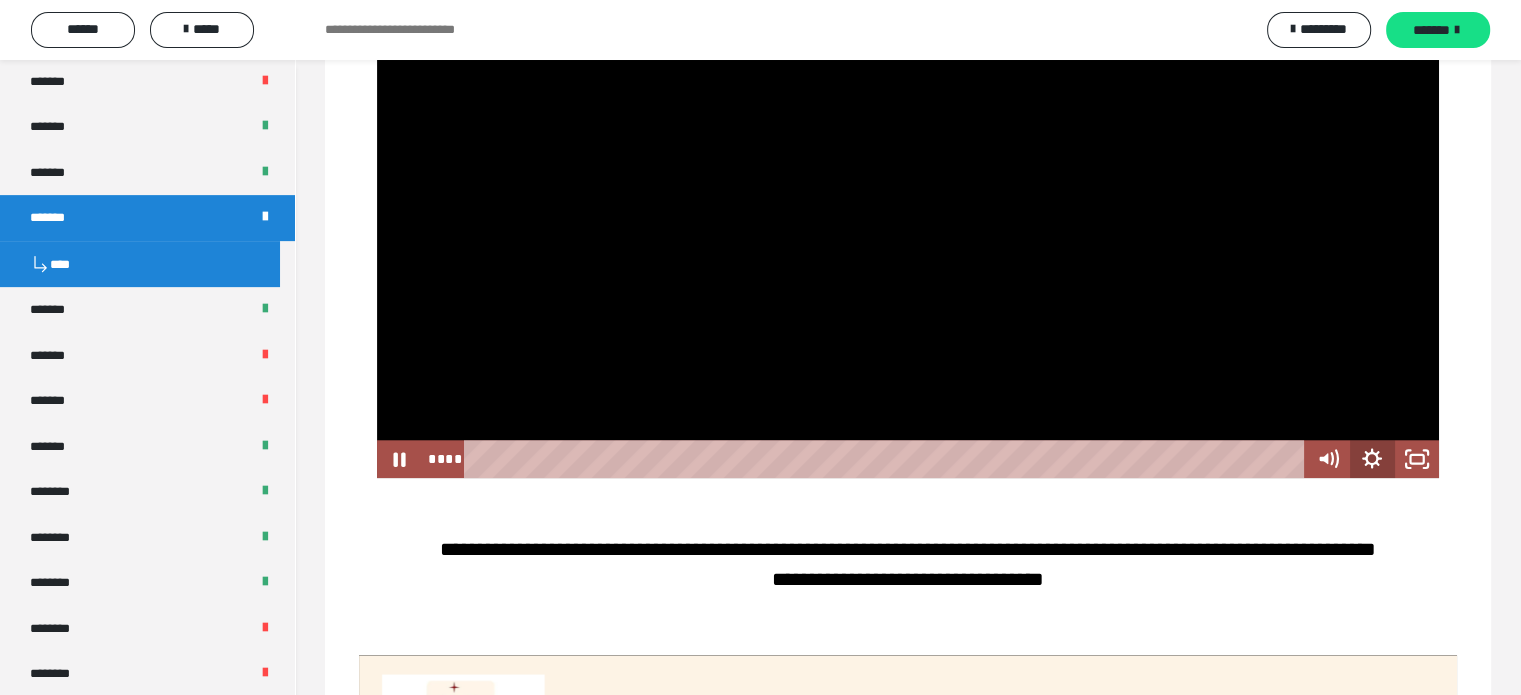 click 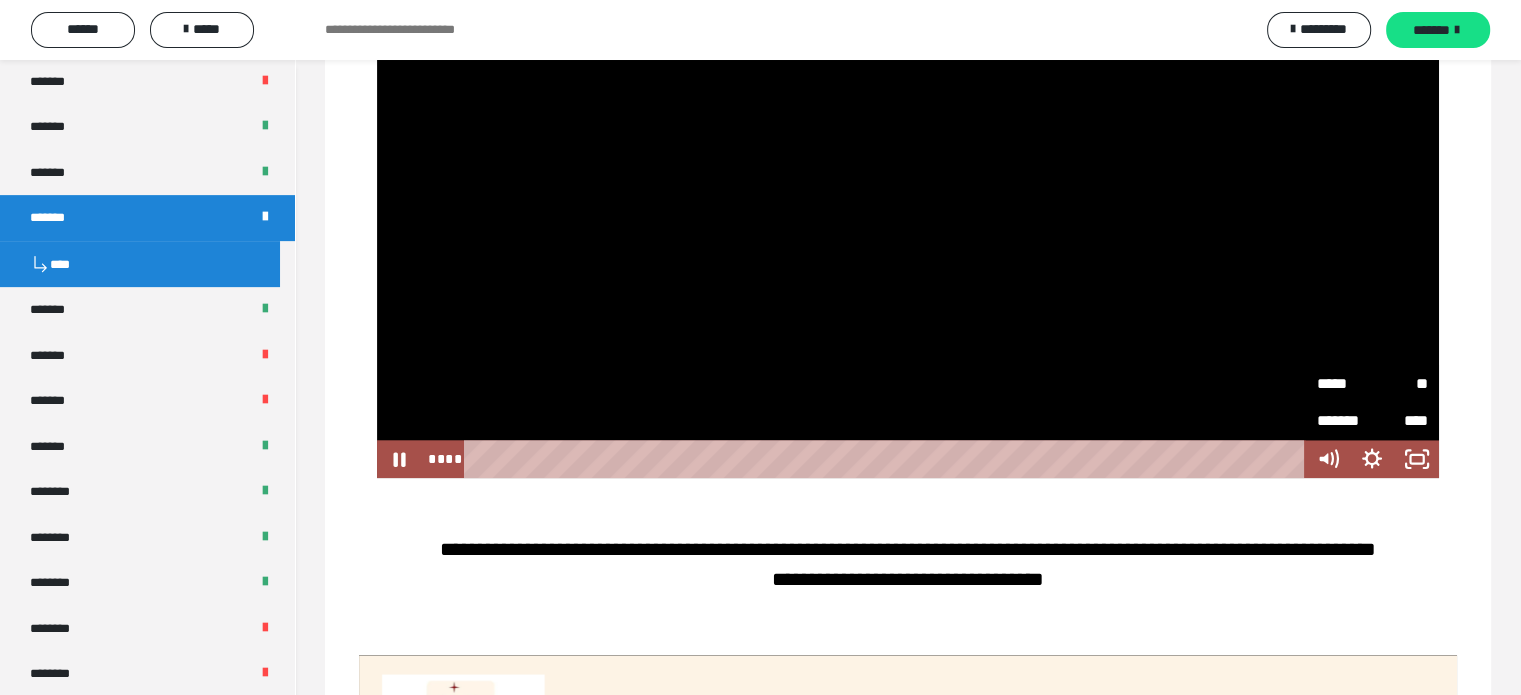 click on "**" at bounding box center (1400, 381) 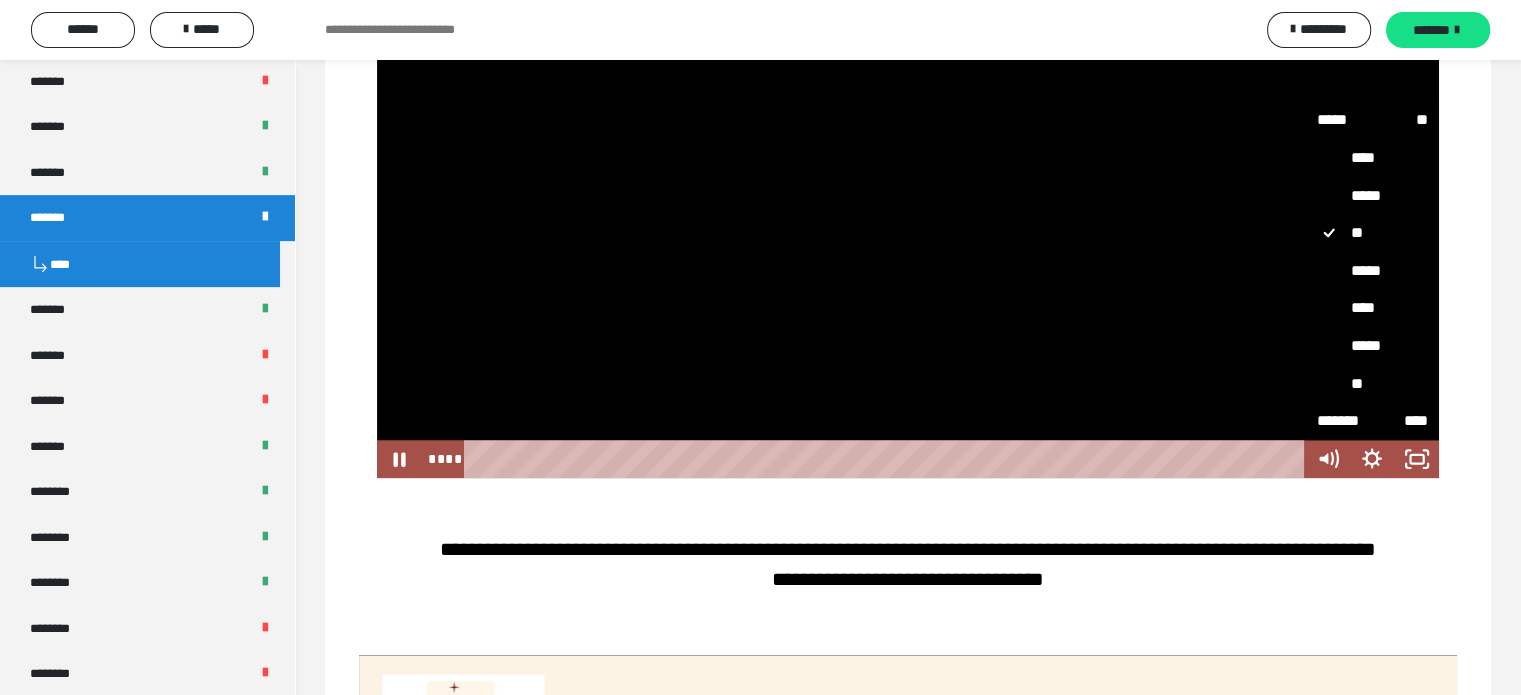 click on "****" at bounding box center [1372, 308] 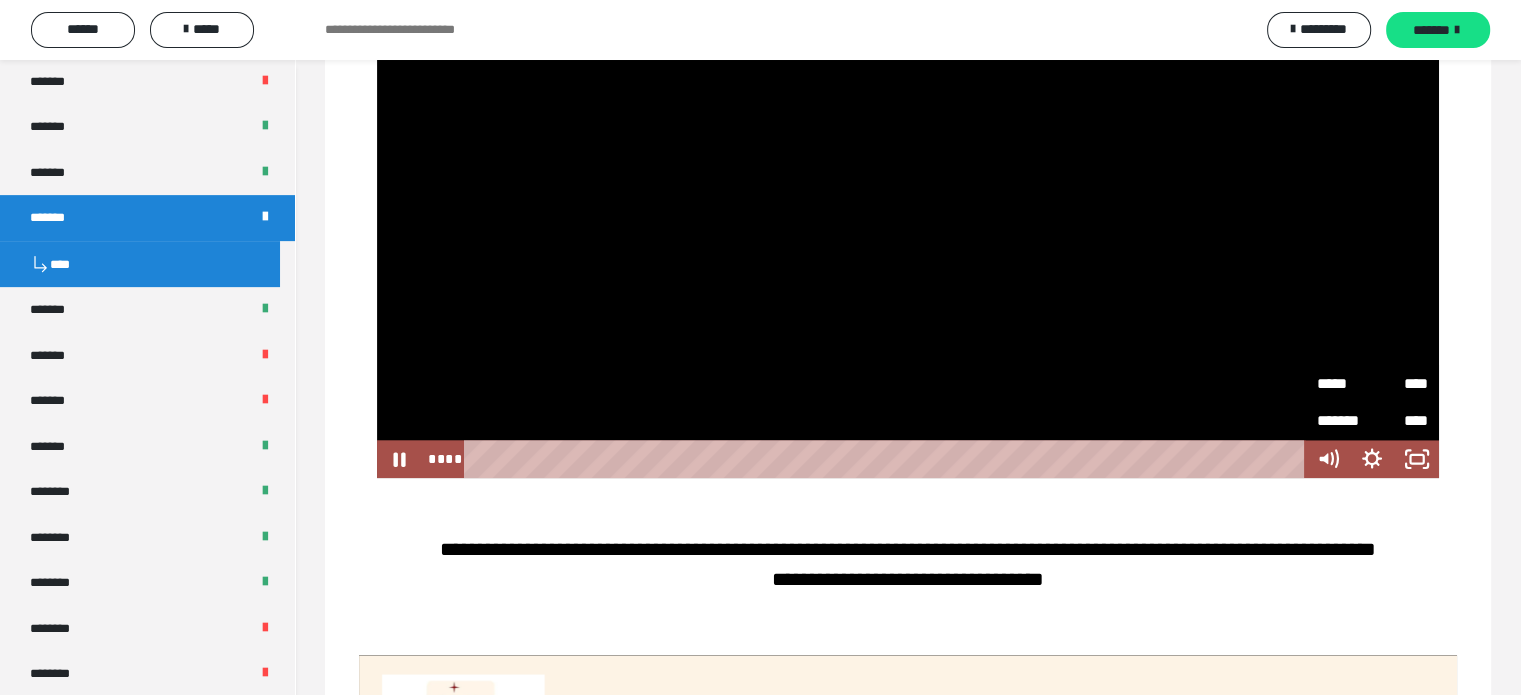 click on "*****" at bounding box center (1344, 384) 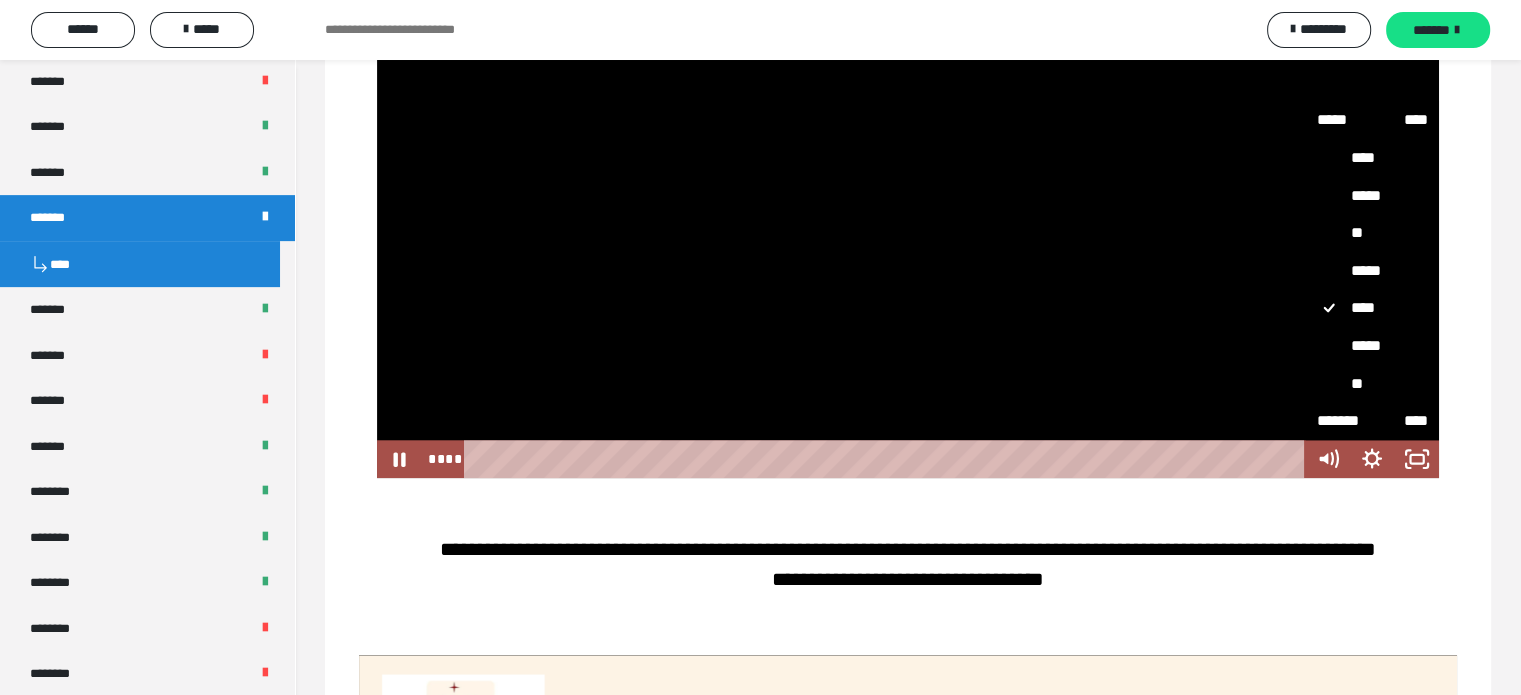 click on "*****" at bounding box center (1372, 346) 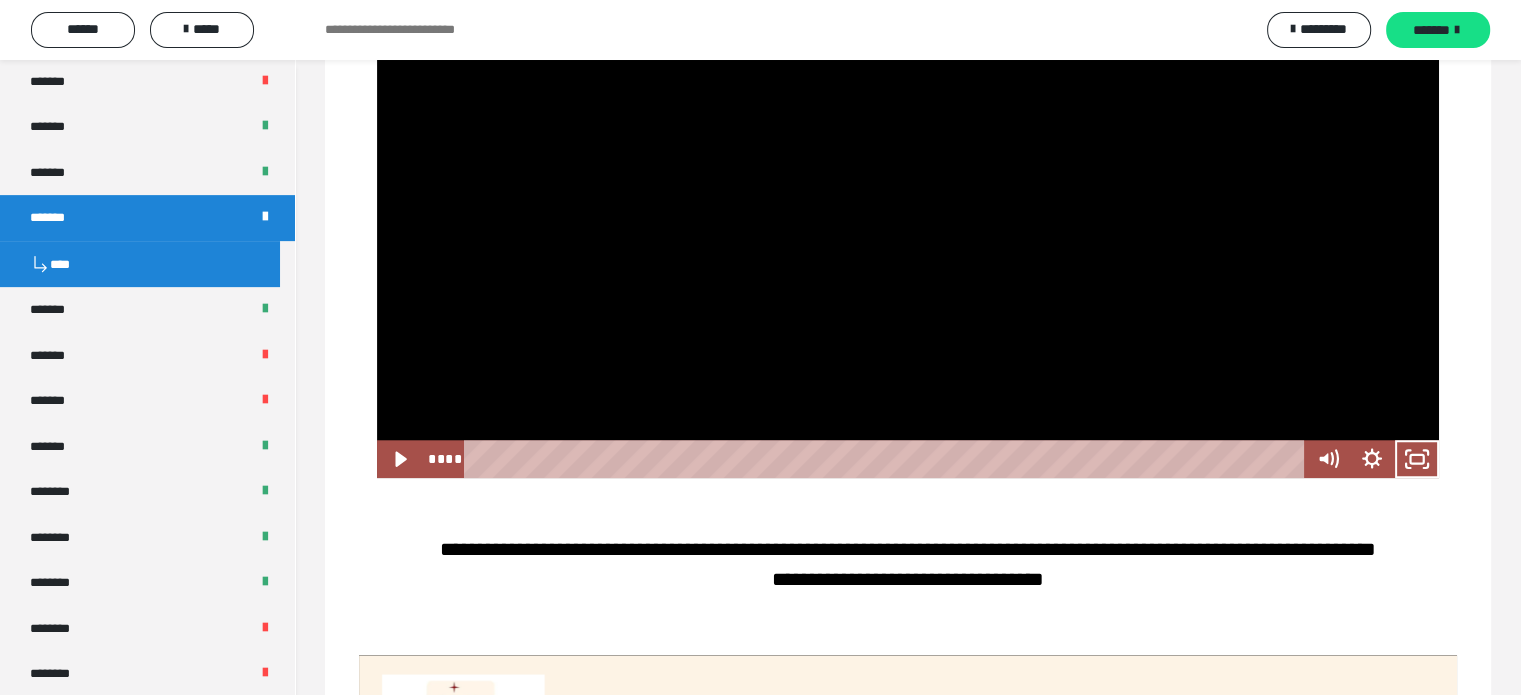 type 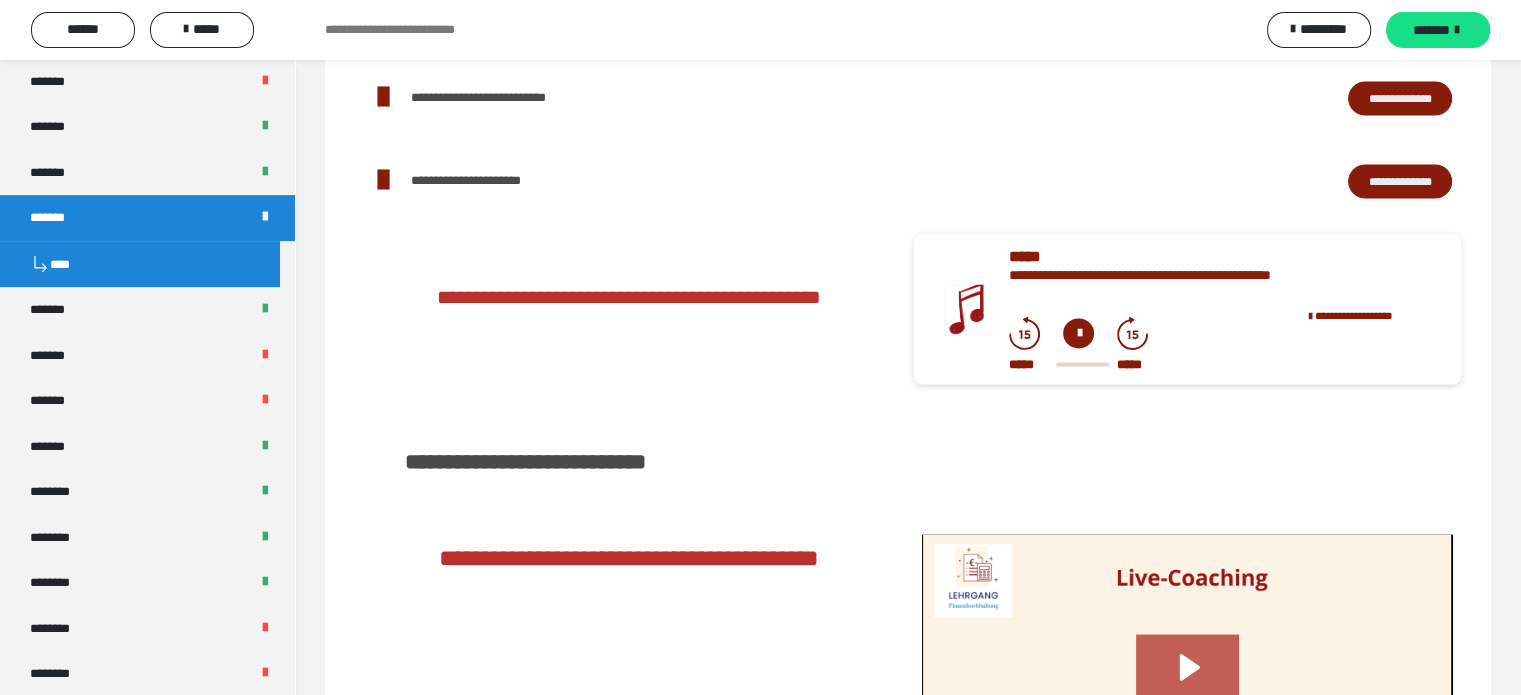 scroll, scrollTop: 3200, scrollLeft: 0, axis: vertical 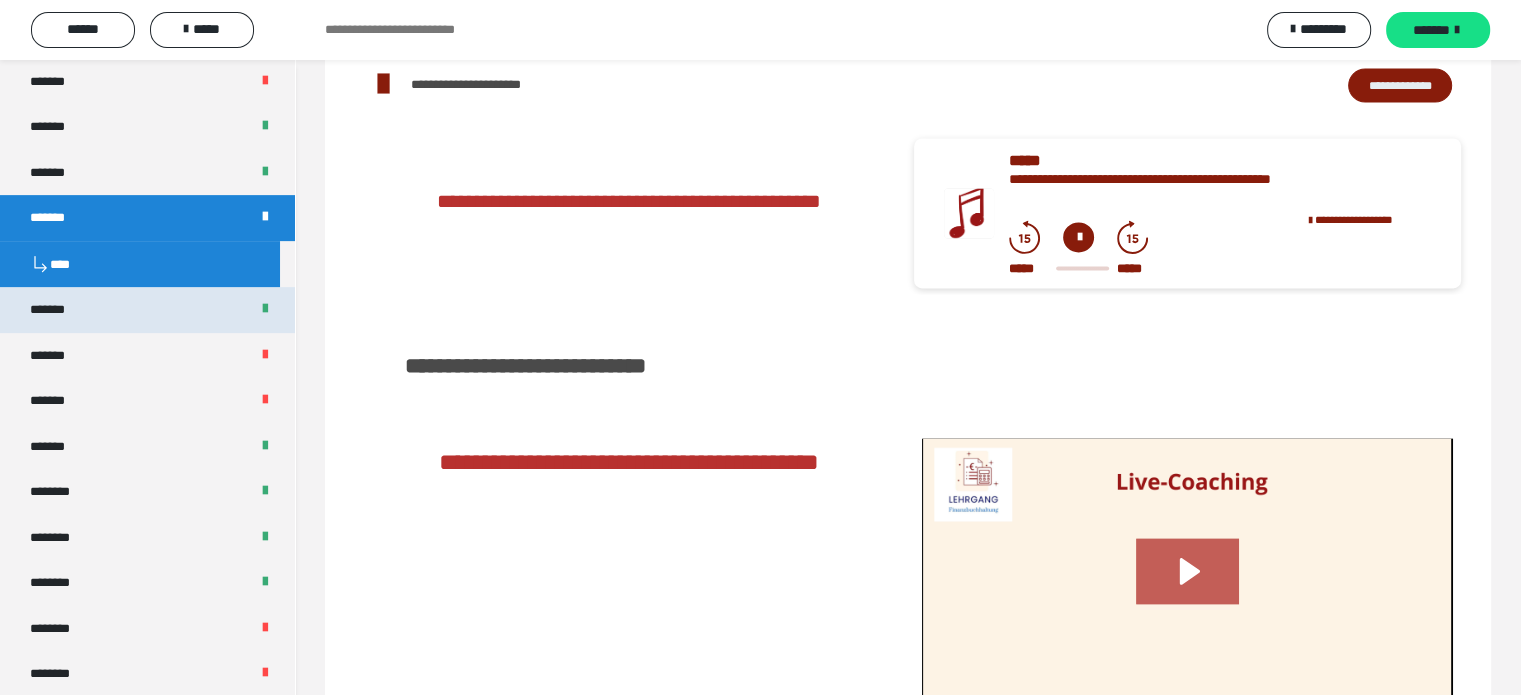 click on "*******" at bounding box center (58, 310) 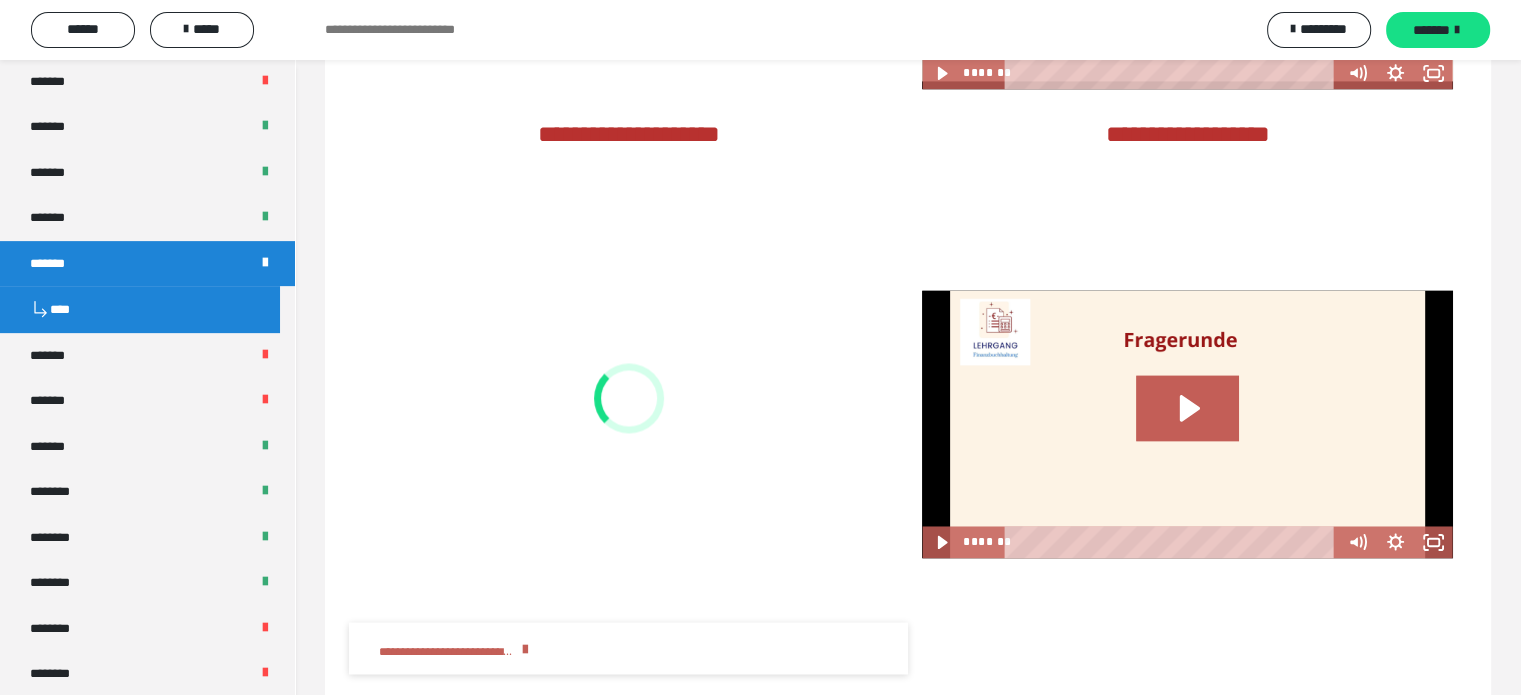 scroll, scrollTop: 3096, scrollLeft: 0, axis: vertical 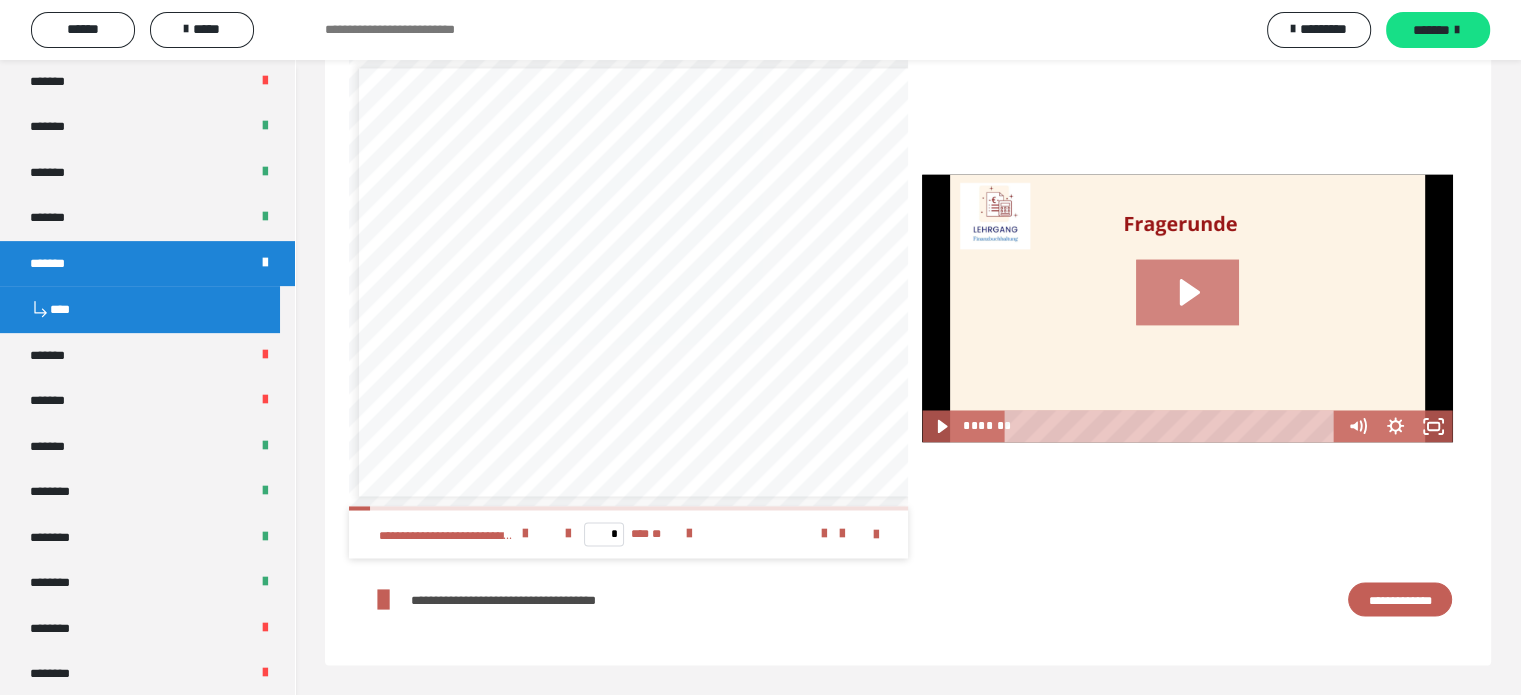 click 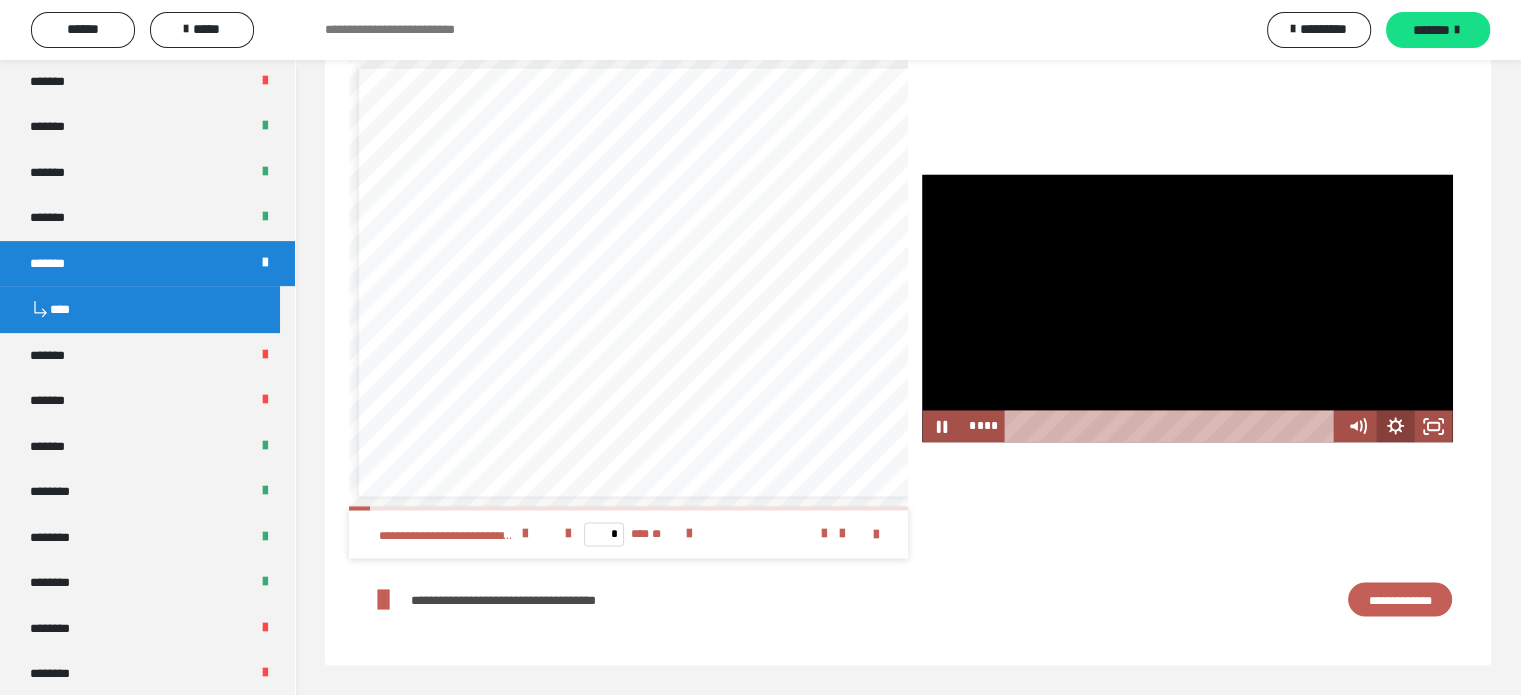 click 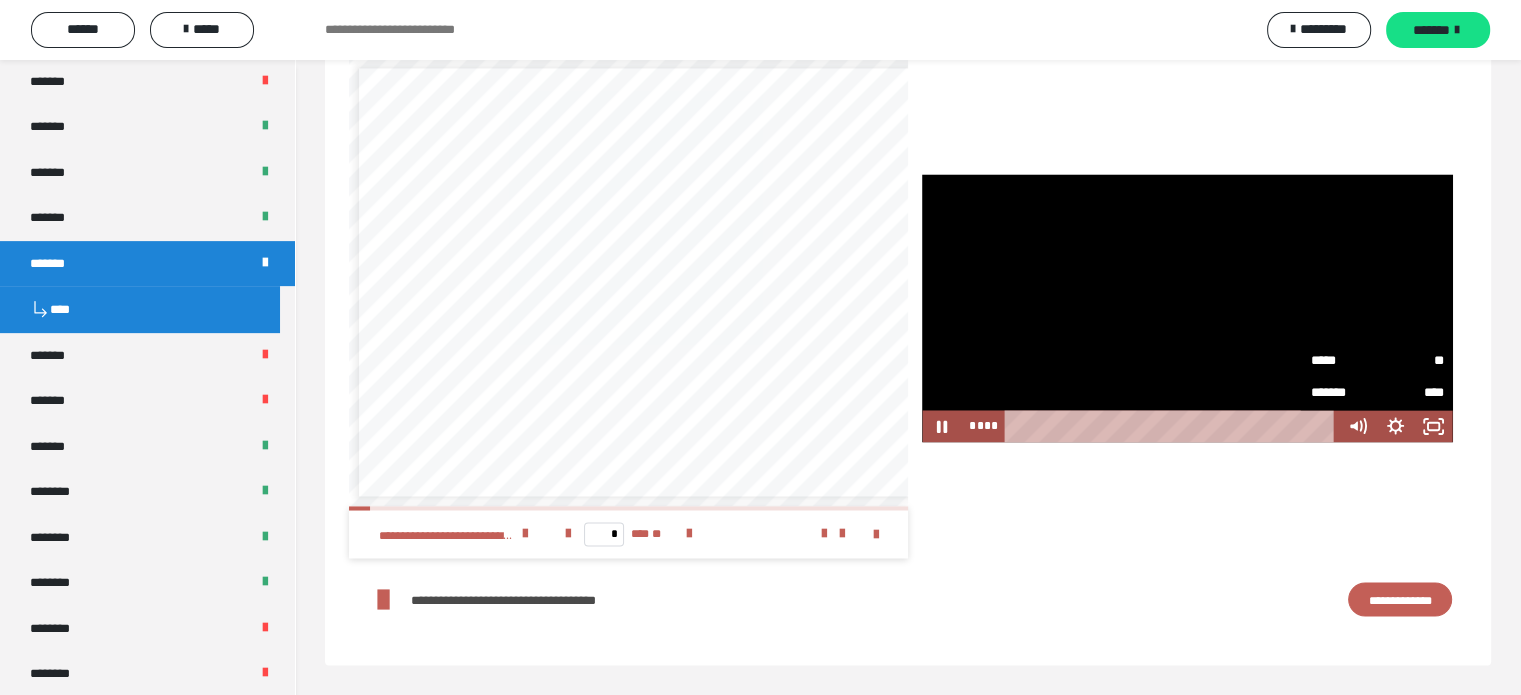 click on "*****" at bounding box center (1343, 360) 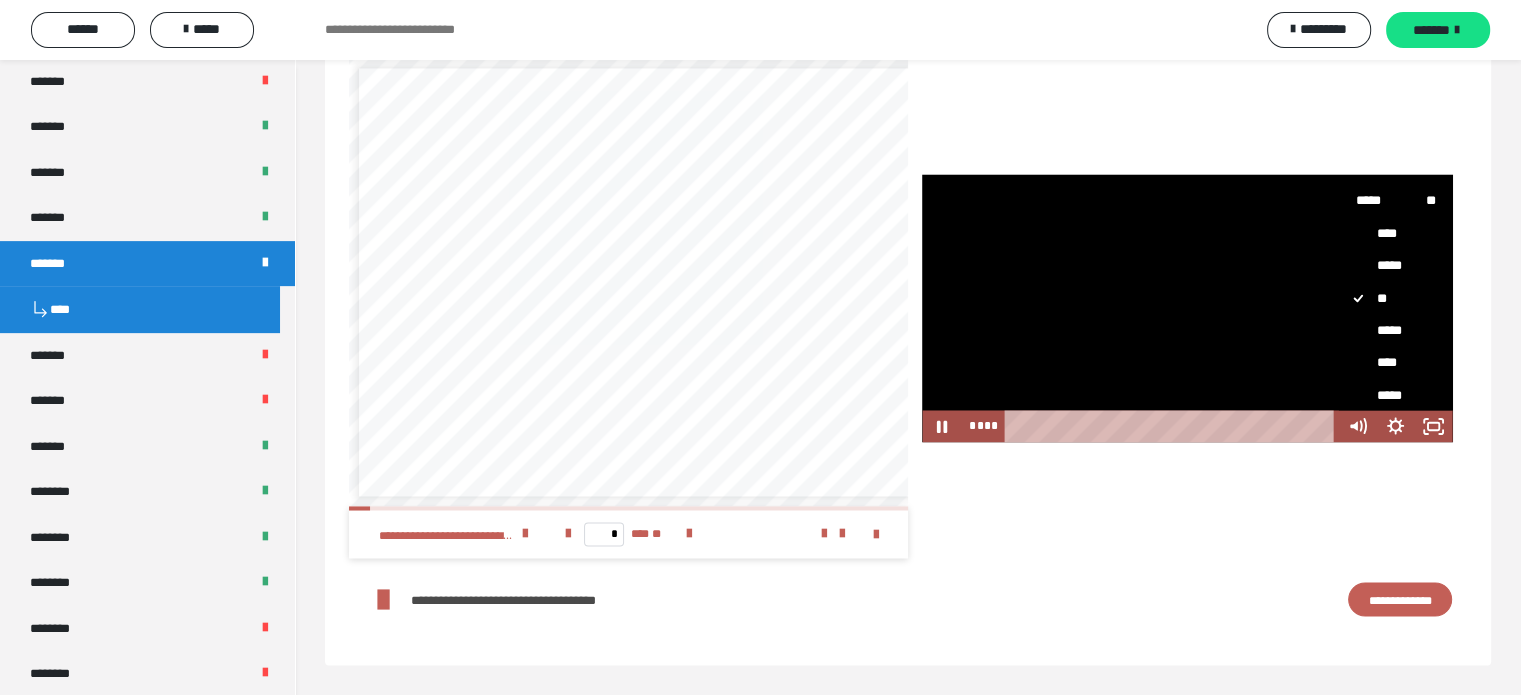 click on "****" at bounding box center (1388, 362) 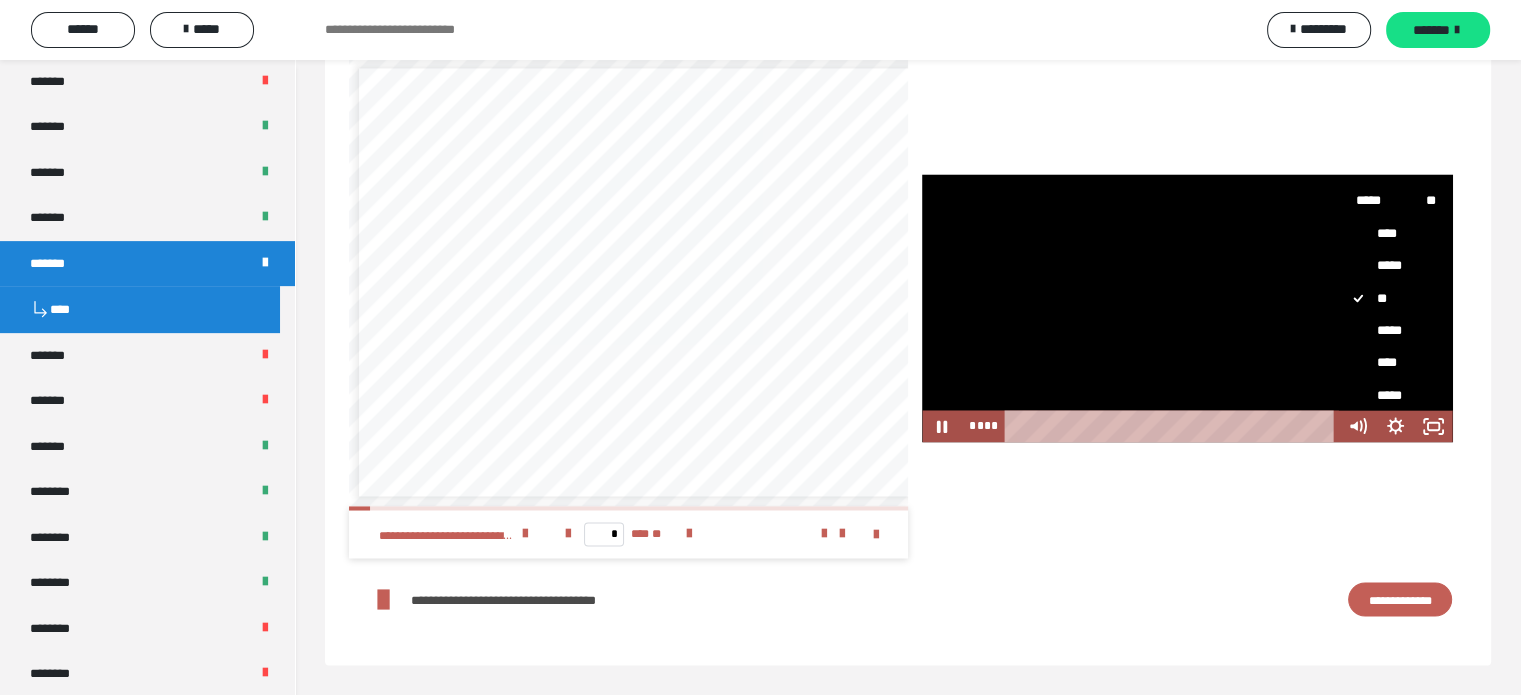 click on "****" at bounding box center [1339, 346] 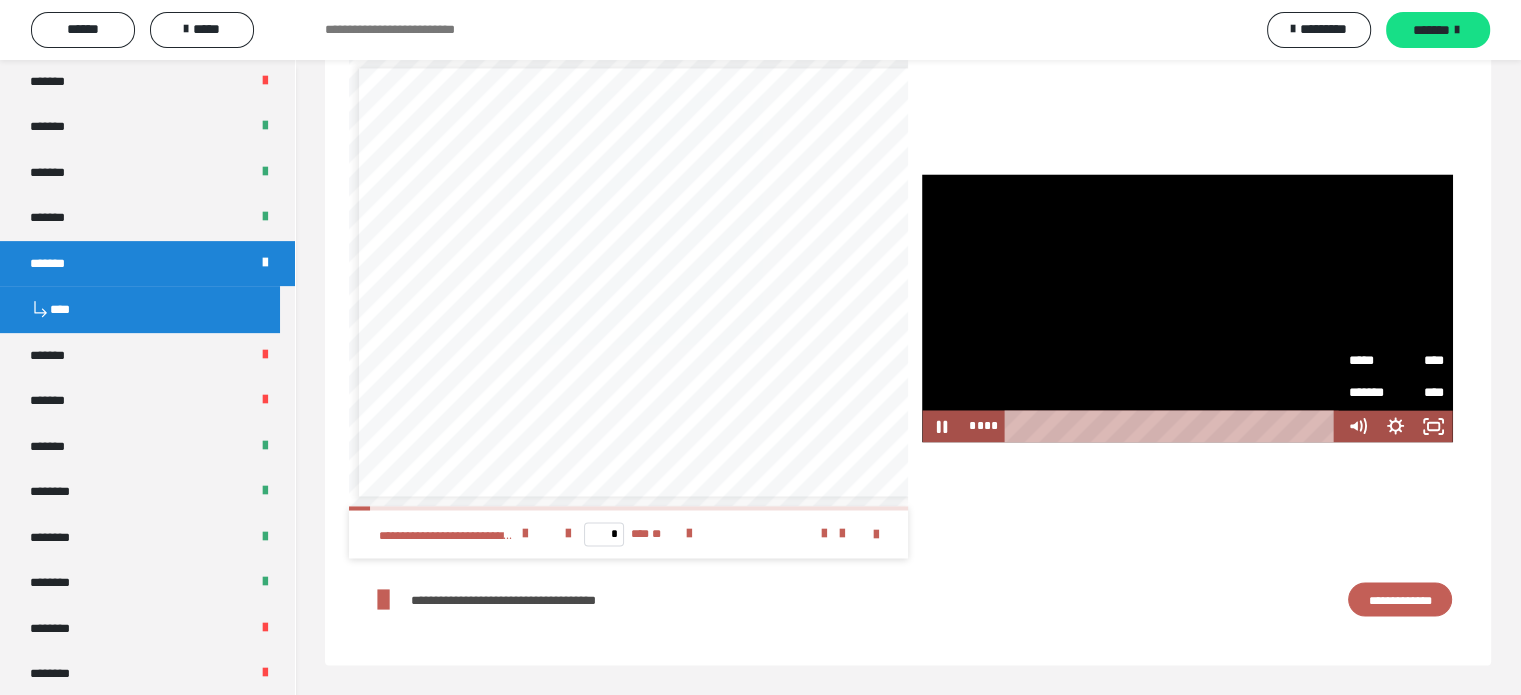 click on "*****" at bounding box center (1372, 361) 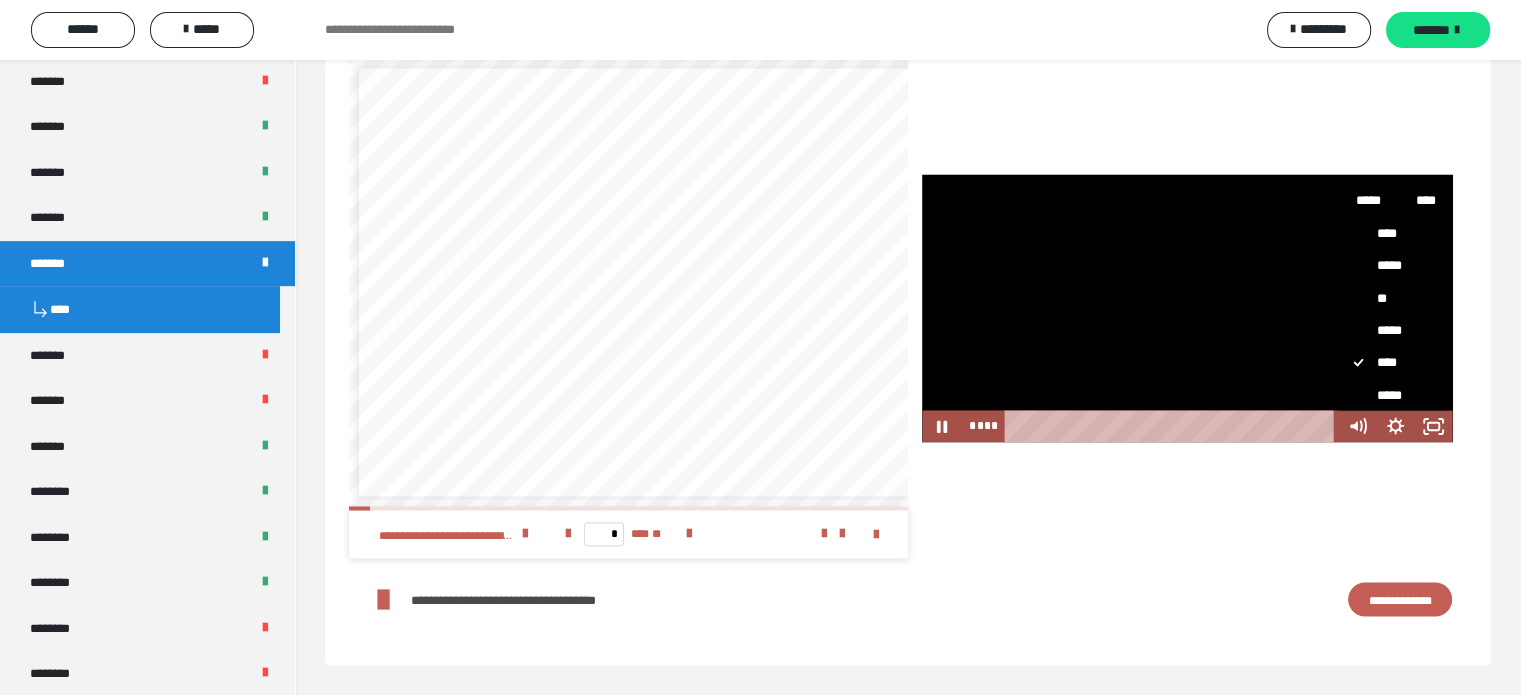 click on "*****" at bounding box center (1388, 395) 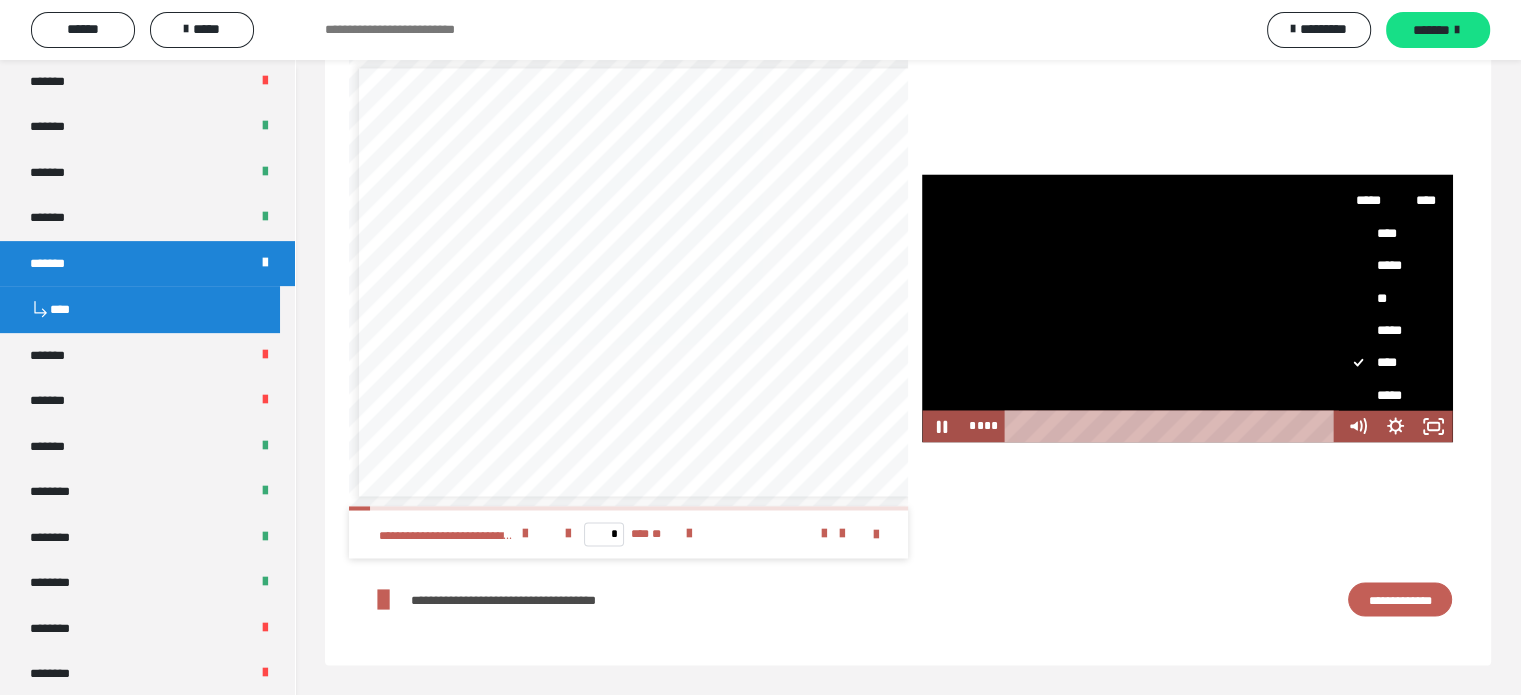 click on "*****" at bounding box center [1339, 379] 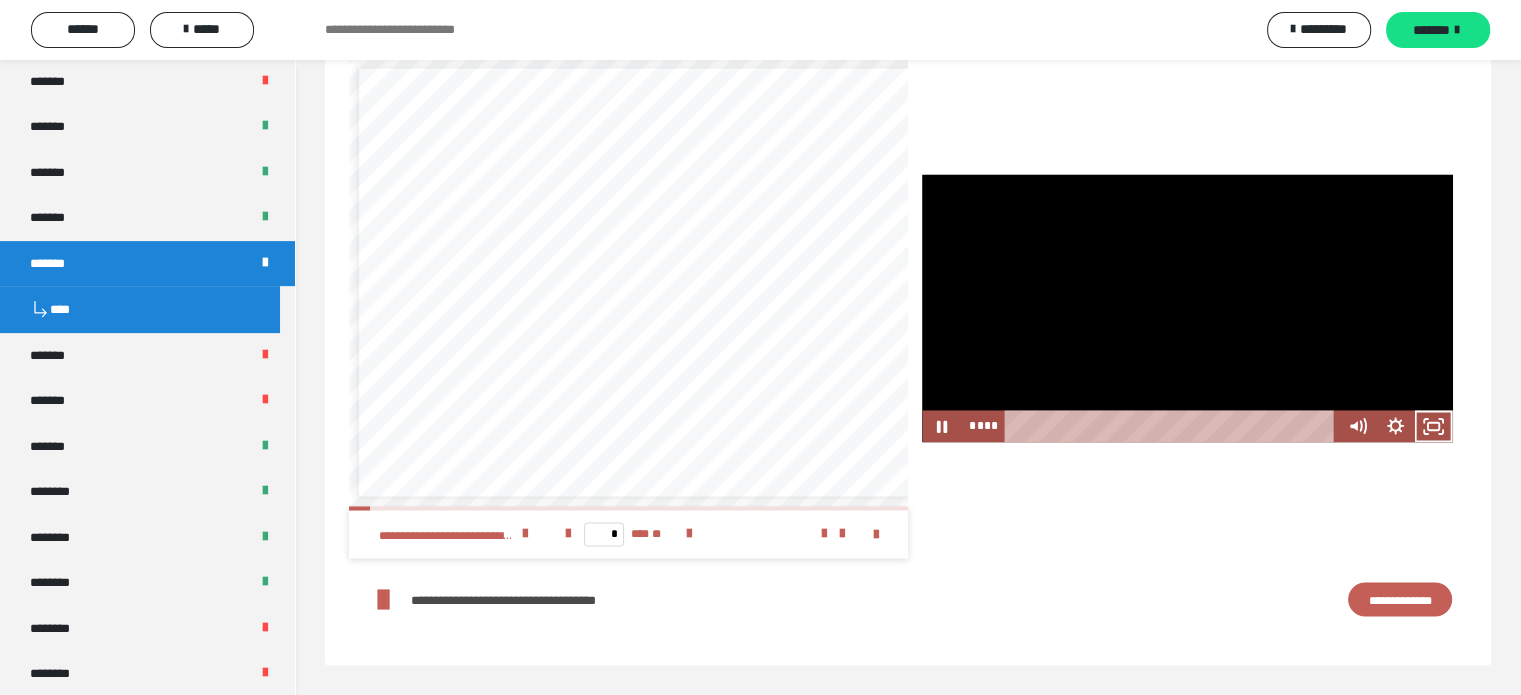 type 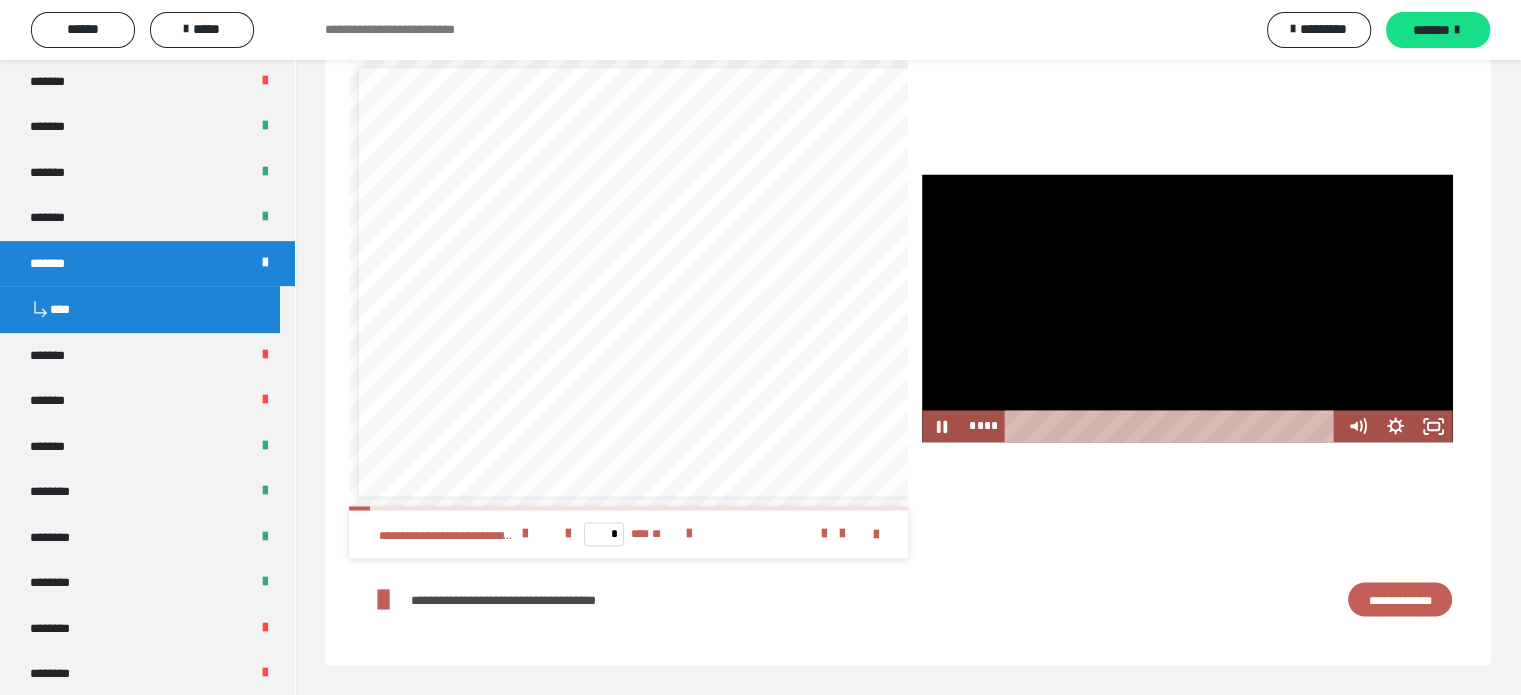 click at bounding box center [1187, 307] 